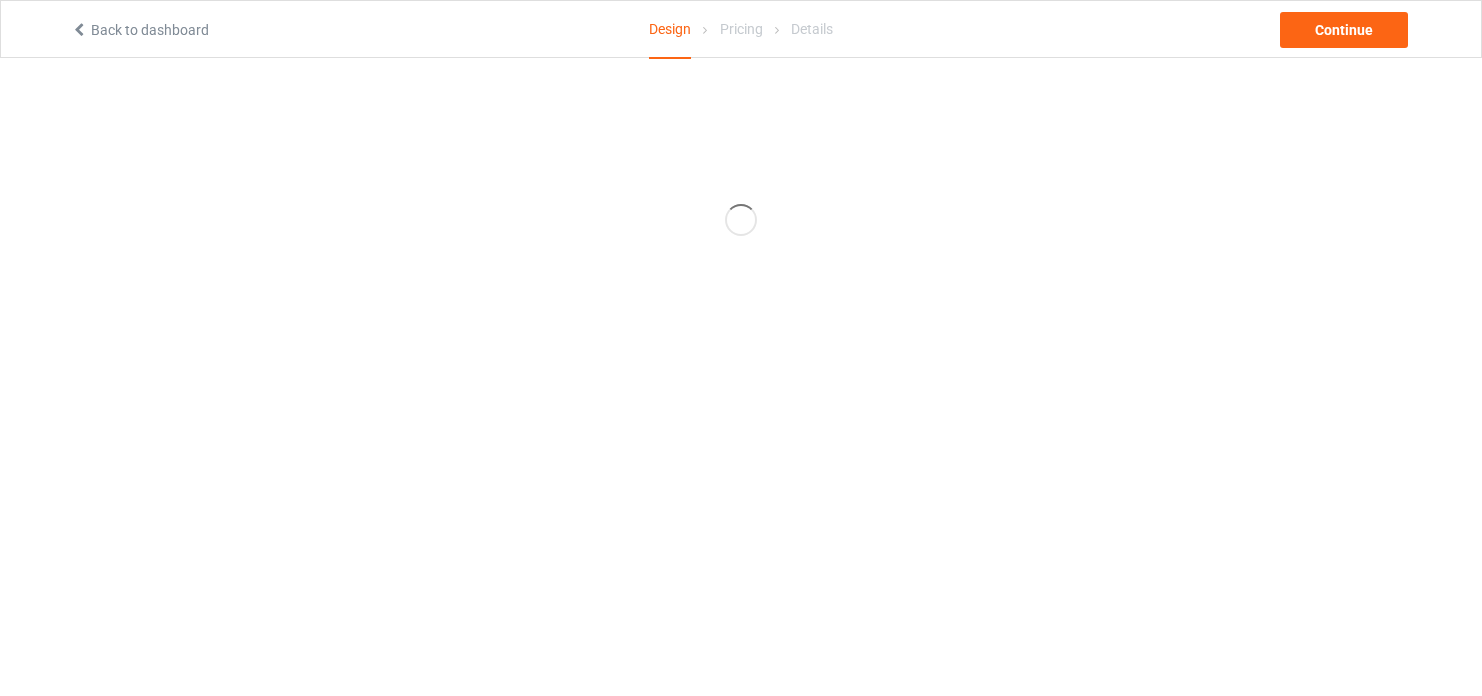 scroll, scrollTop: 0, scrollLeft: 0, axis: both 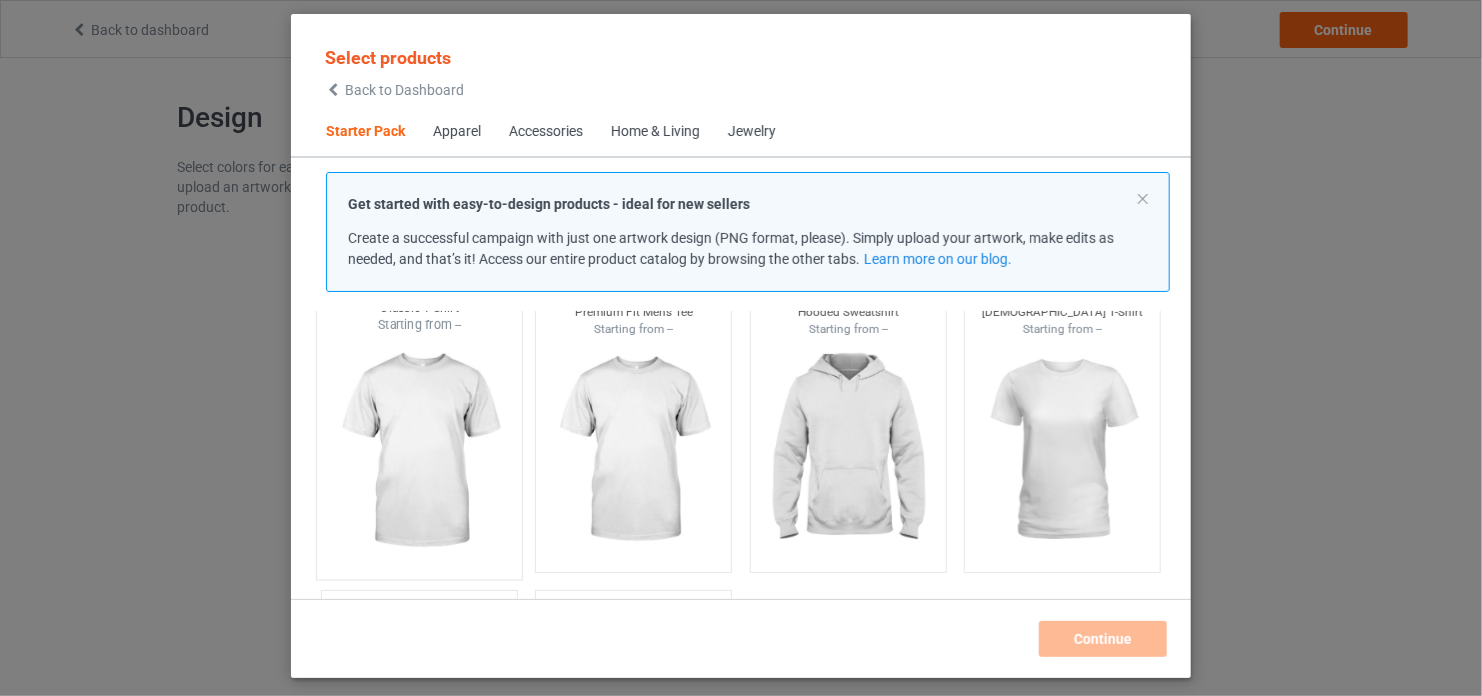 click at bounding box center (419, 451) 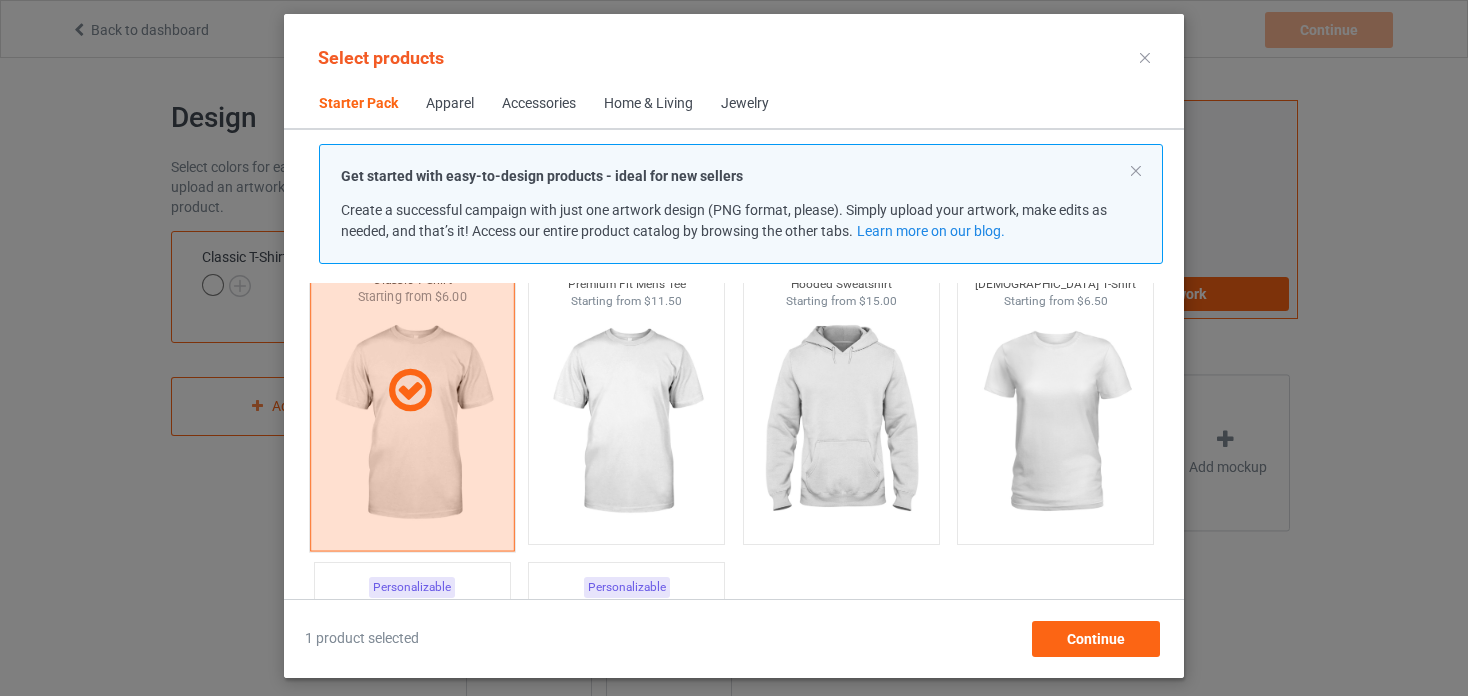 click at bounding box center [626, 422] 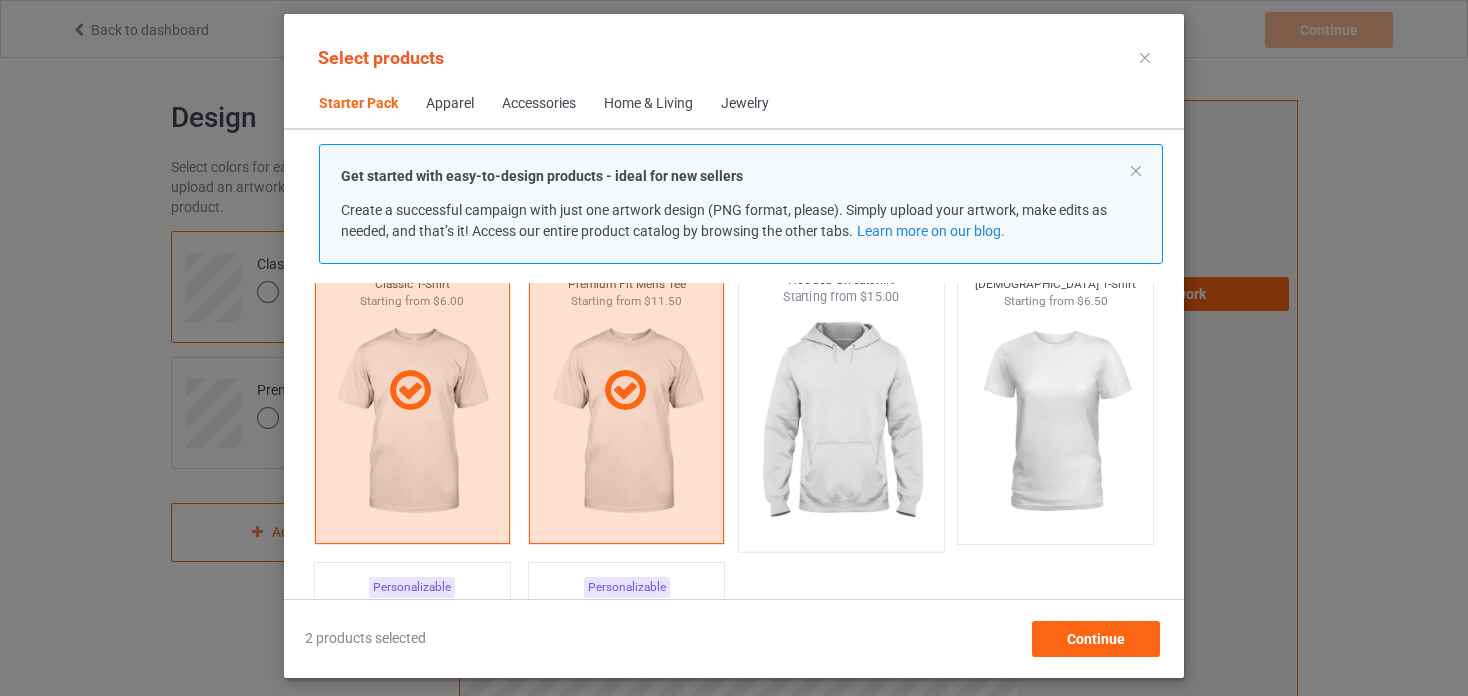 click at bounding box center [841, 423] 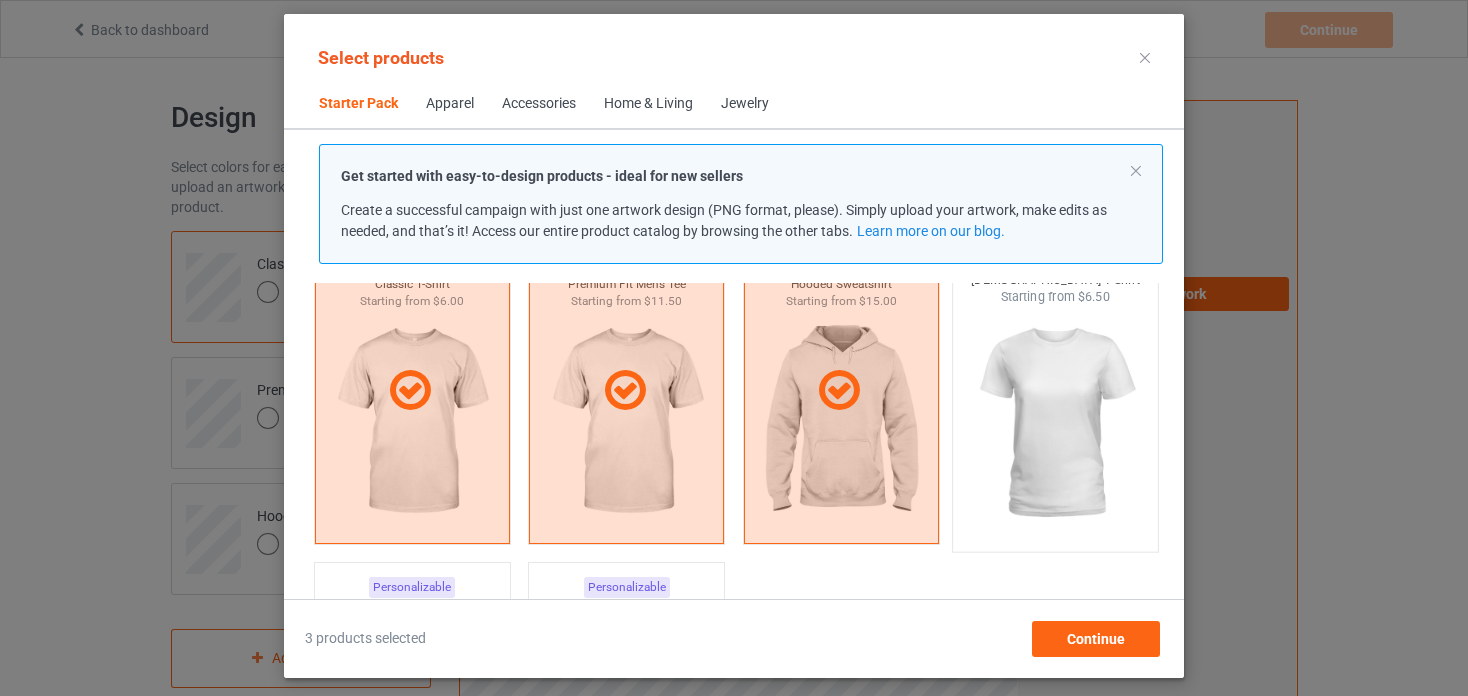 click at bounding box center [1056, 423] 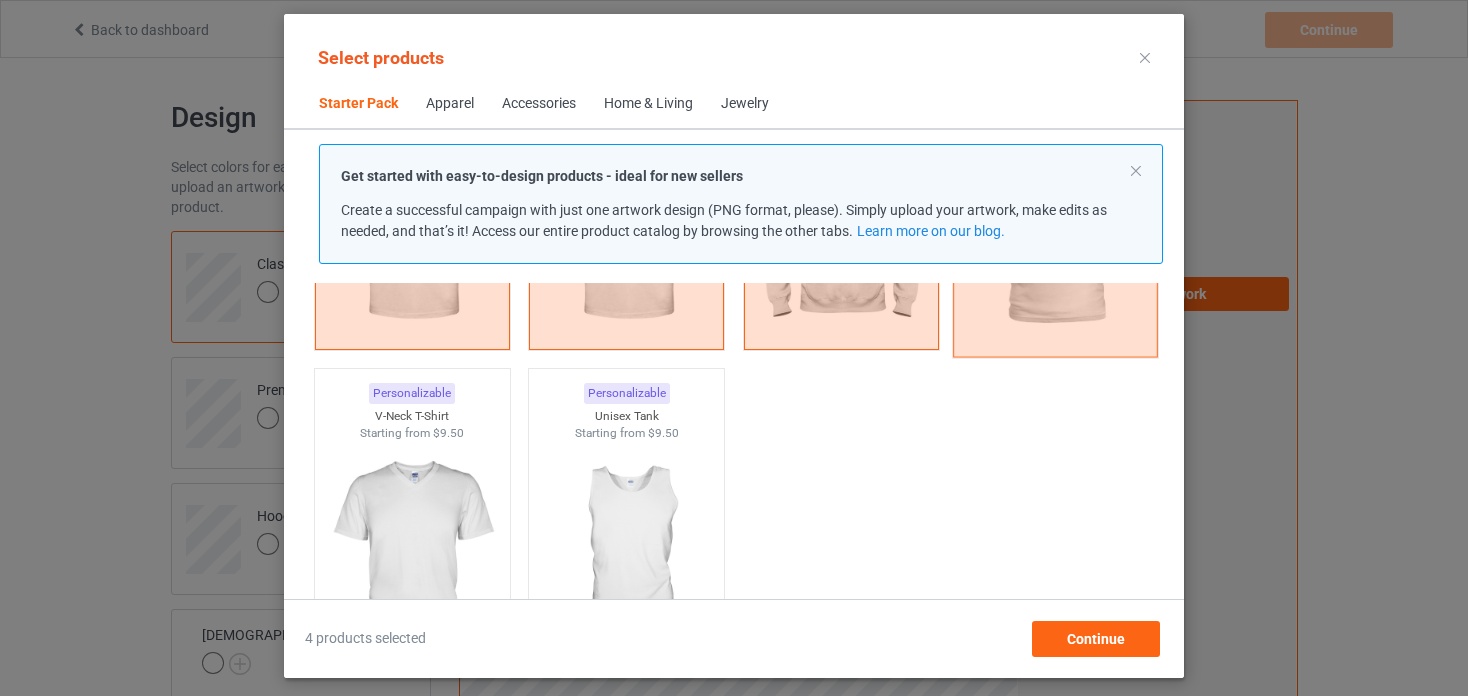 scroll, scrollTop: 312, scrollLeft: 0, axis: vertical 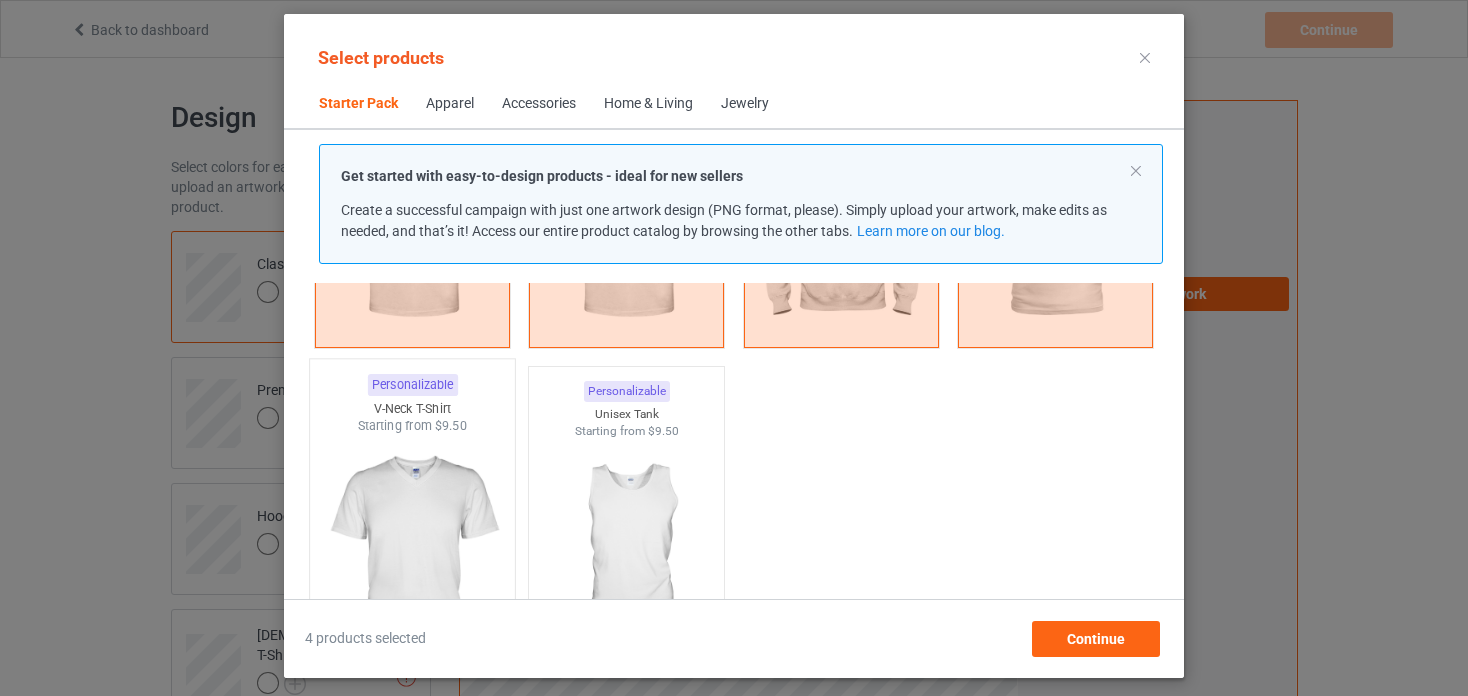 click at bounding box center (412, 552) 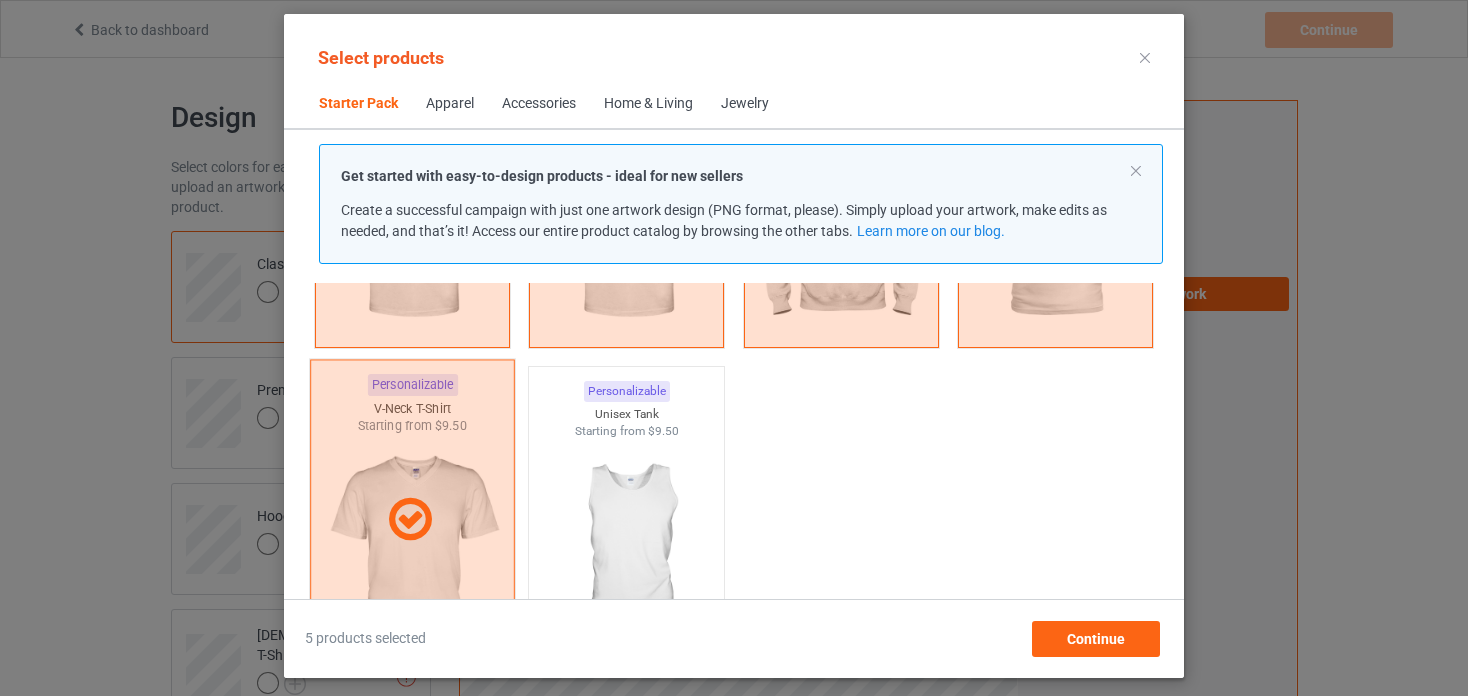 click at bounding box center (412, 520) 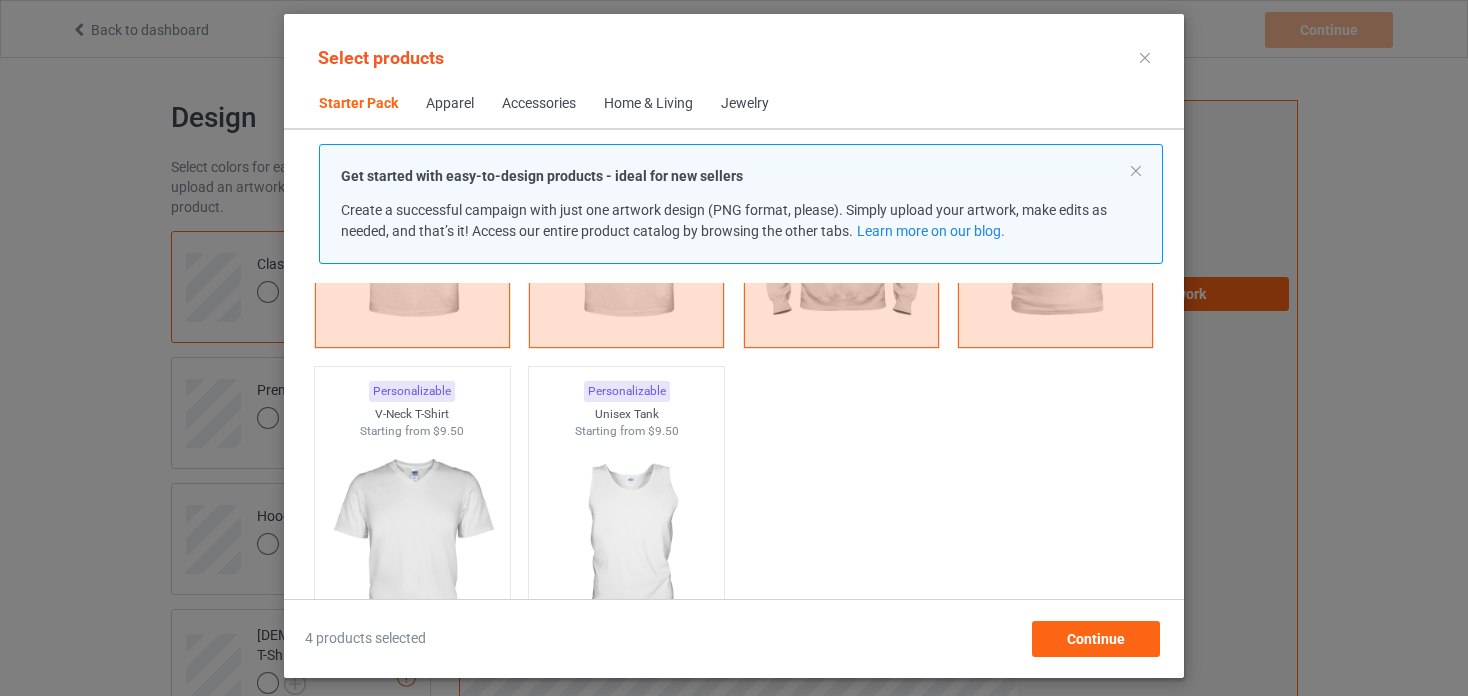 scroll, scrollTop: 0, scrollLeft: 0, axis: both 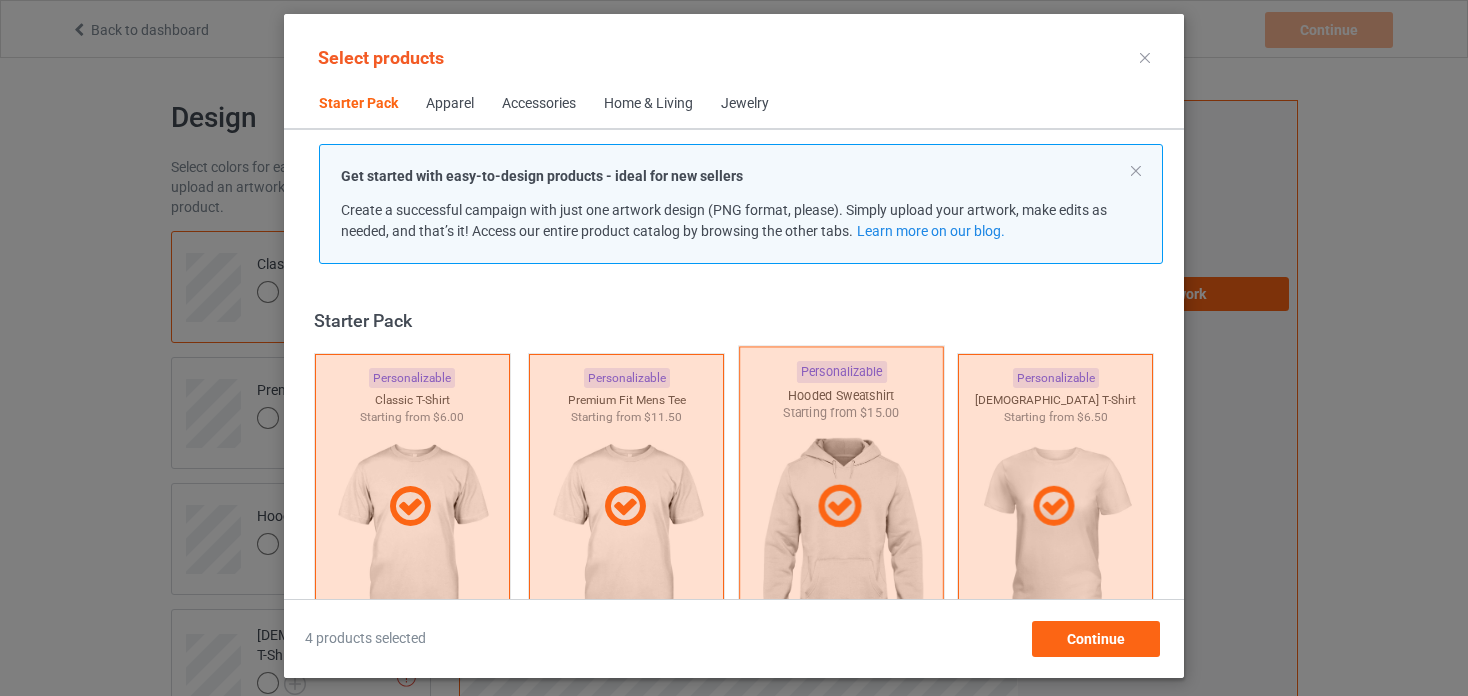 click at bounding box center (841, 506) 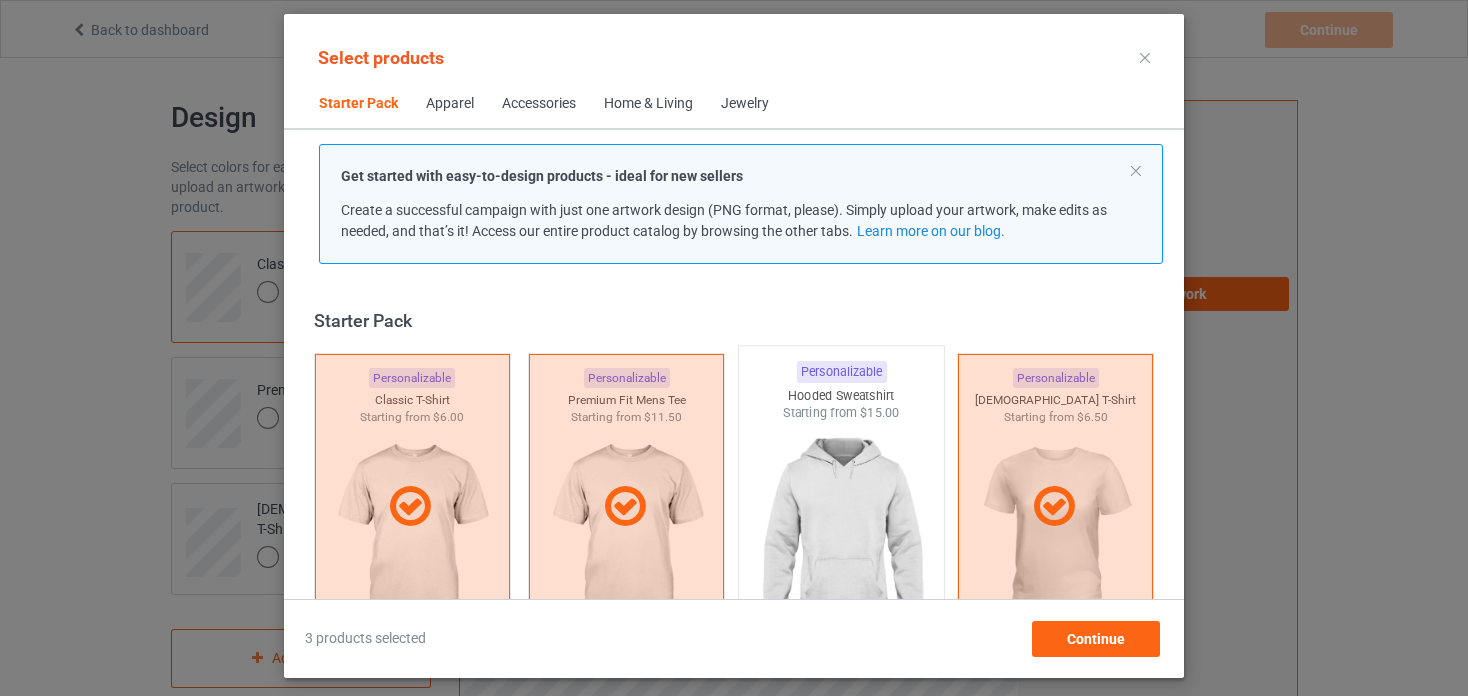 click at bounding box center [841, 539] 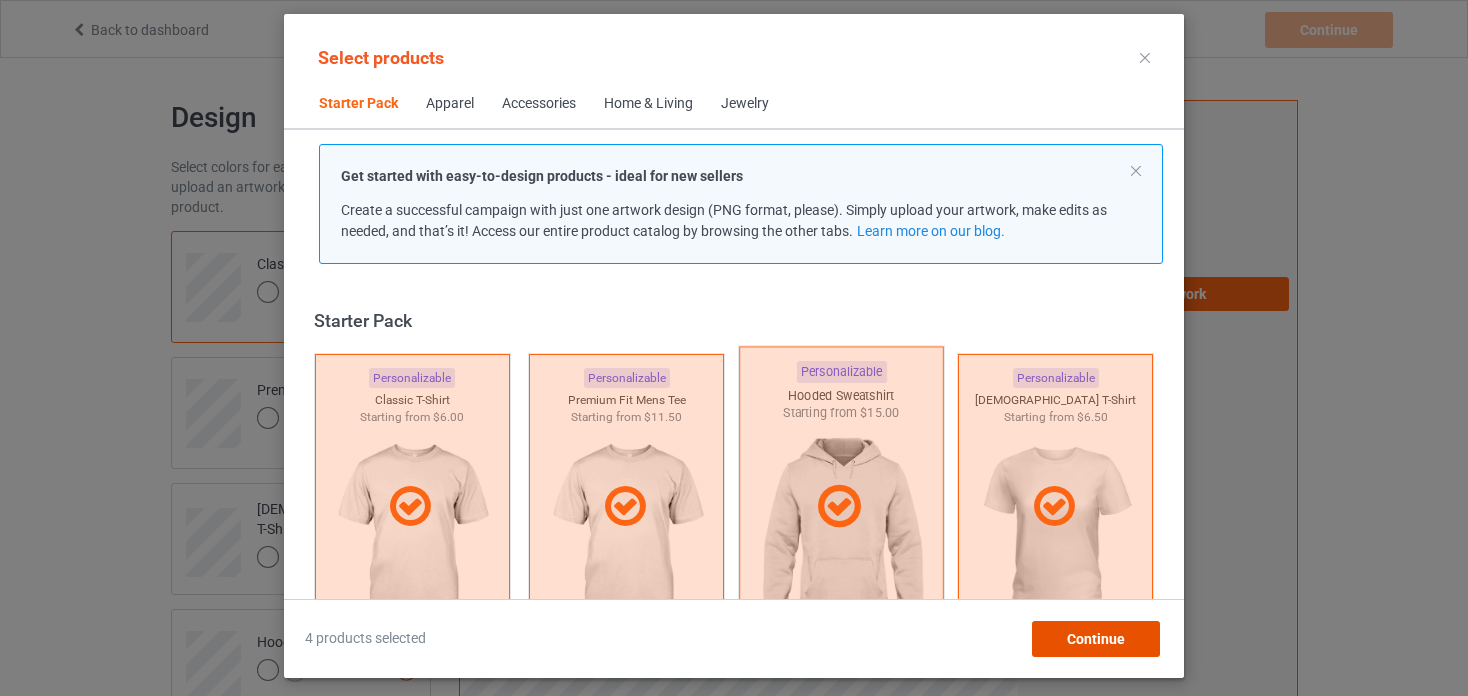 click on "Continue" at bounding box center [1096, 639] 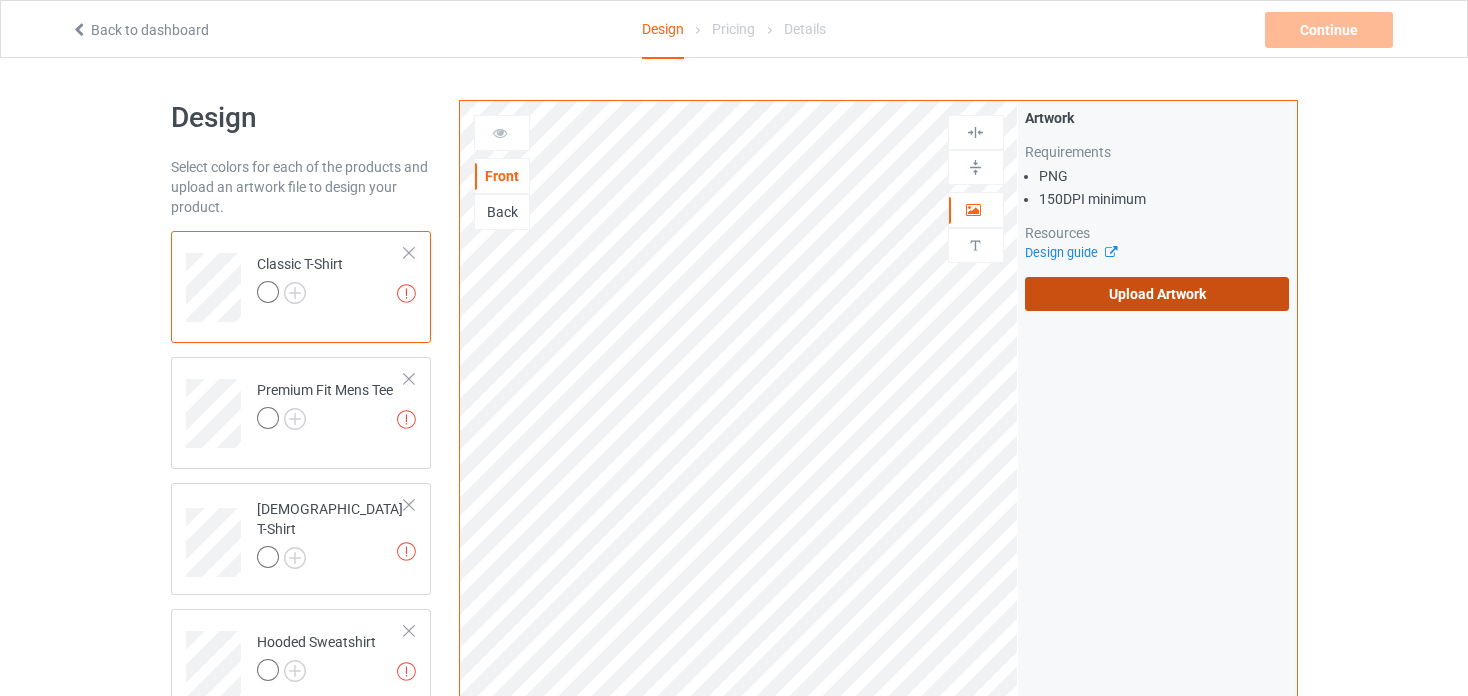click on "Upload Artwork" at bounding box center [1157, 294] 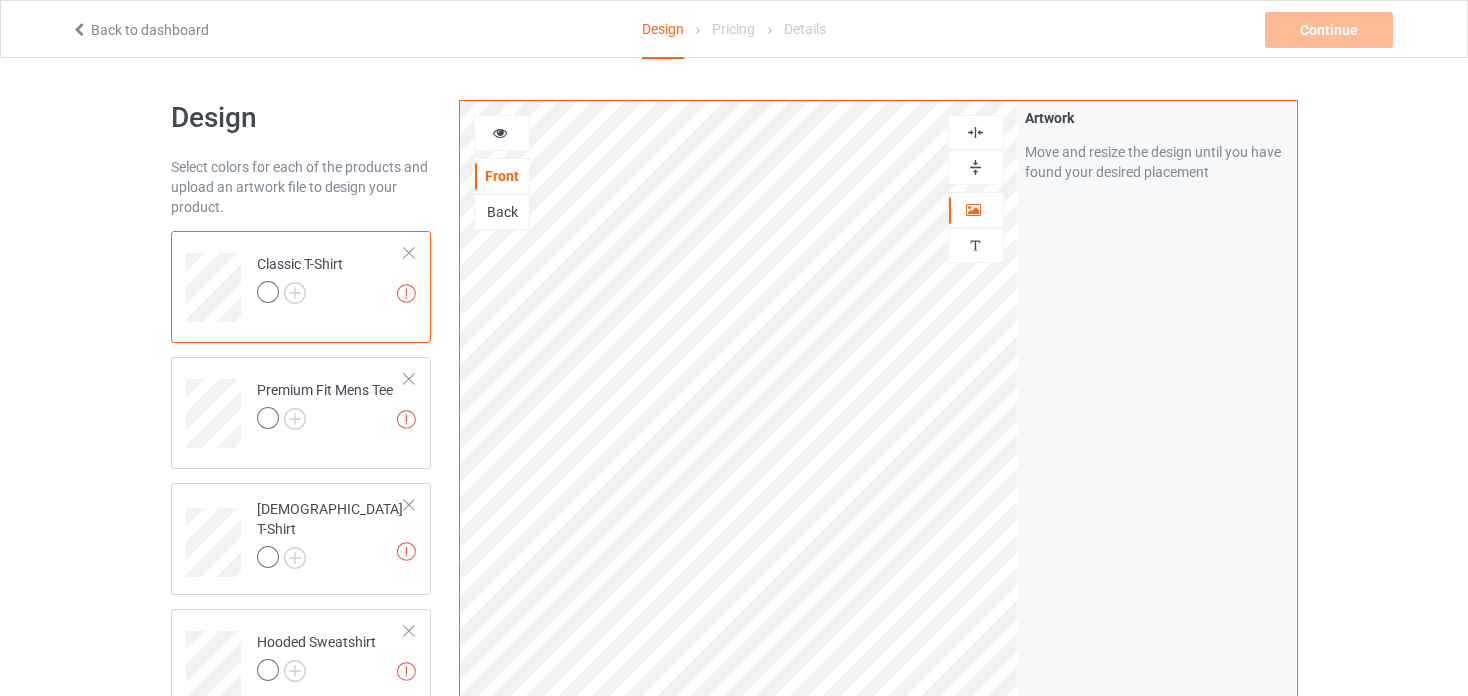 click at bounding box center (500, 130) 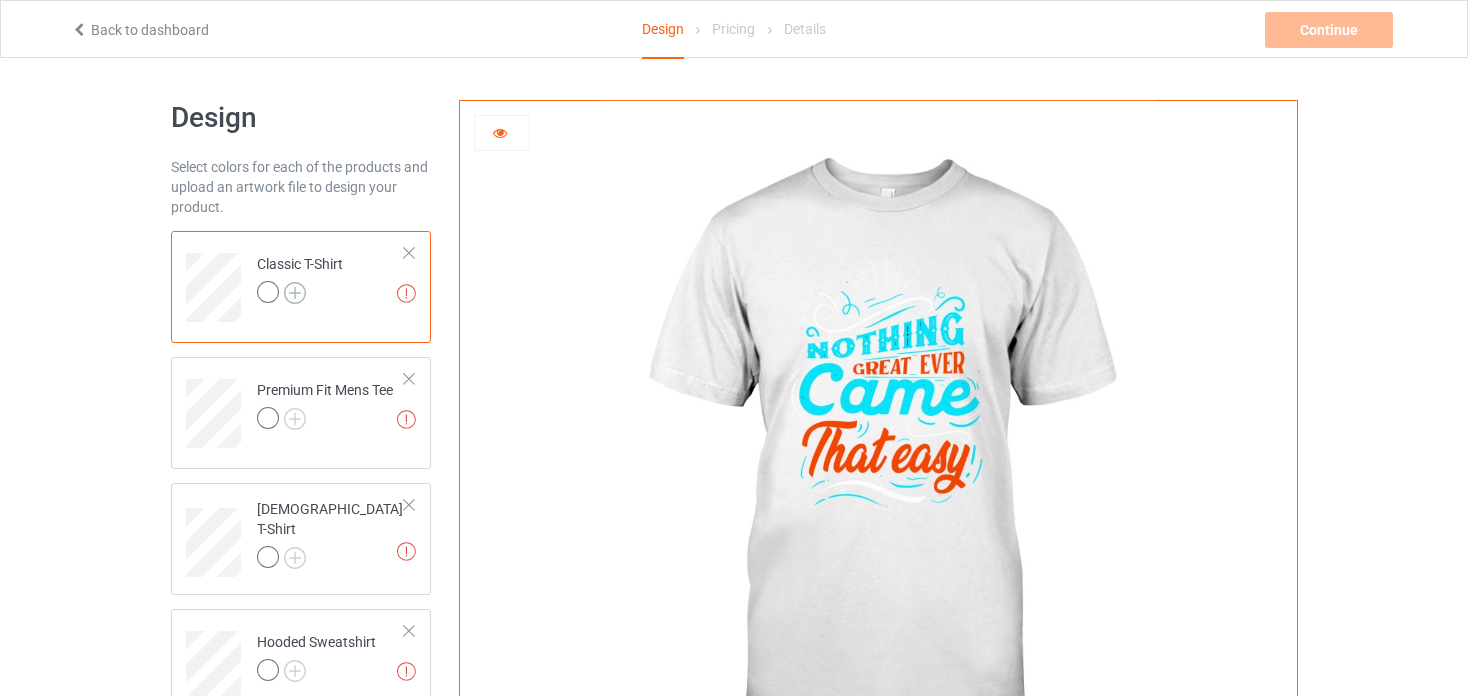 click at bounding box center (295, 293) 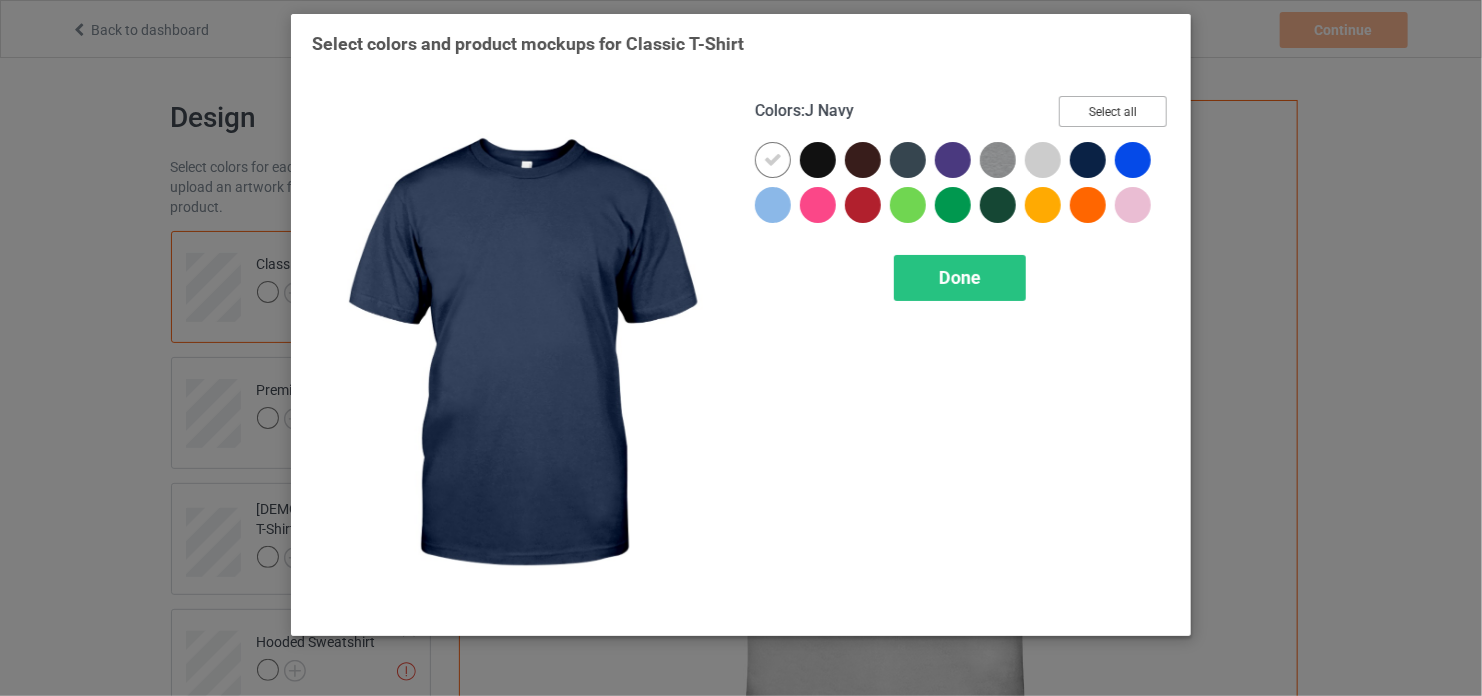 click on "Select all" at bounding box center (1113, 111) 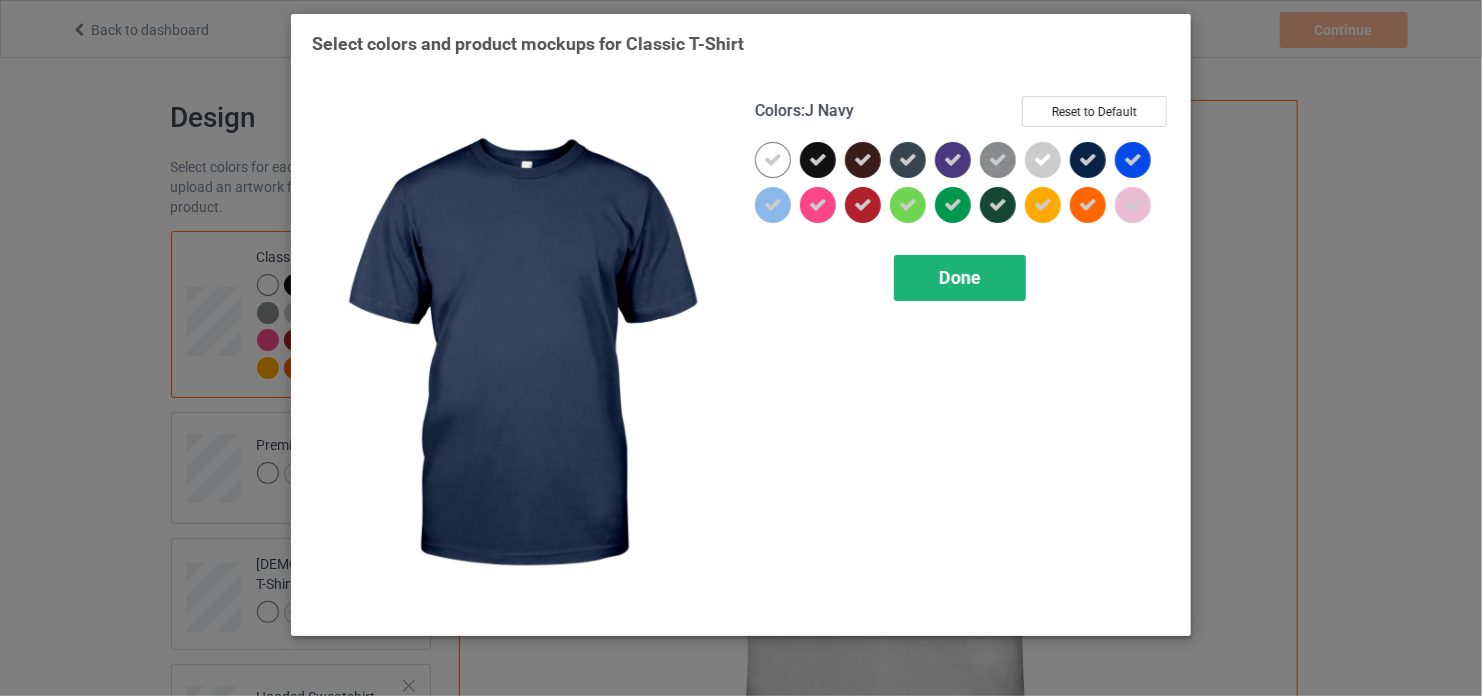 click on "Done" at bounding box center (960, 278) 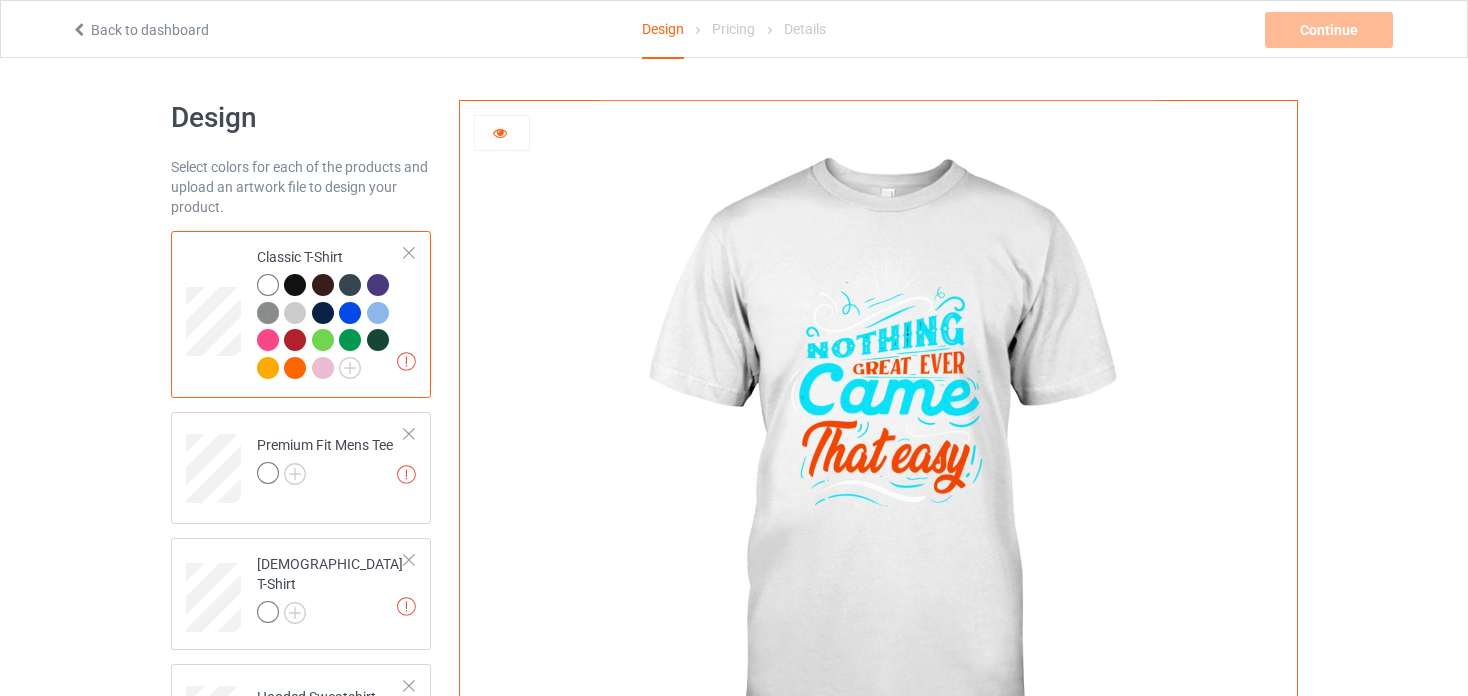 click at bounding box center (295, 285) 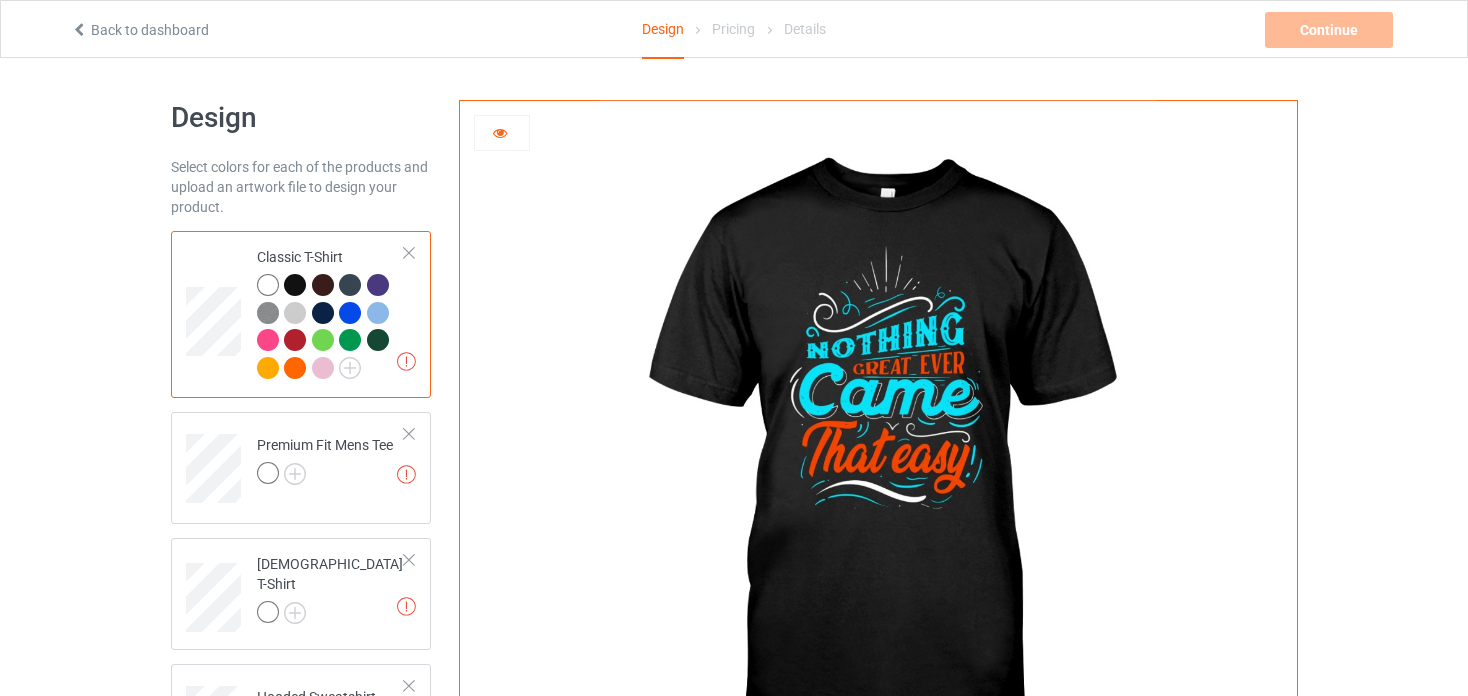 click at bounding box center (323, 285) 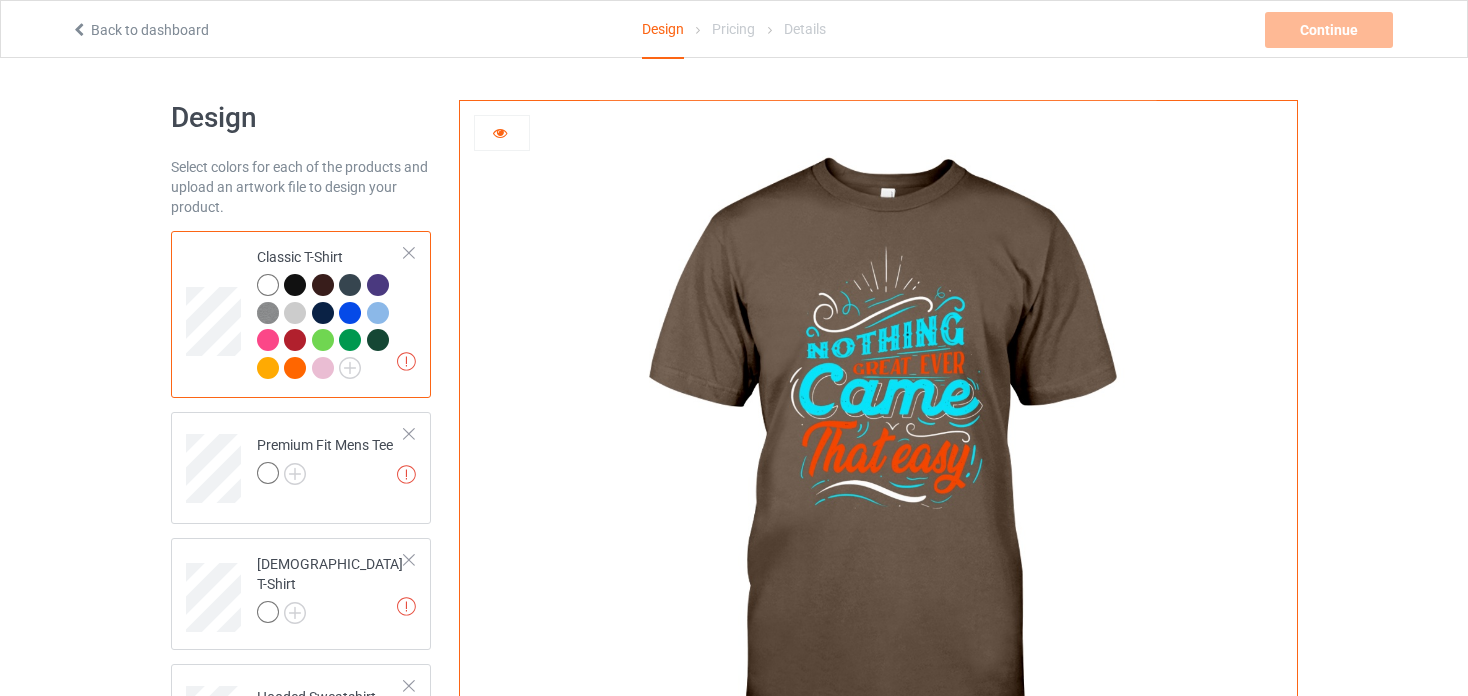 click at bounding box center [350, 285] 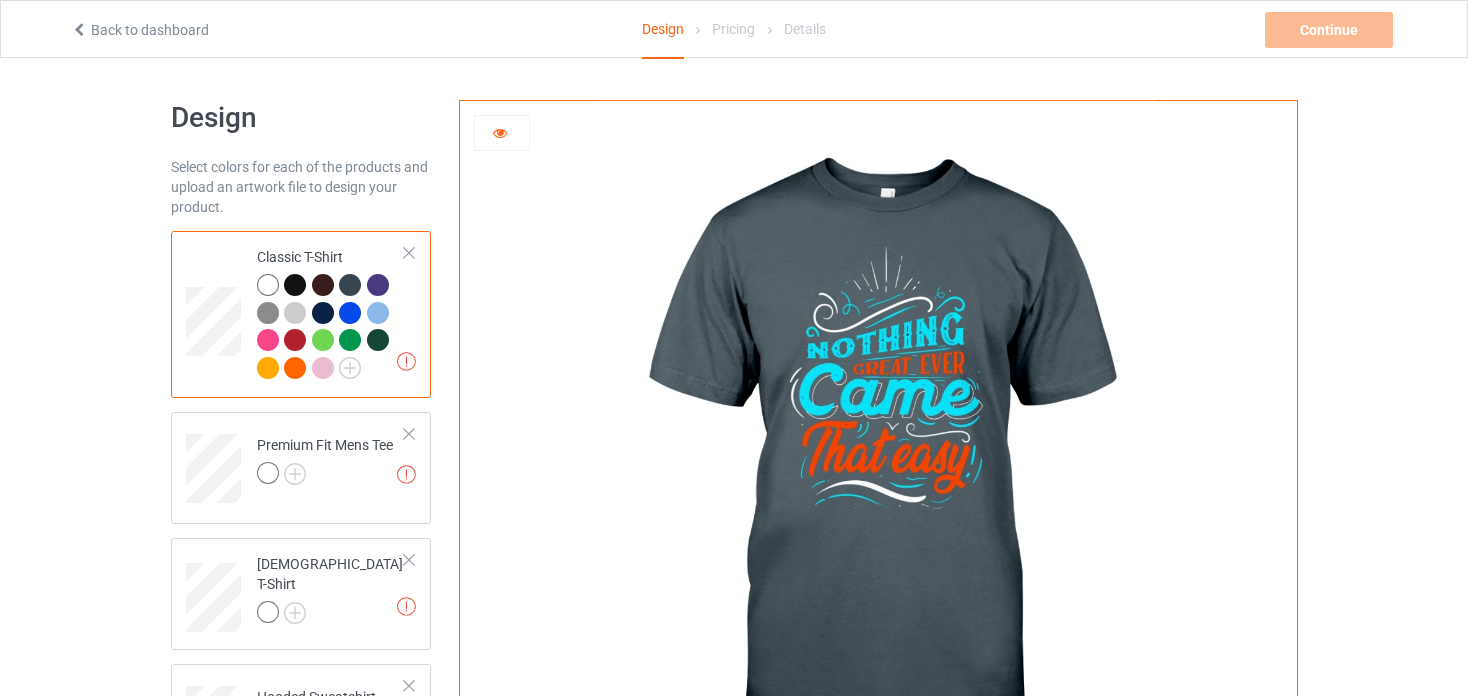 click at bounding box center (350, 313) 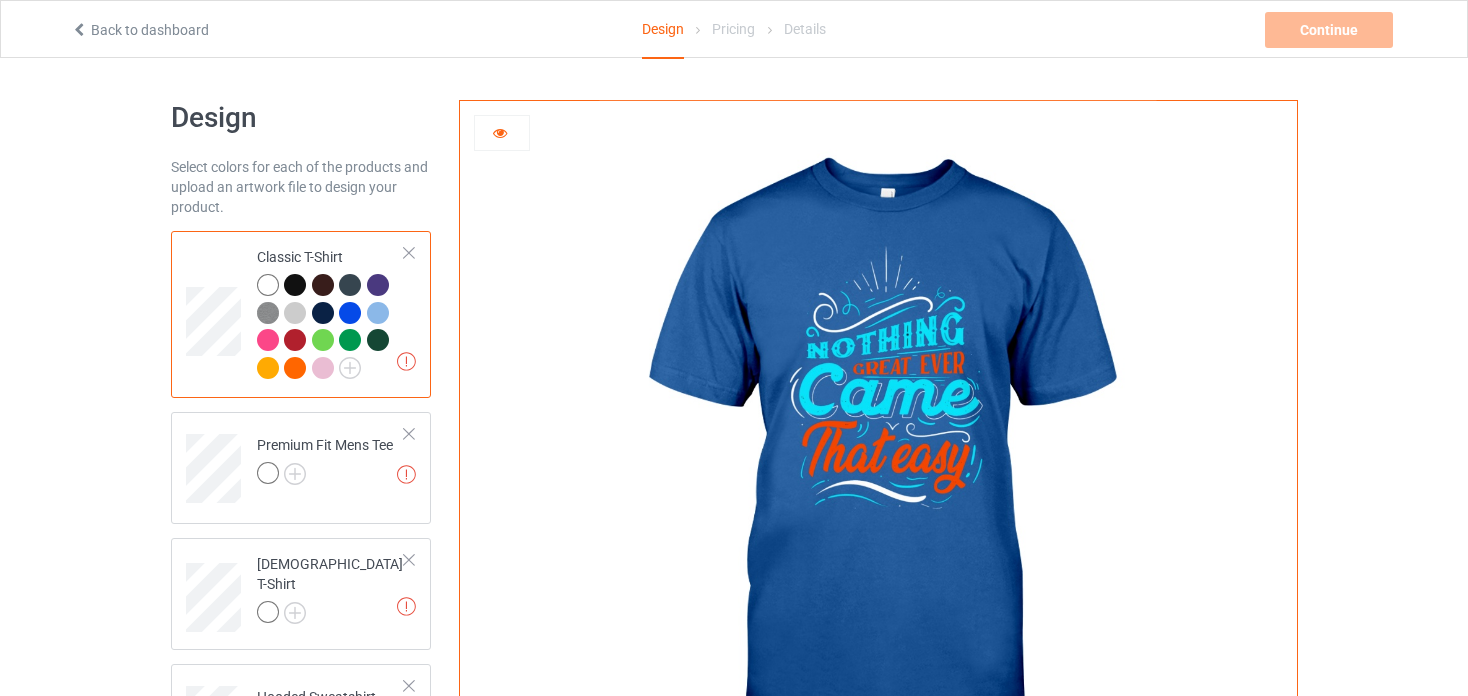 click at bounding box center [323, 368] 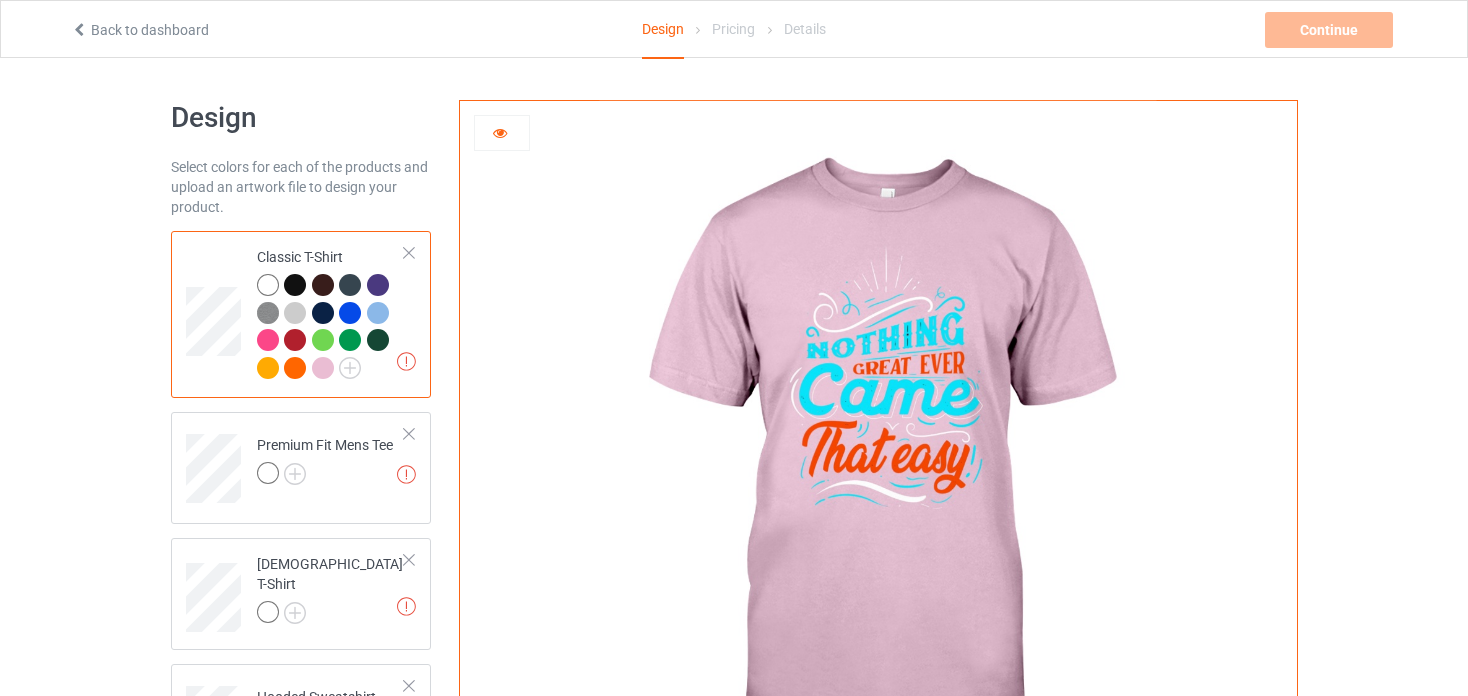 click at bounding box center [378, 313] 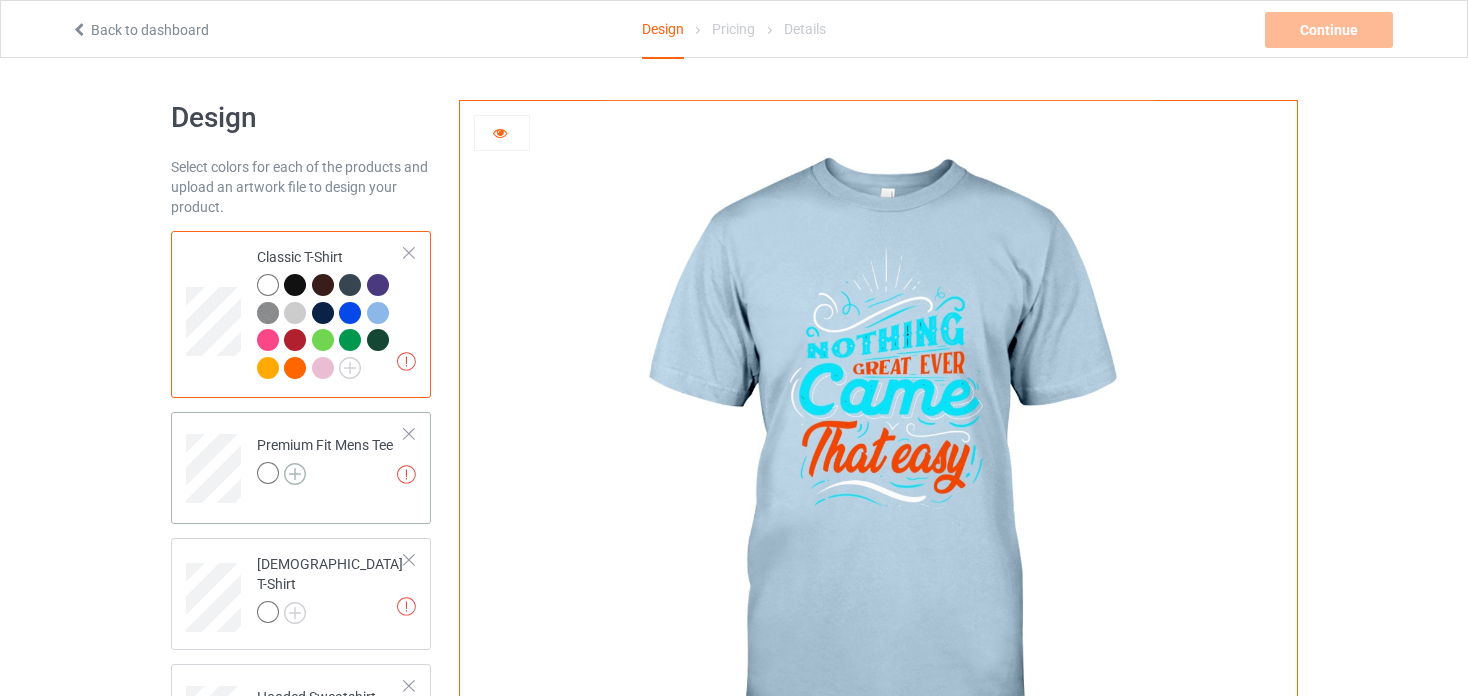 click at bounding box center (295, 474) 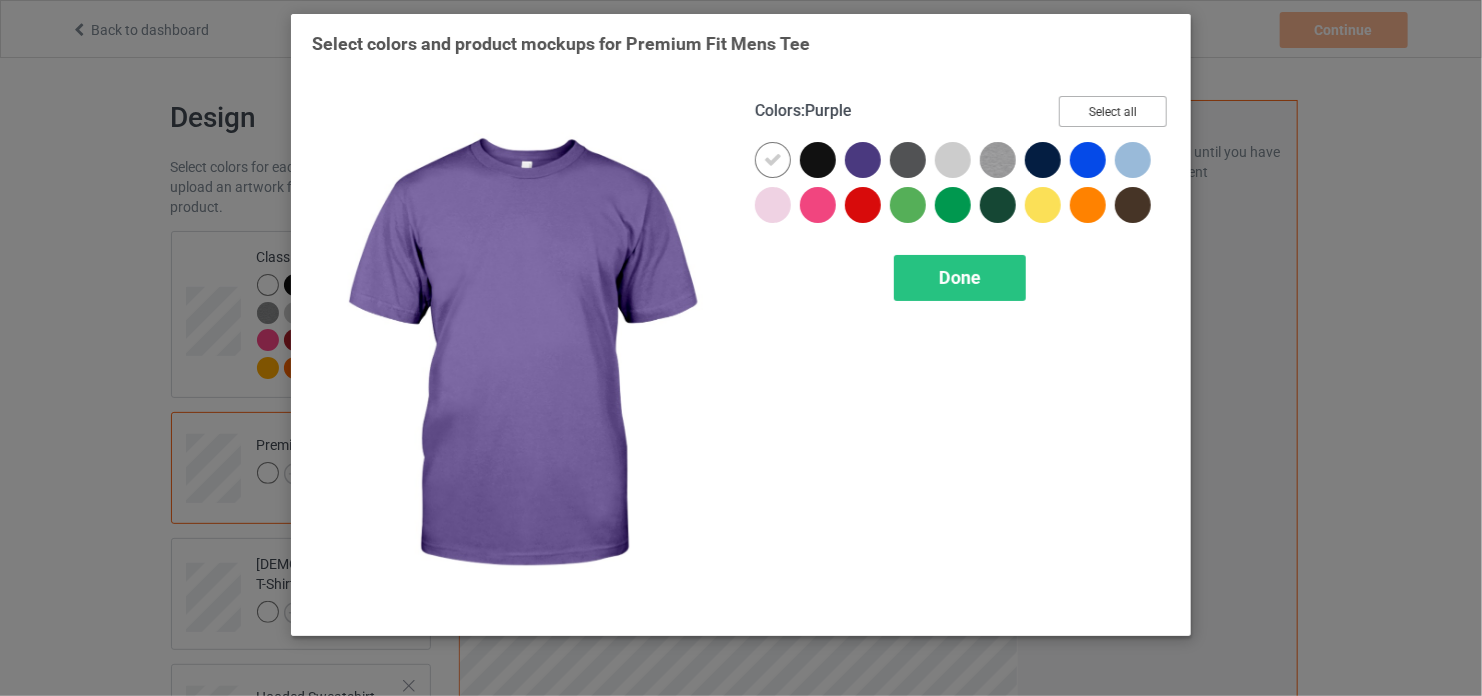click on "Select all" at bounding box center [1113, 111] 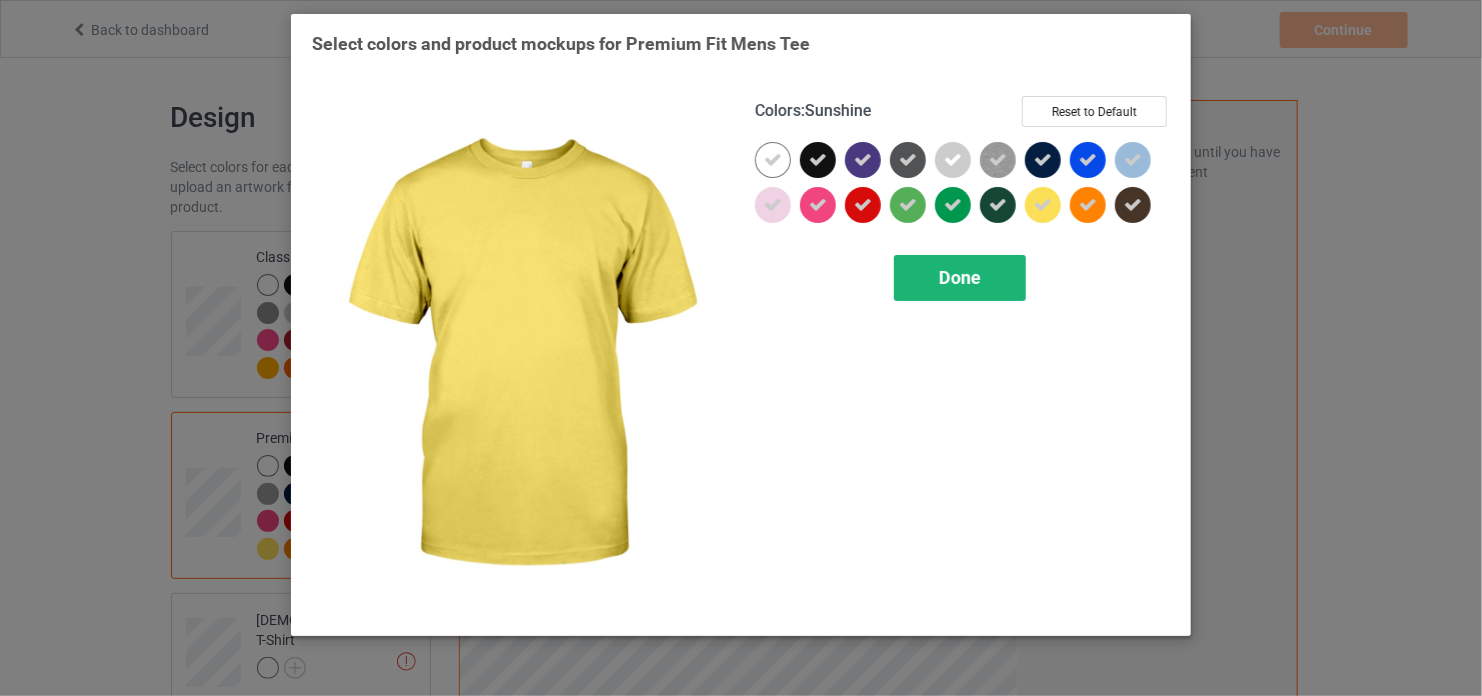 click on "Done" at bounding box center [960, 278] 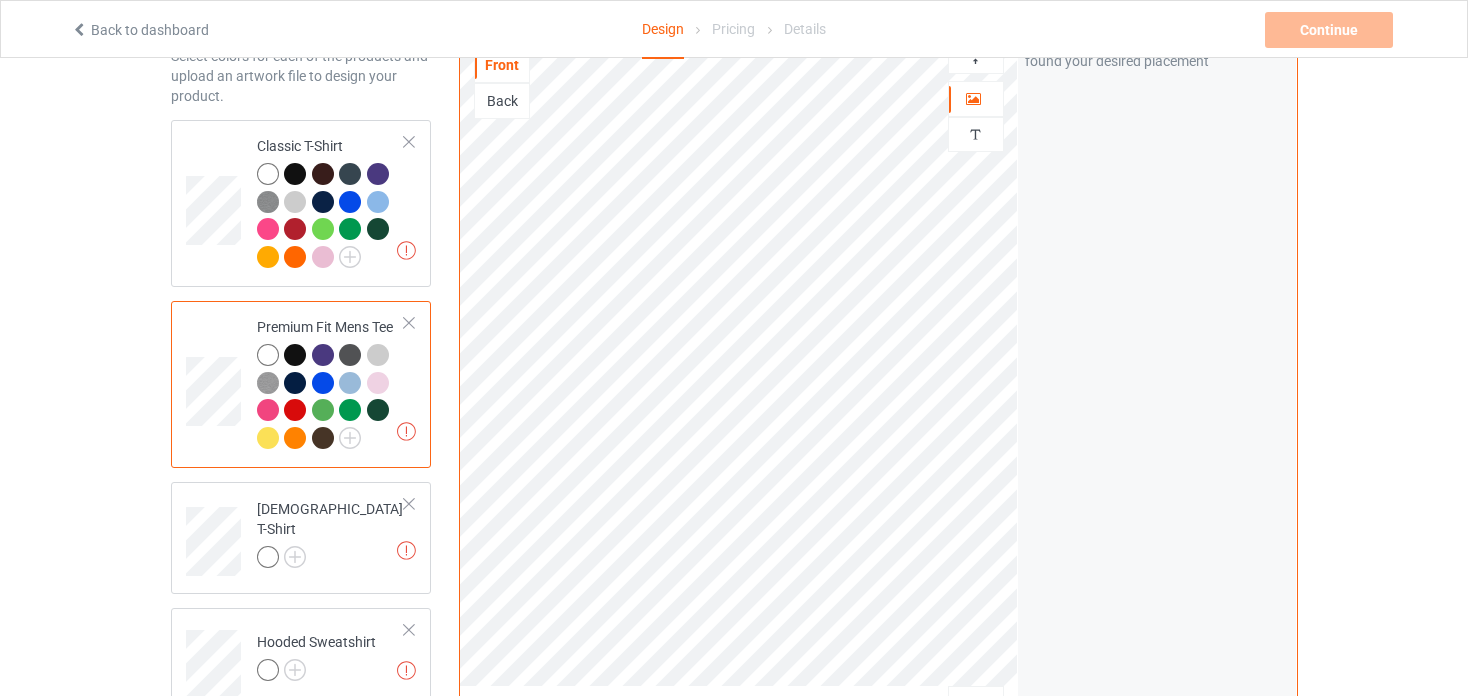 scroll, scrollTop: 140, scrollLeft: 0, axis: vertical 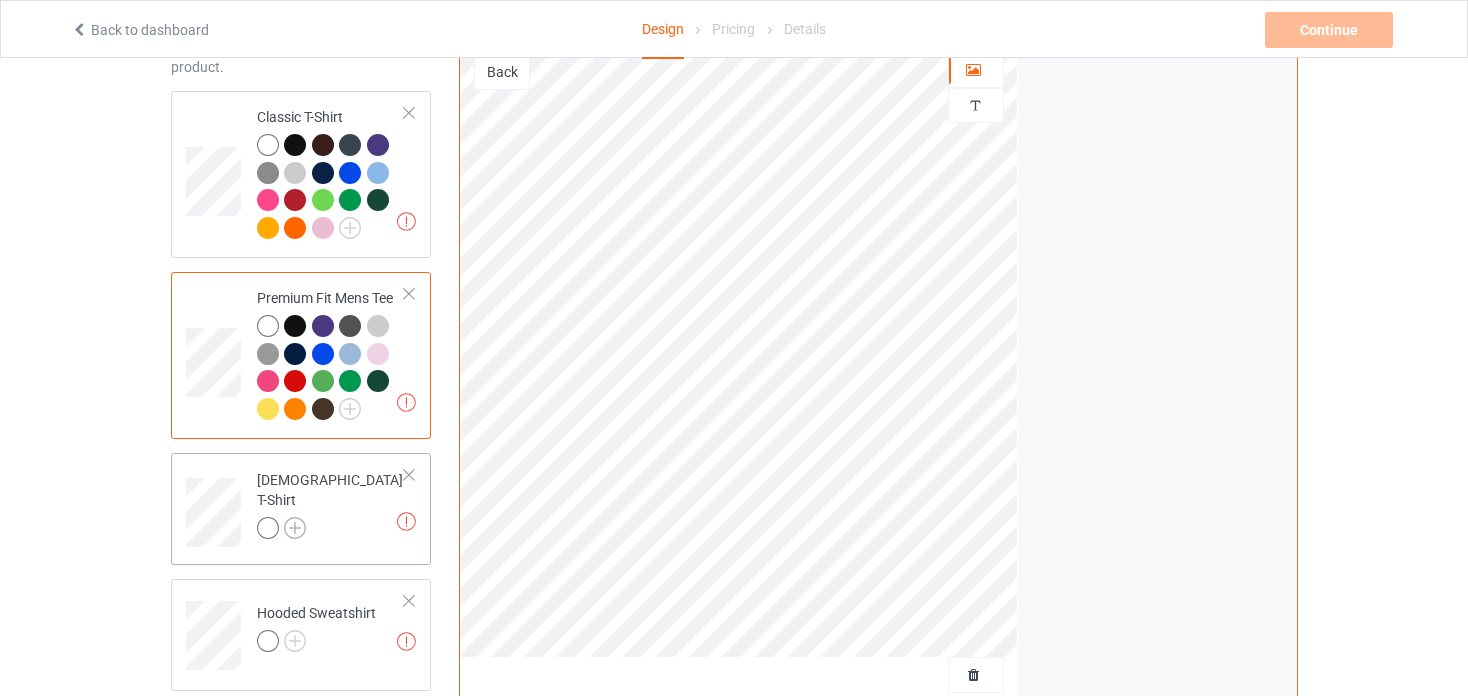 click at bounding box center (295, 528) 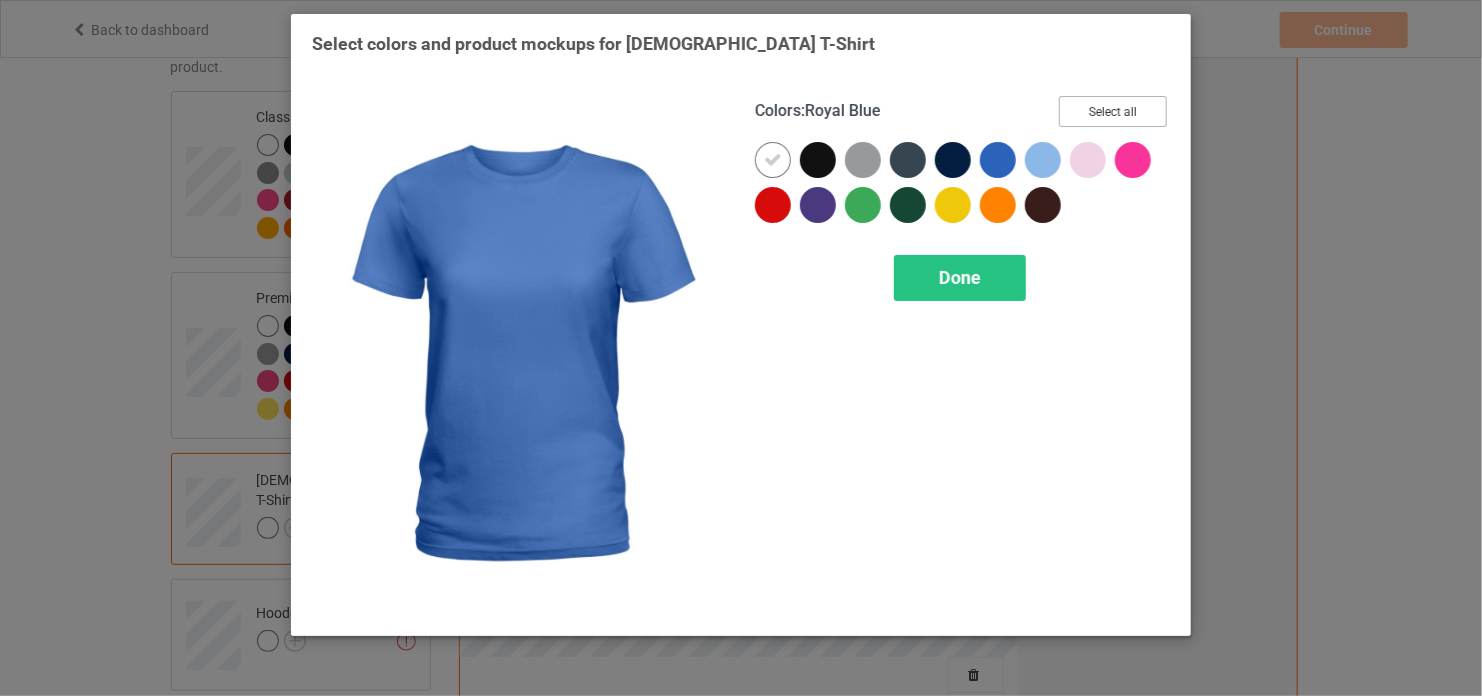 click on "Select all" at bounding box center [1113, 111] 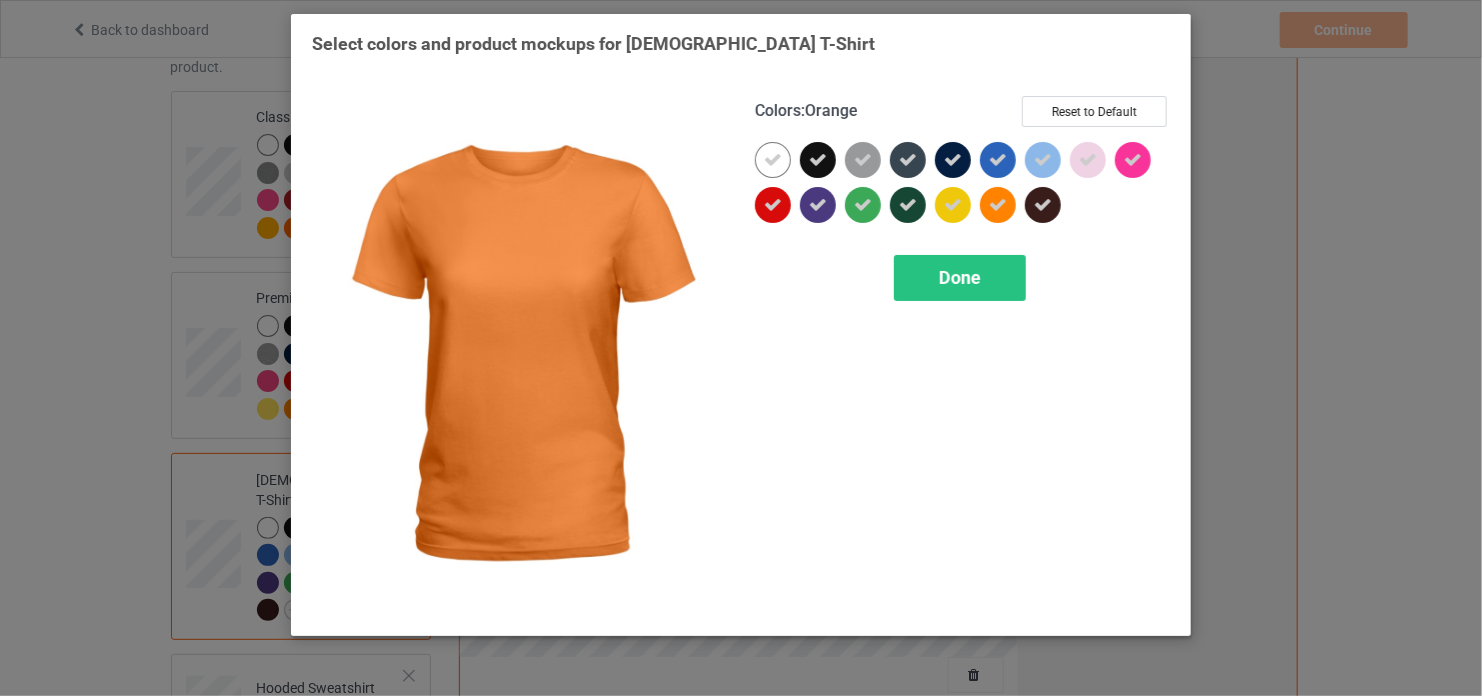 click on "Colors :  Orange Reset to Default Done" at bounding box center (962, 355) 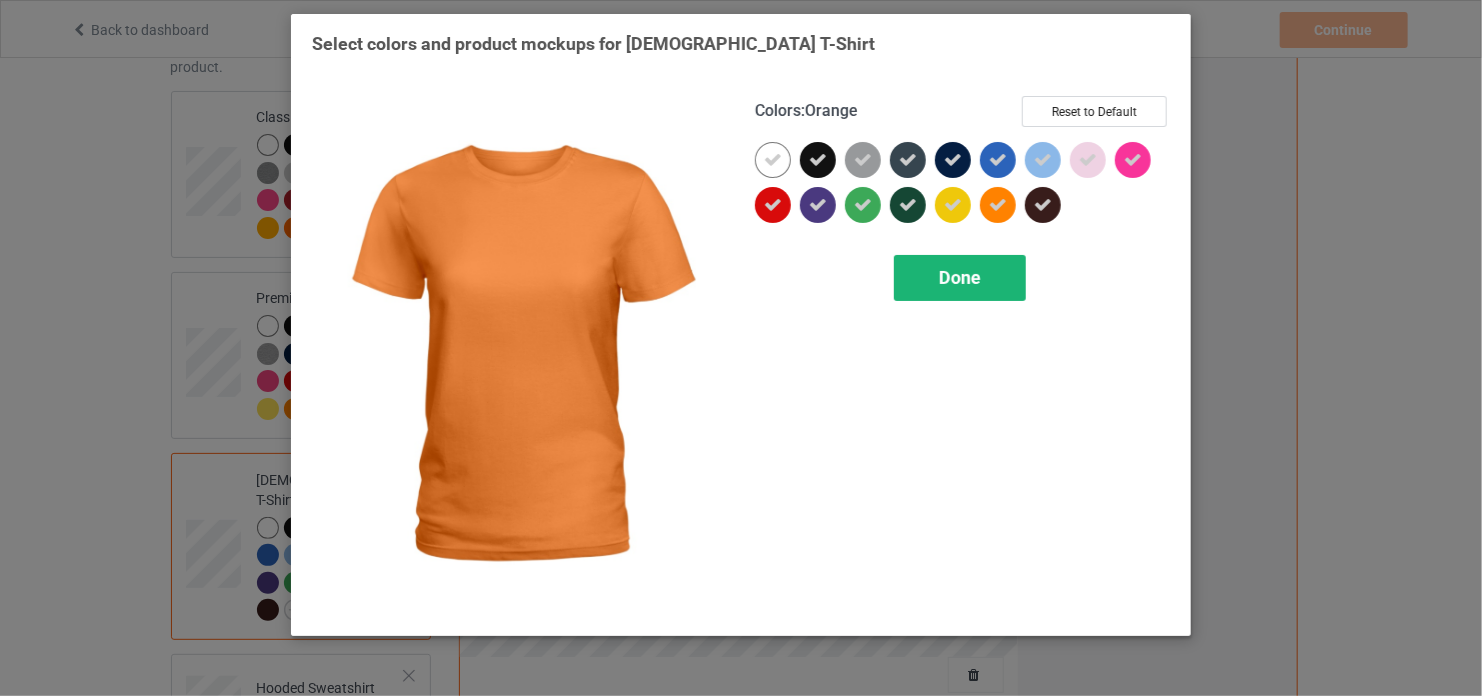 click on "Done" at bounding box center [960, 277] 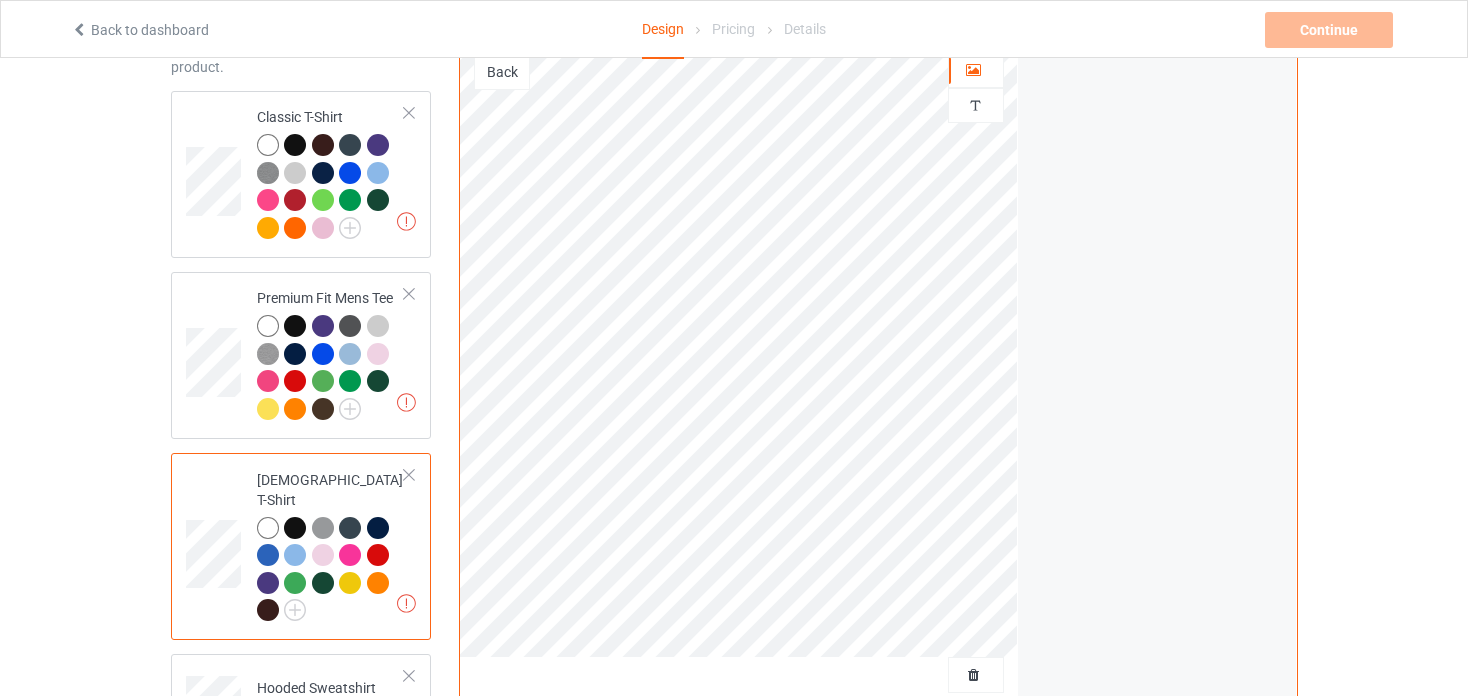 scroll, scrollTop: 0, scrollLeft: 0, axis: both 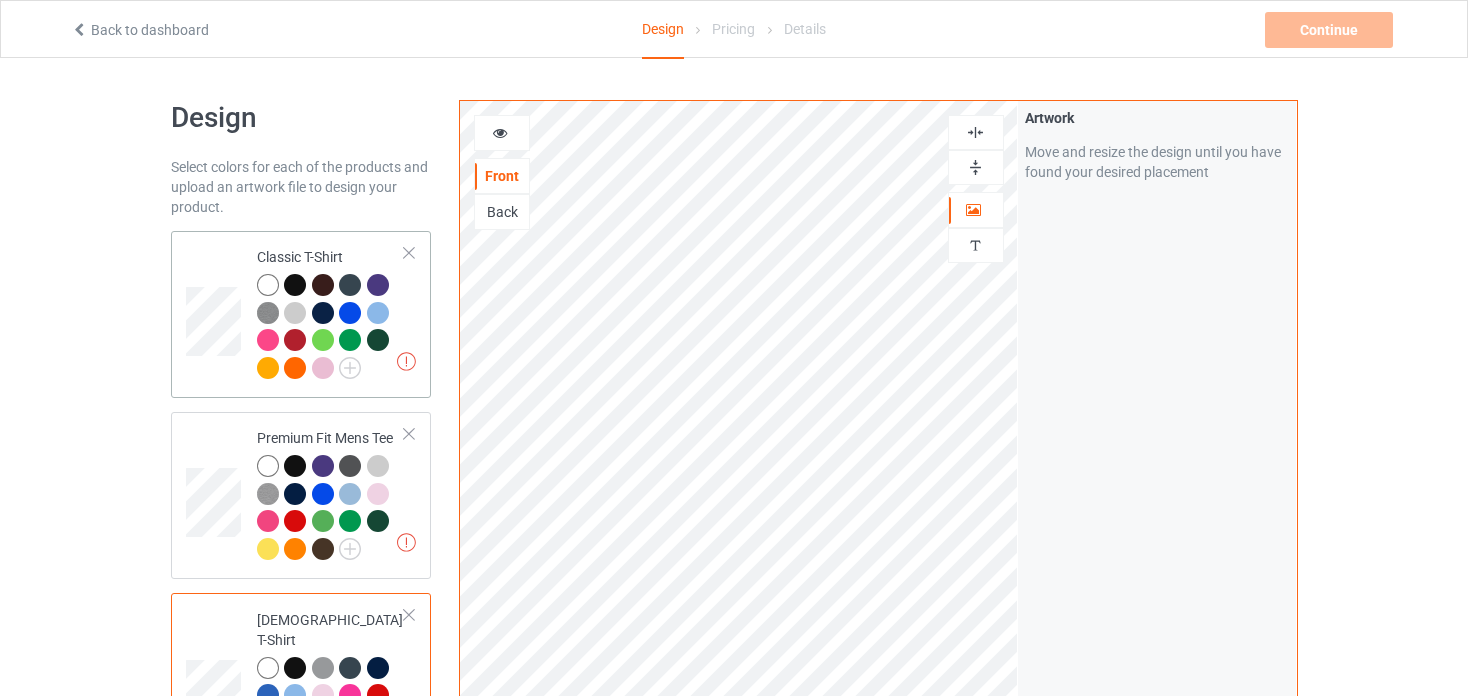 click at bounding box center [268, 285] 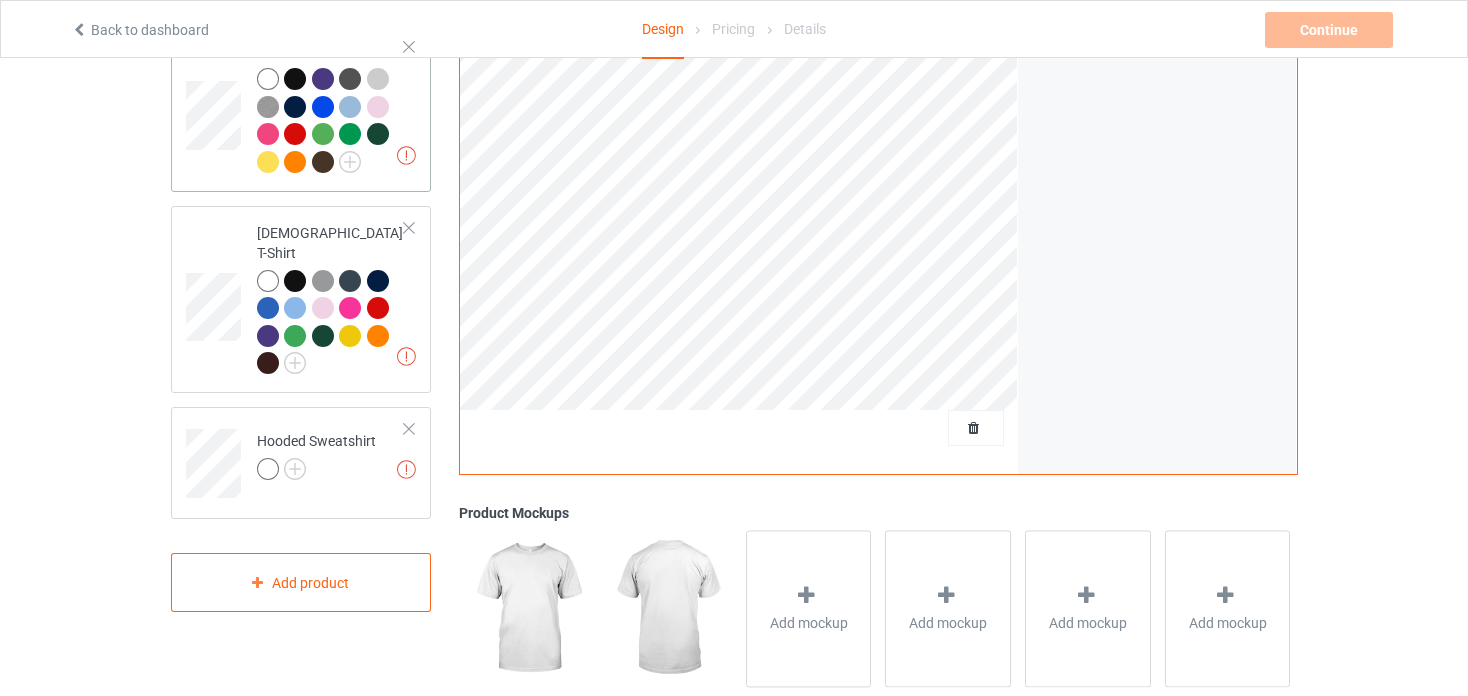 scroll, scrollTop: 388, scrollLeft: 0, axis: vertical 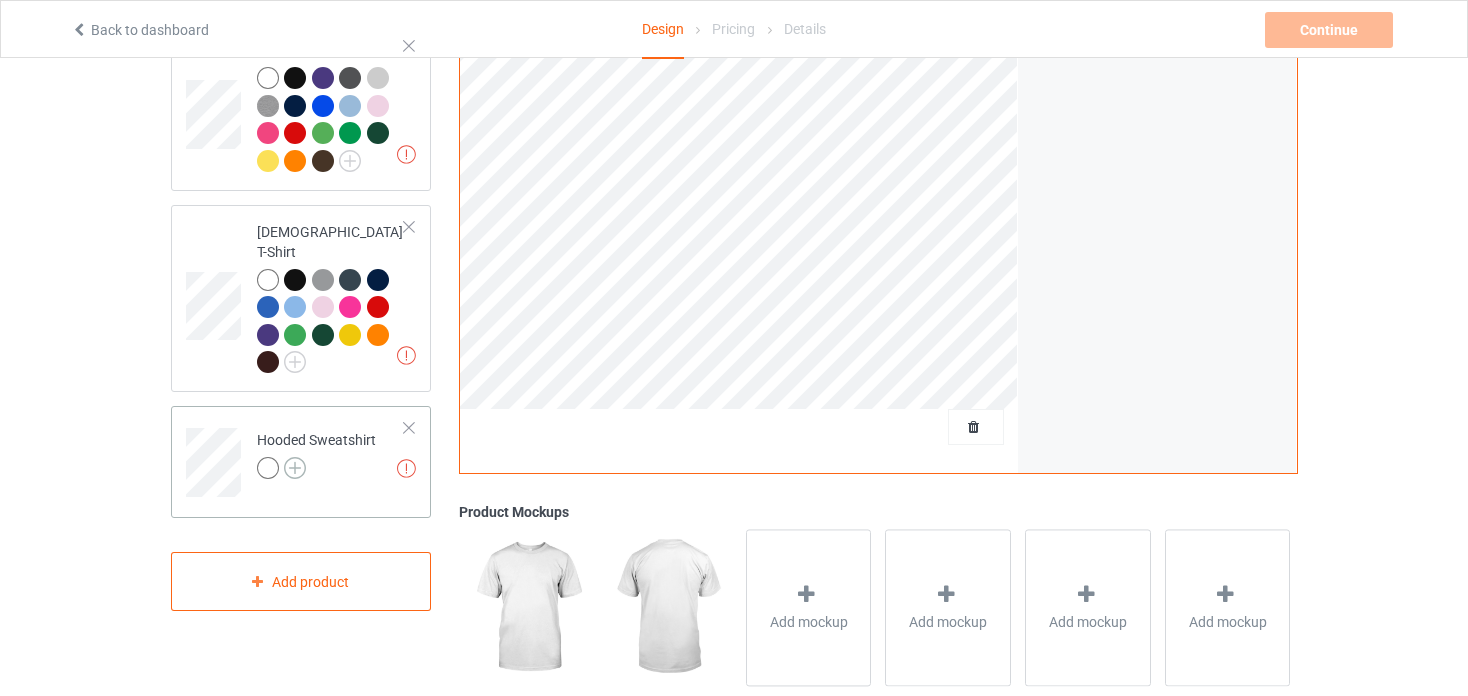 click at bounding box center (295, 468) 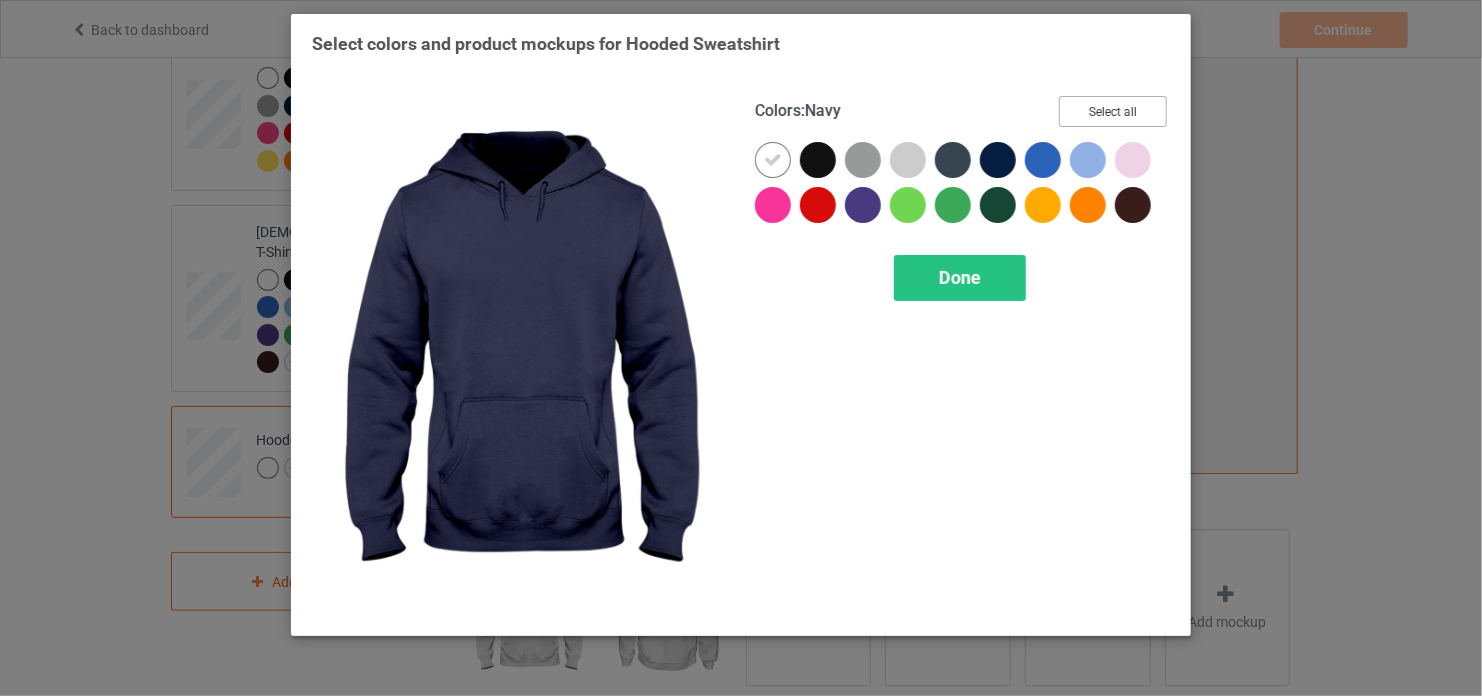 click on "Select all" at bounding box center [1113, 111] 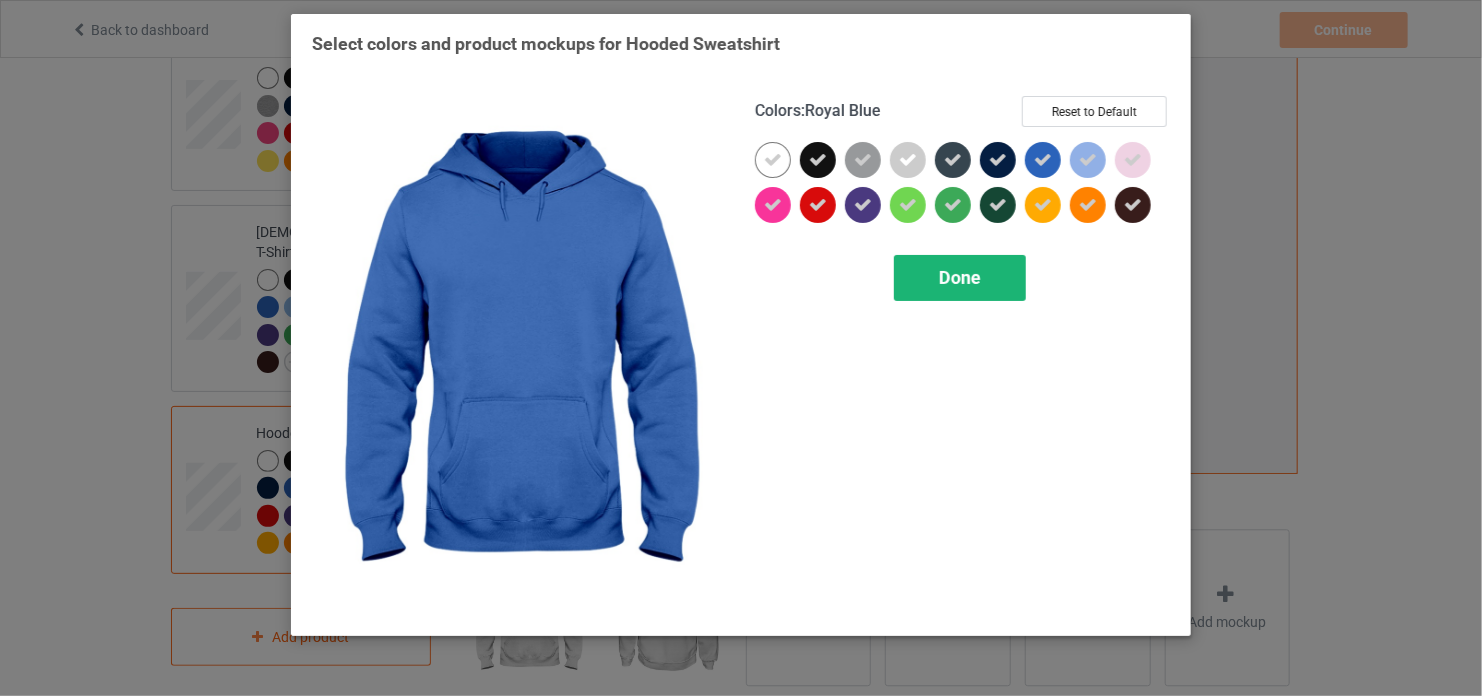 click on "Done" at bounding box center (960, 278) 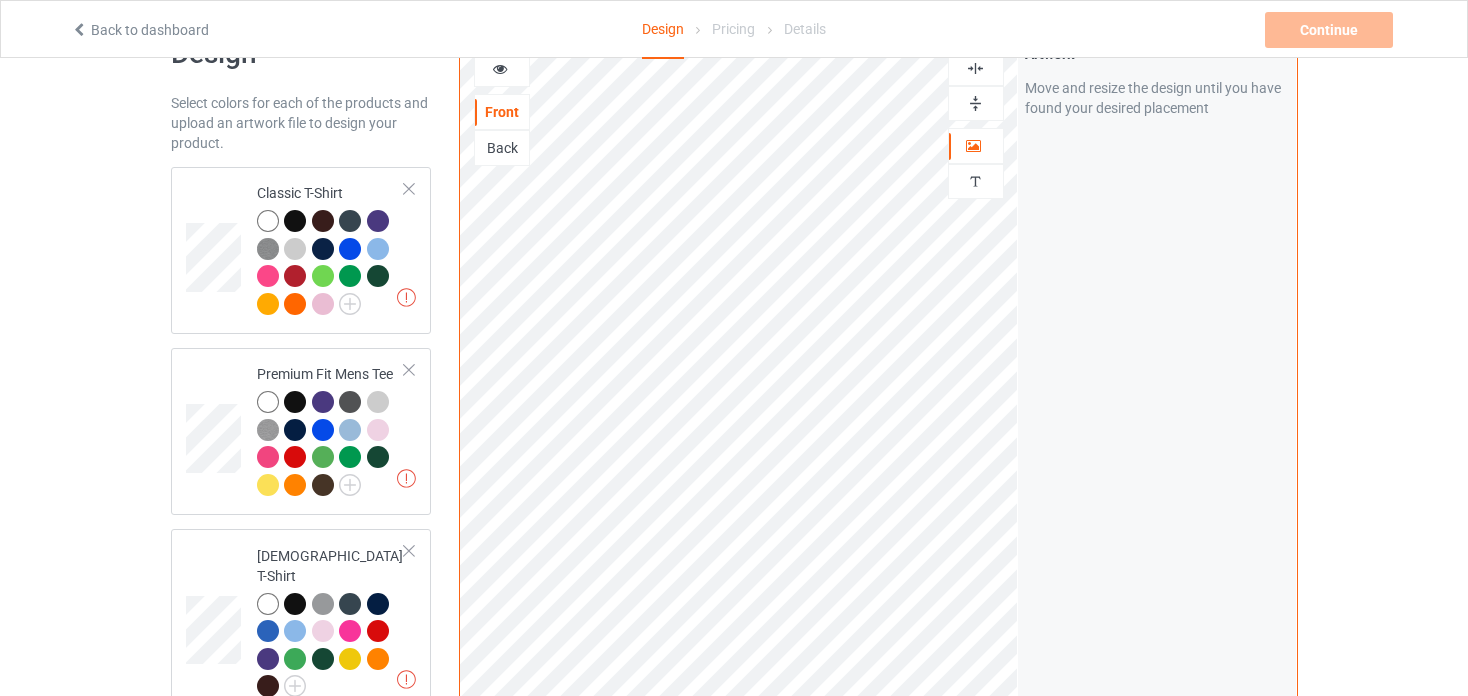 scroll, scrollTop: 0, scrollLeft: 0, axis: both 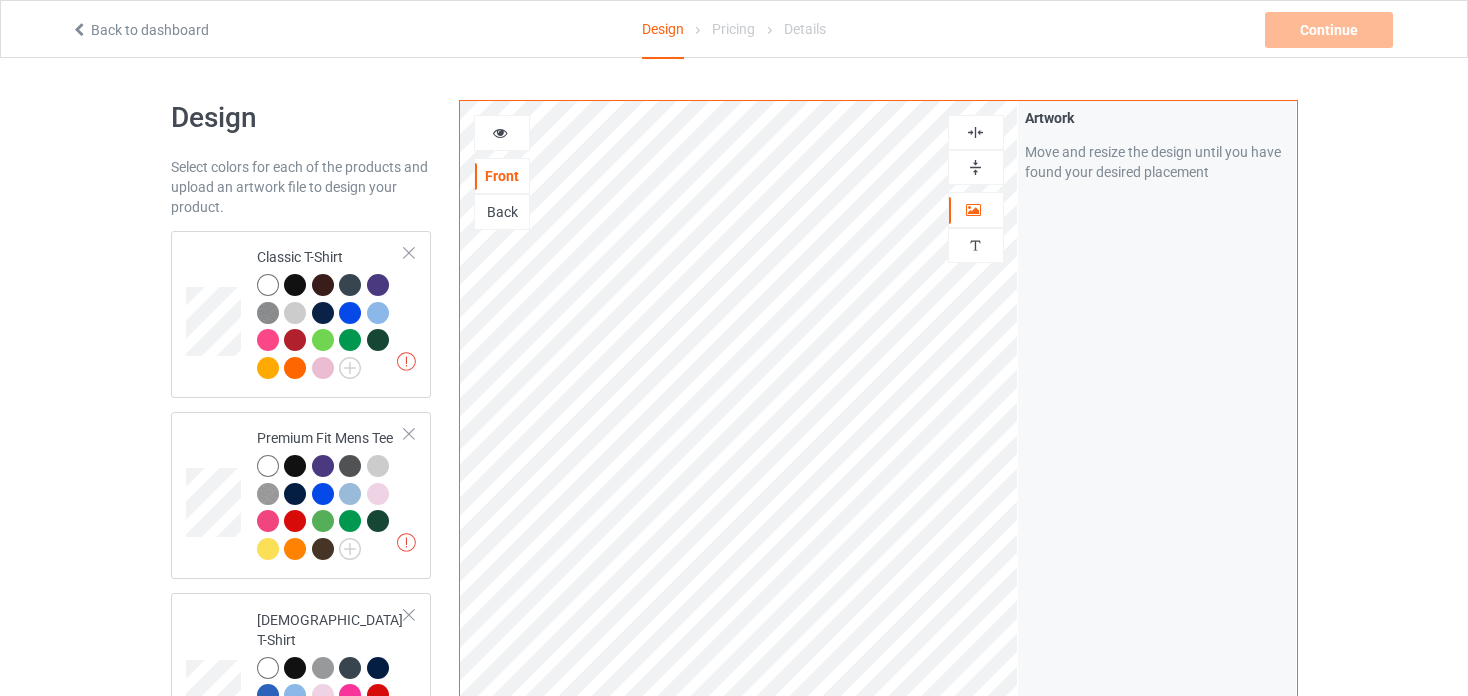 click at bounding box center (502, 133) 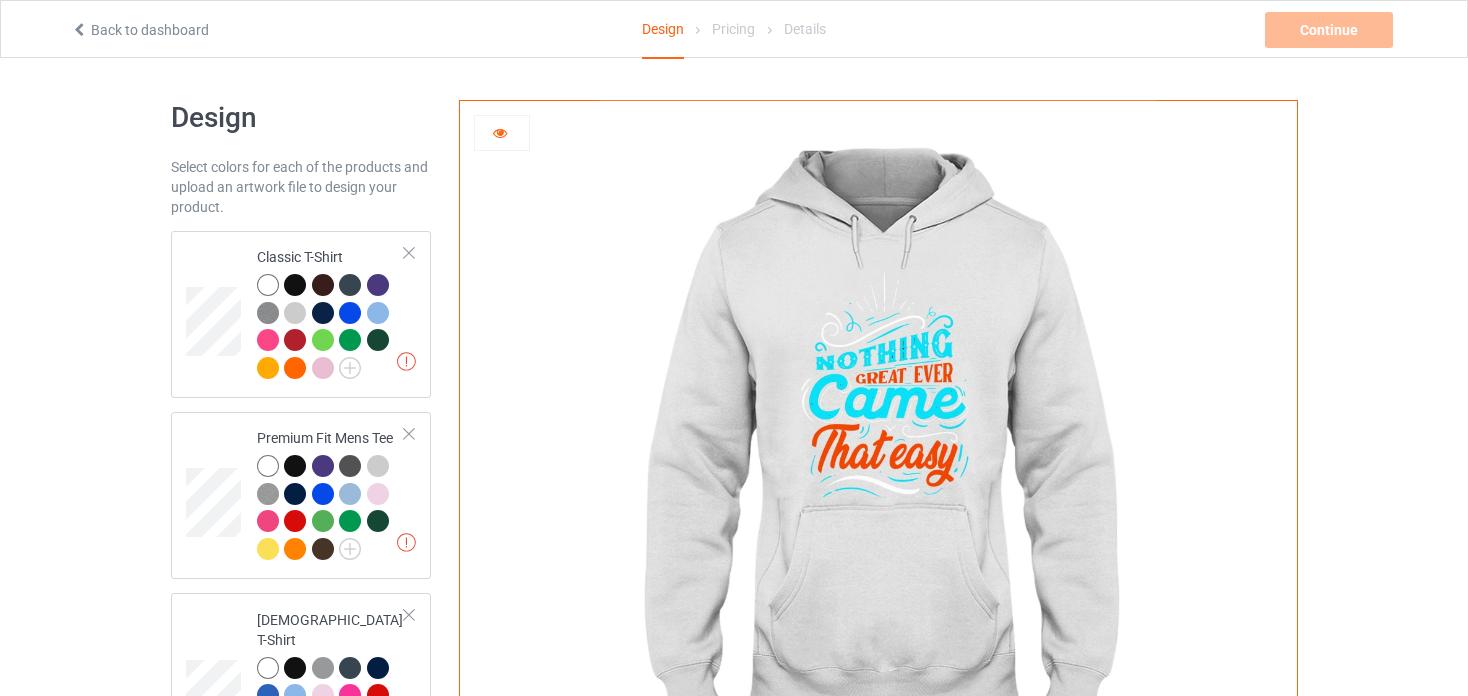 click at bounding box center [502, 133] 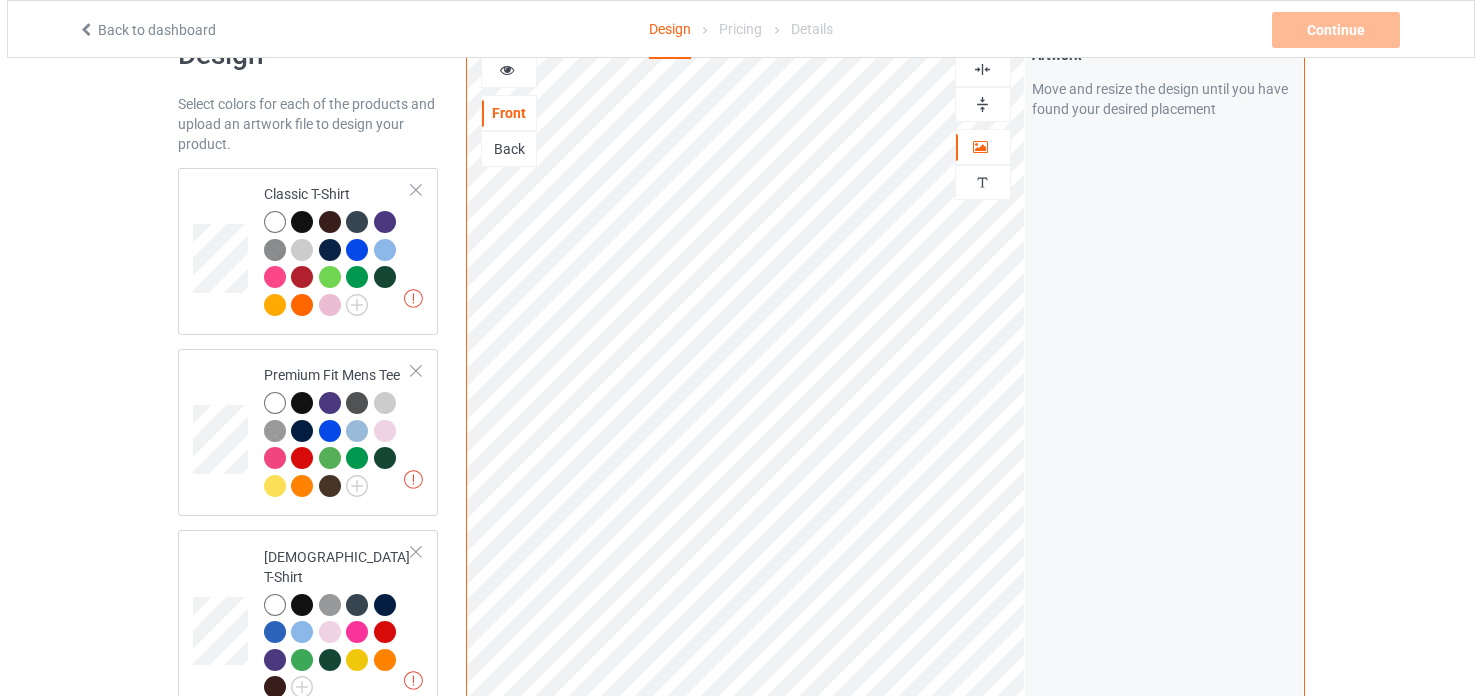 scroll, scrollTop: 0, scrollLeft: 0, axis: both 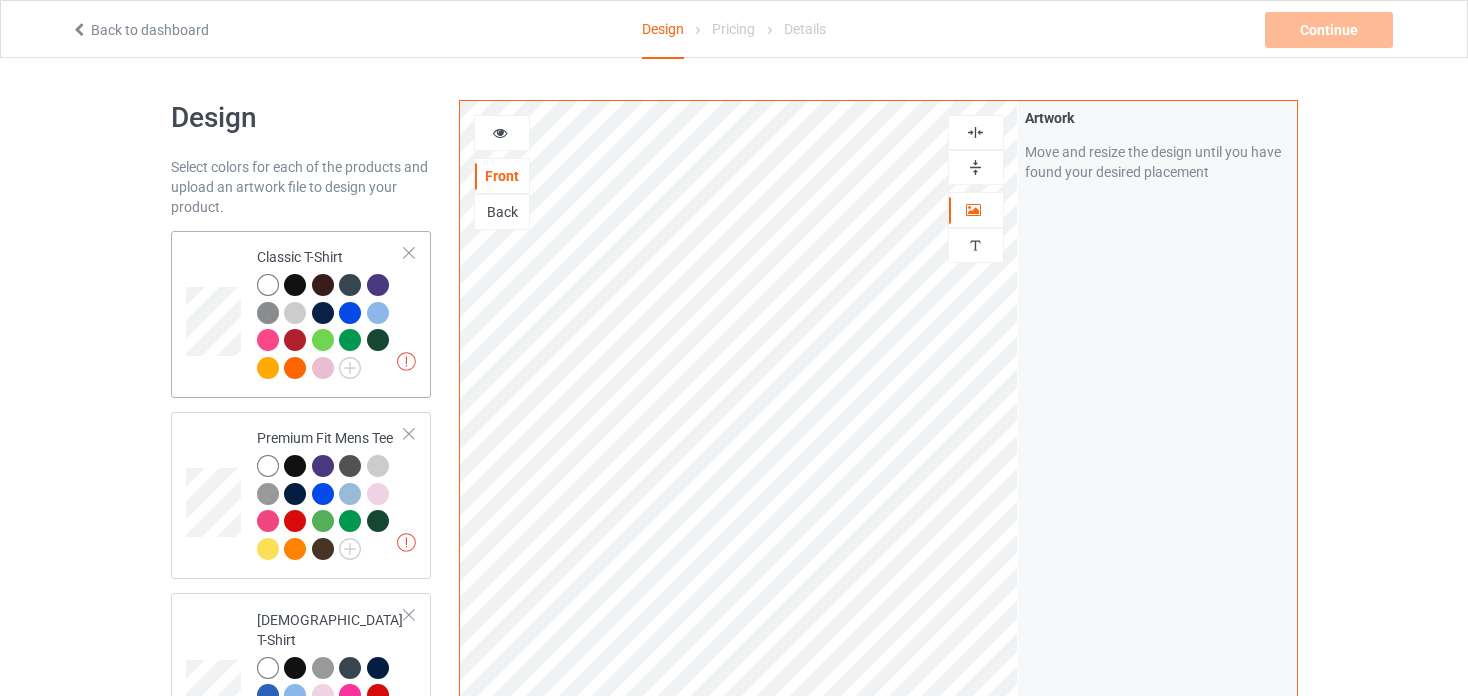 click at bounding box center (331, 329) 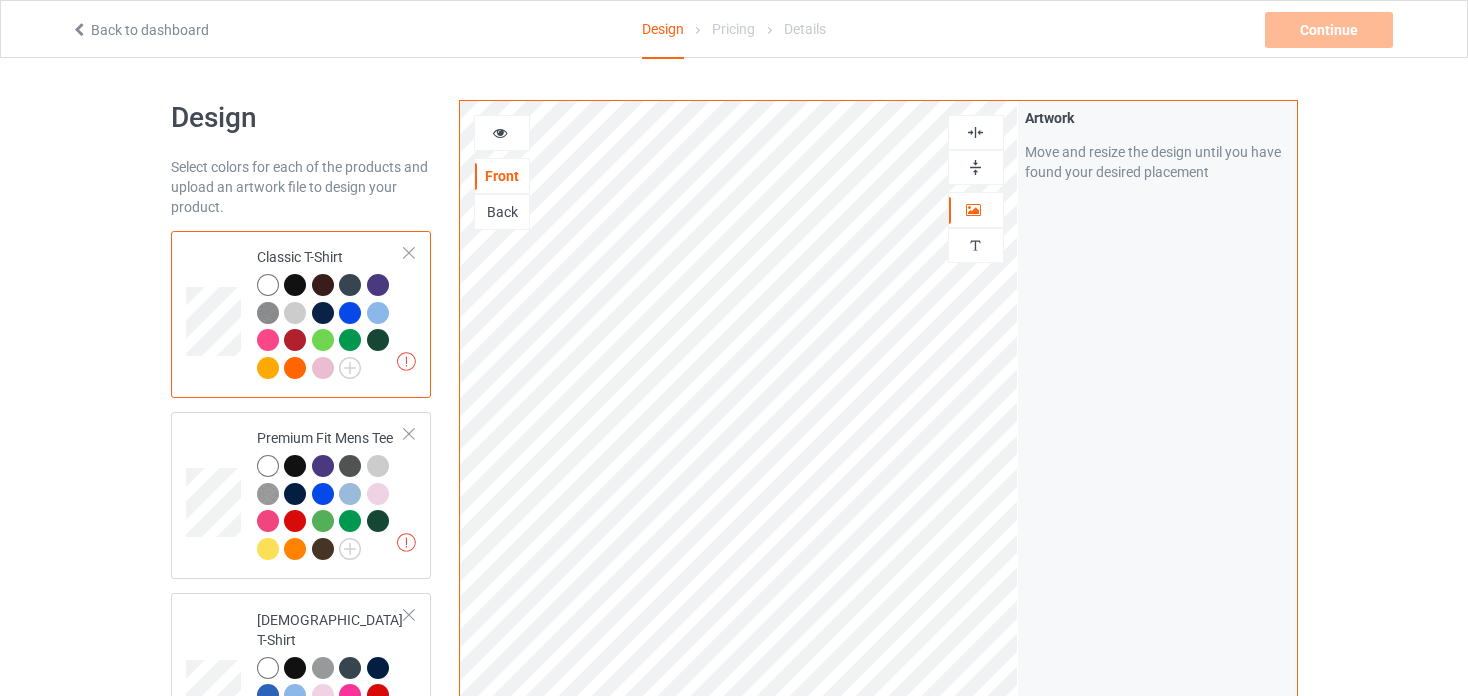 click at bounding box center (976, 132) 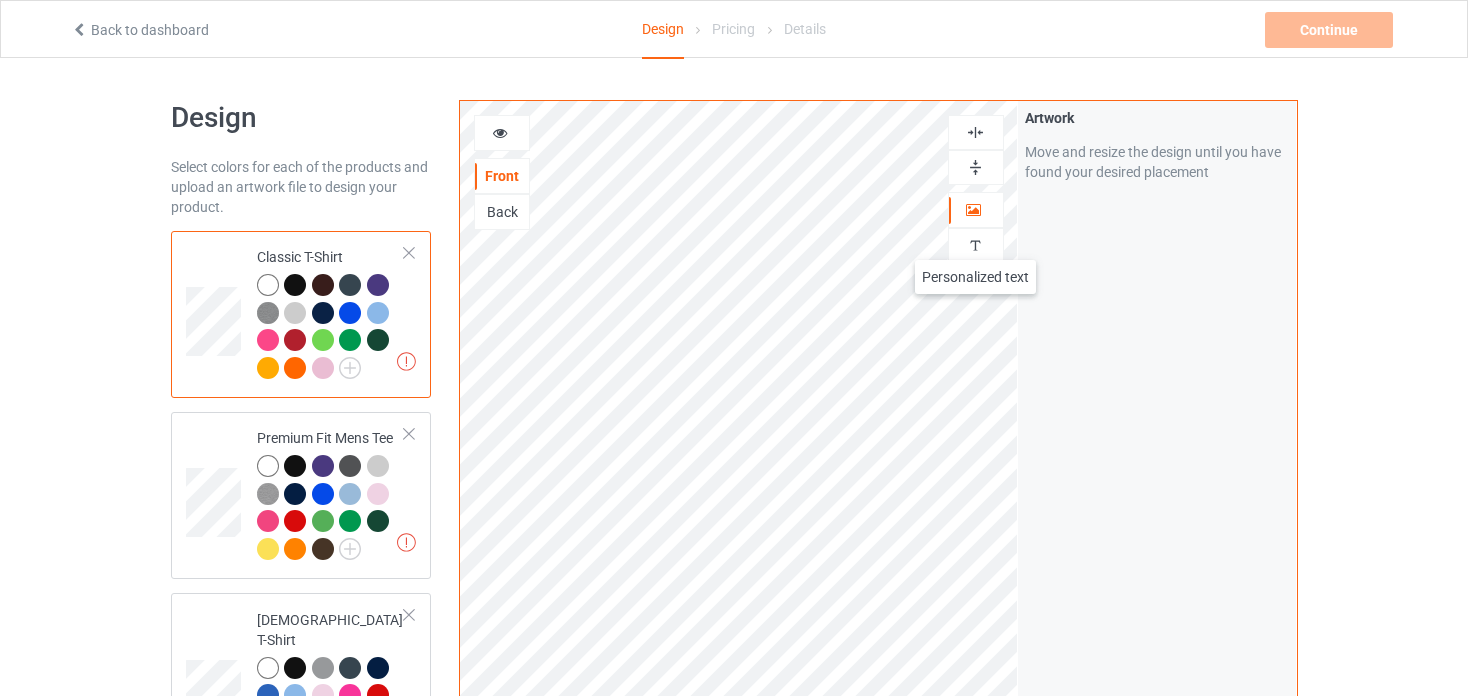 click at bounding box center [975, 245] 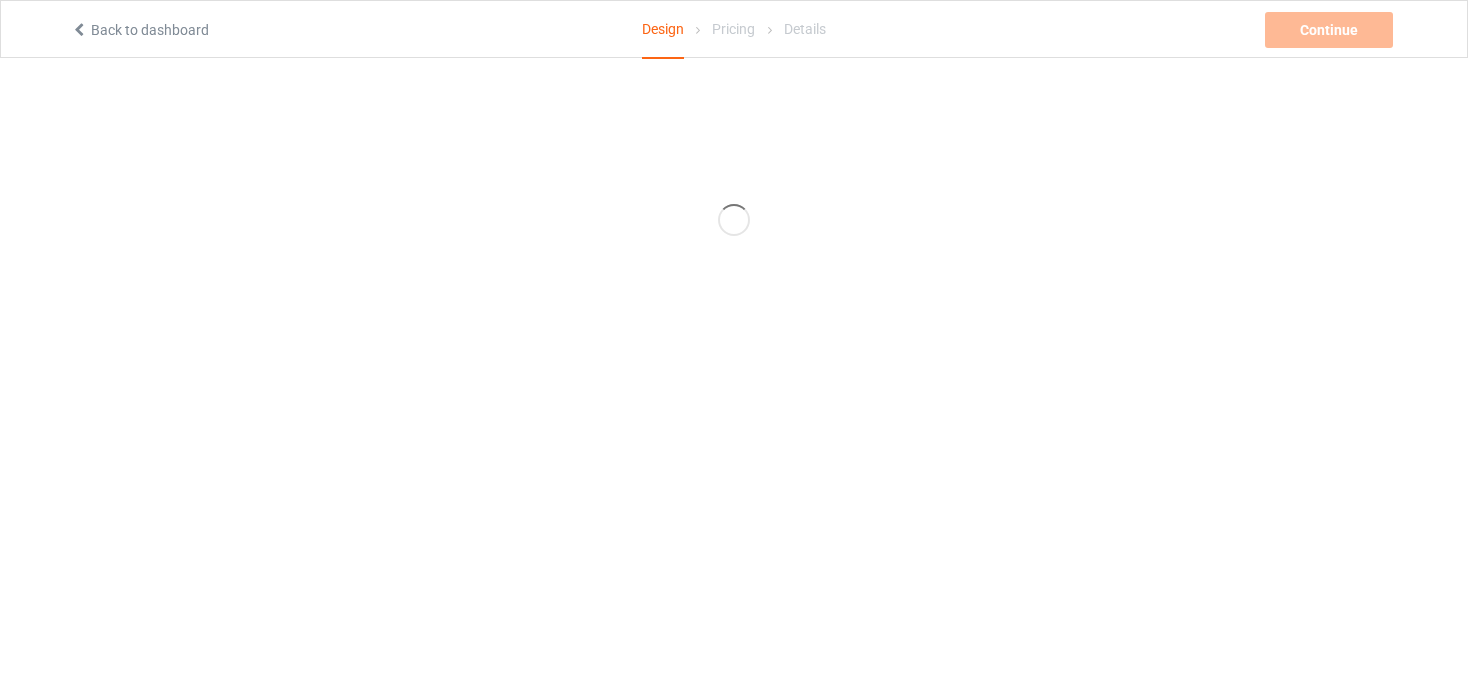 scroll, scrollTop: 0, scrollLeft: 0, axis: both 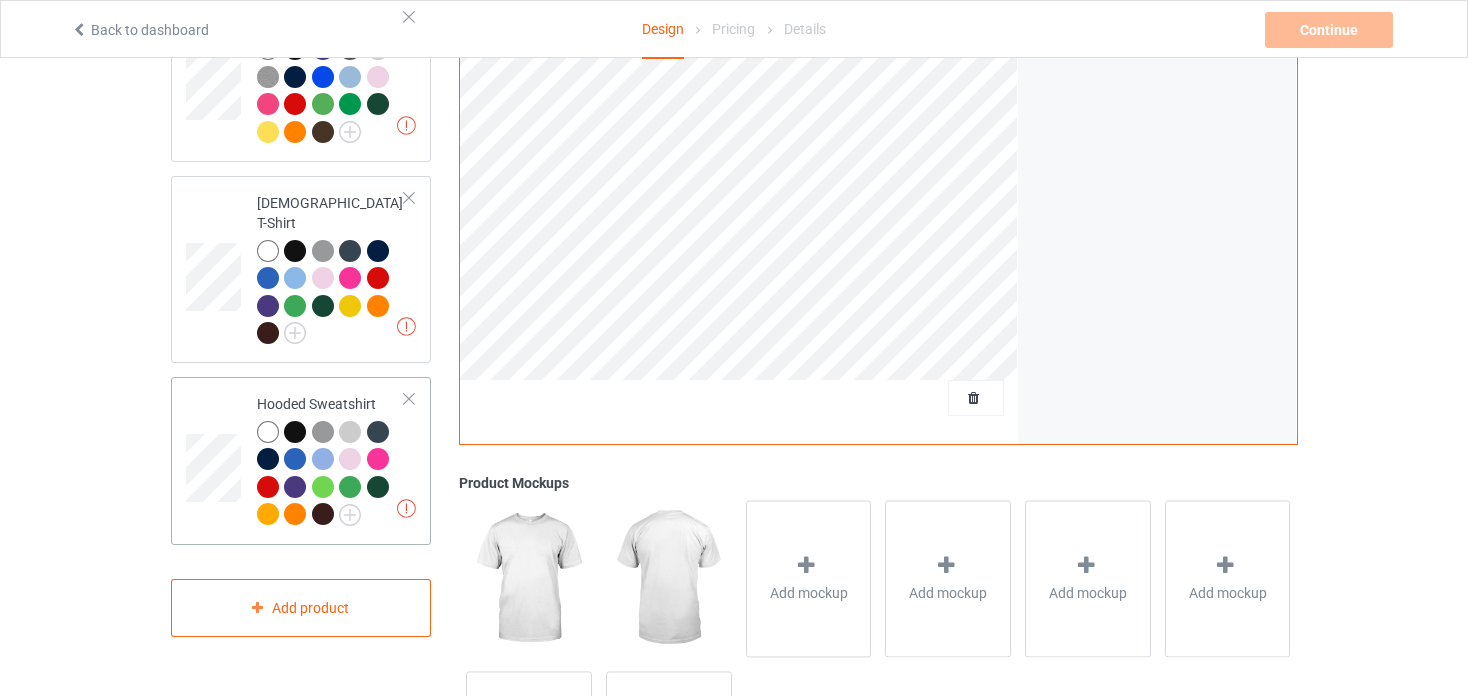 click at bounding box center [409, 399] 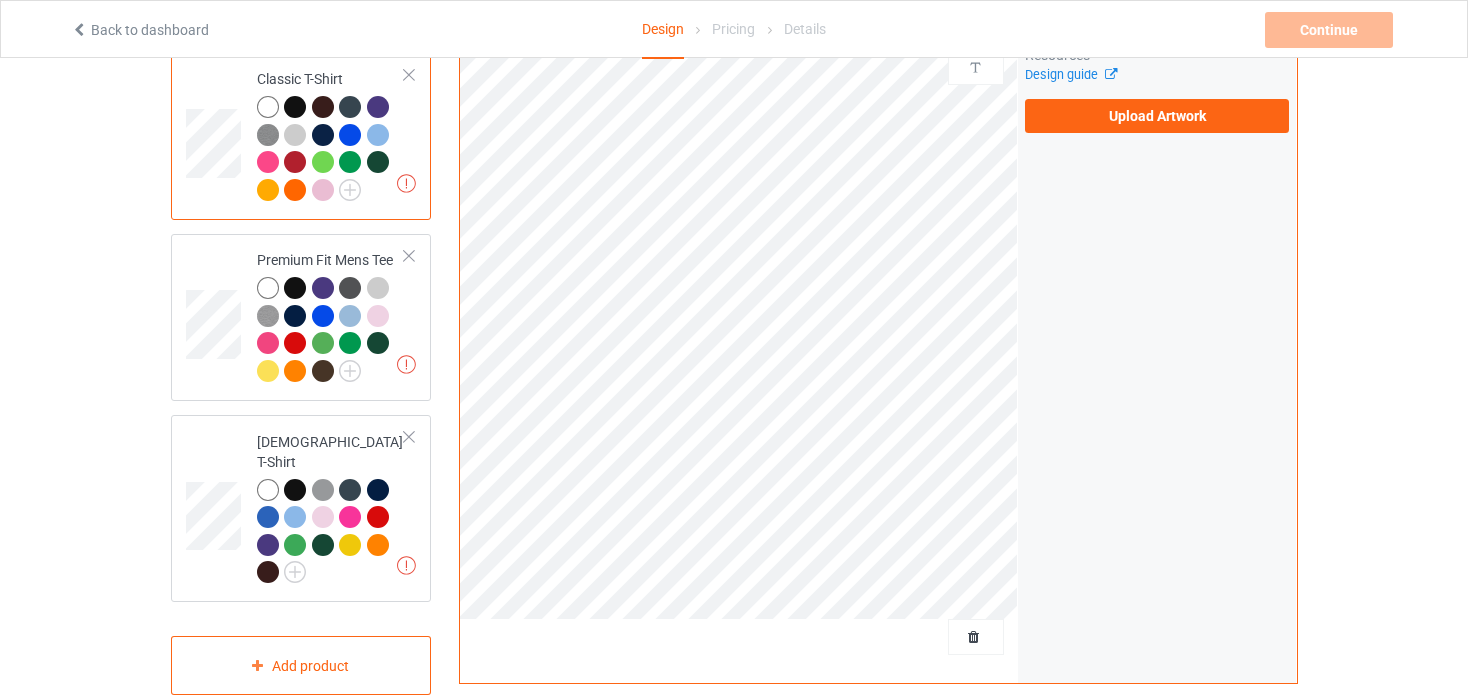 scroll, scrollTop: 0, scrollLeft: 0, axis: both 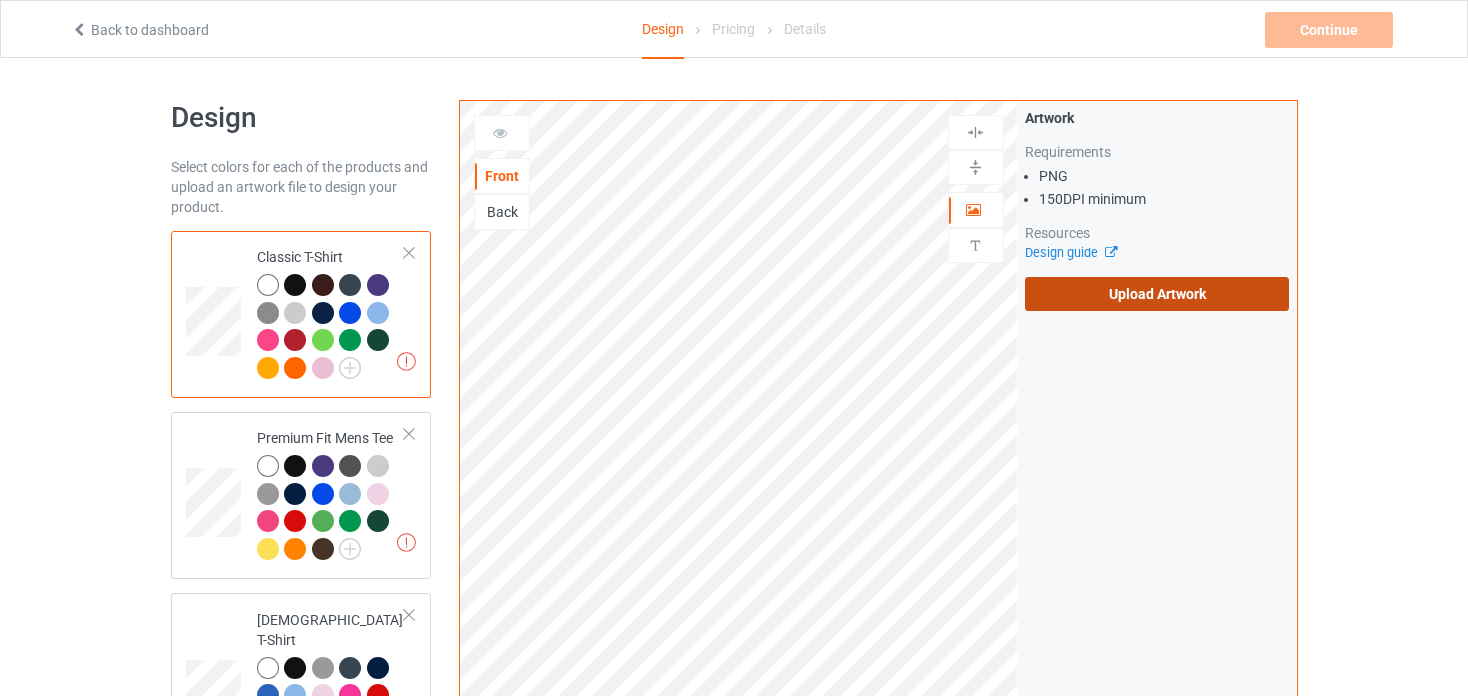 click on "Upload Artwork" at bounding box center [1157, 294] 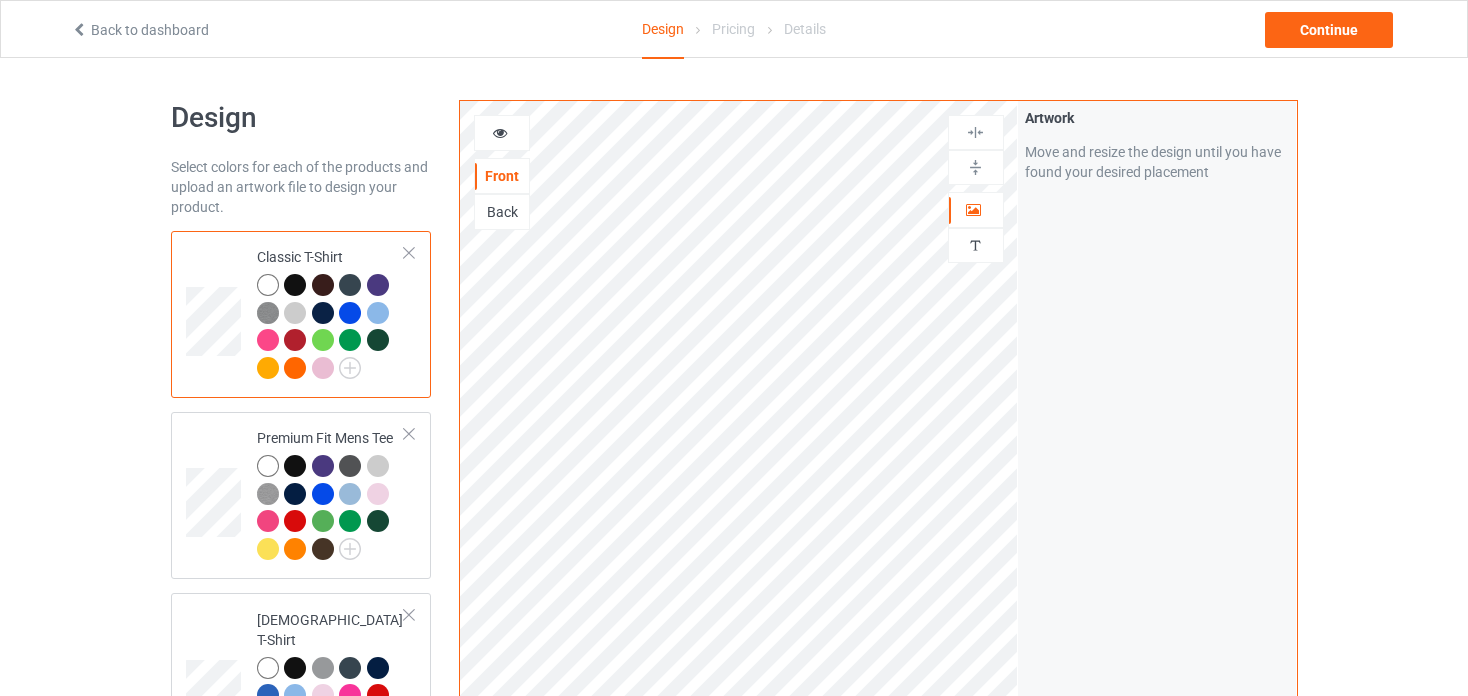 click at bounding box center (500, 130) 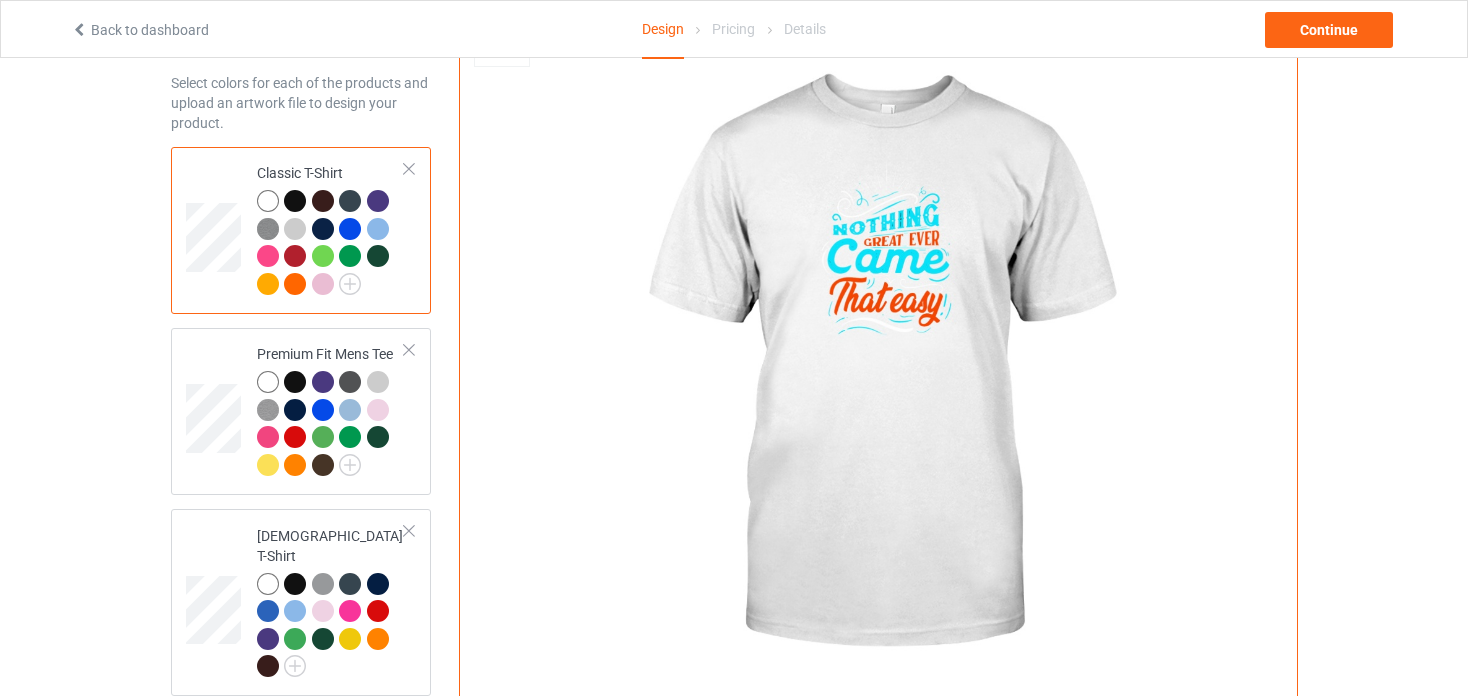 scroll, scrollTop: 0, scrollLeft: 0, axis: both 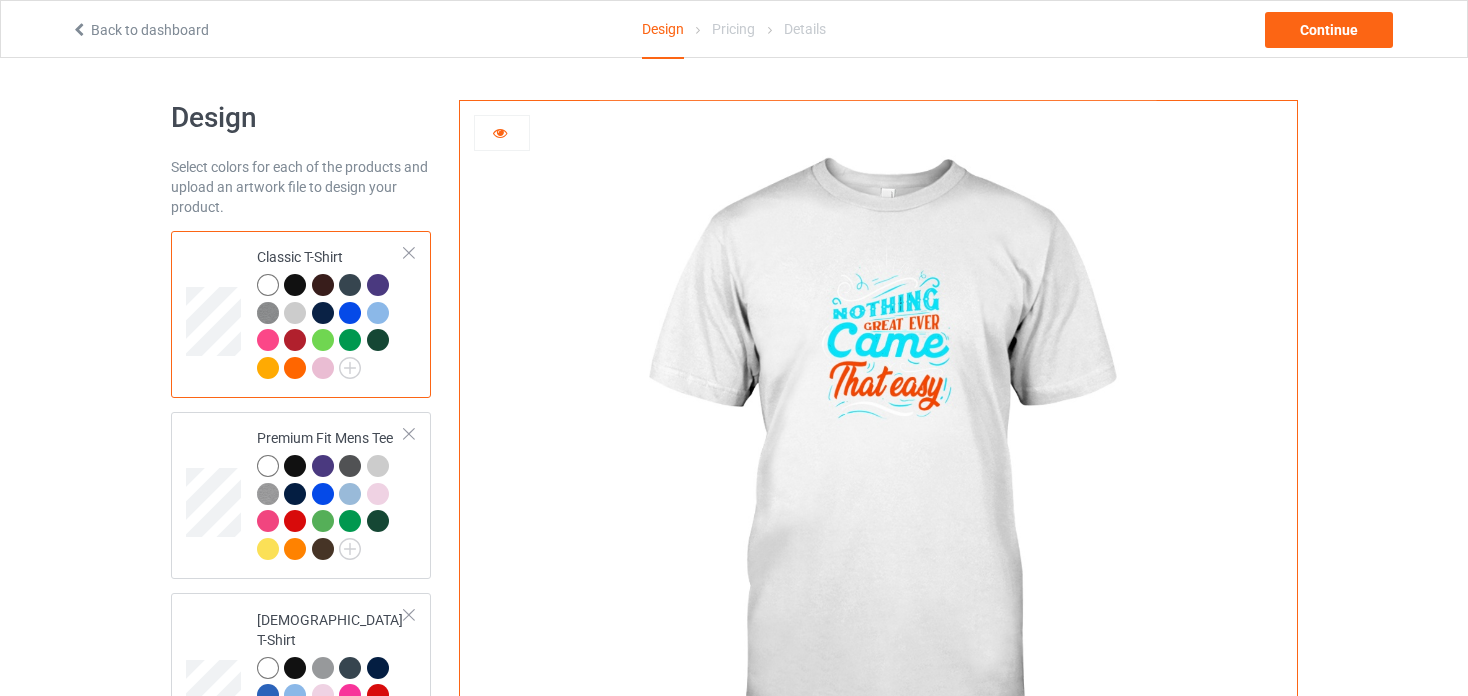 click at bounding box center [500, 130] 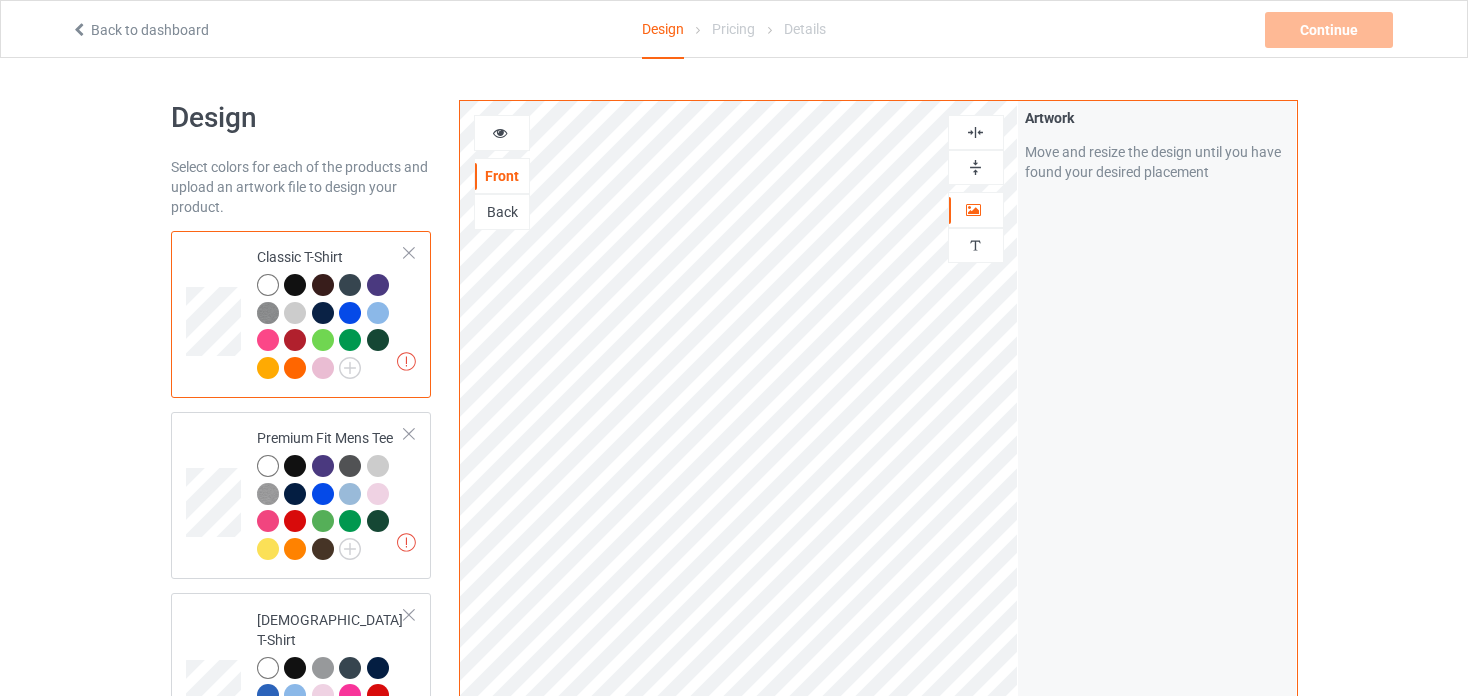 click at bounding box center [500, 130] 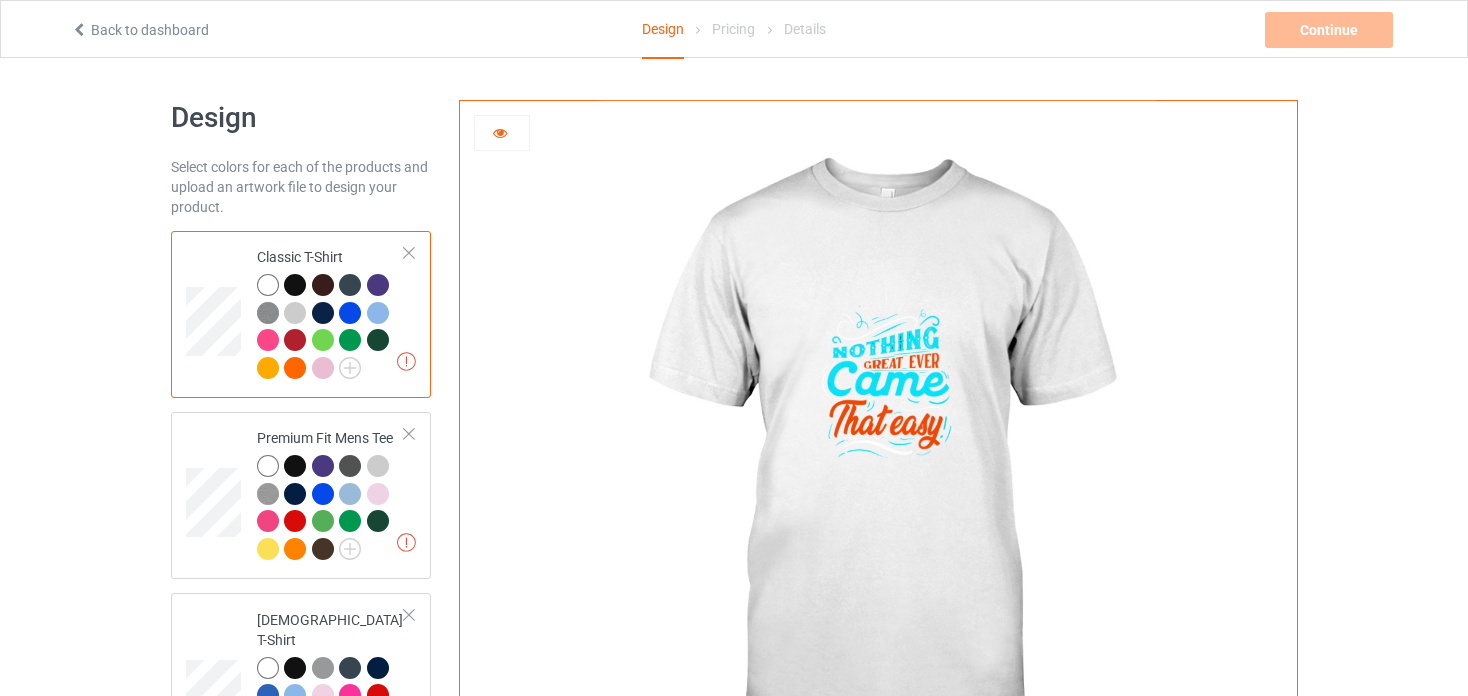 click at bounding box center [295, 285] 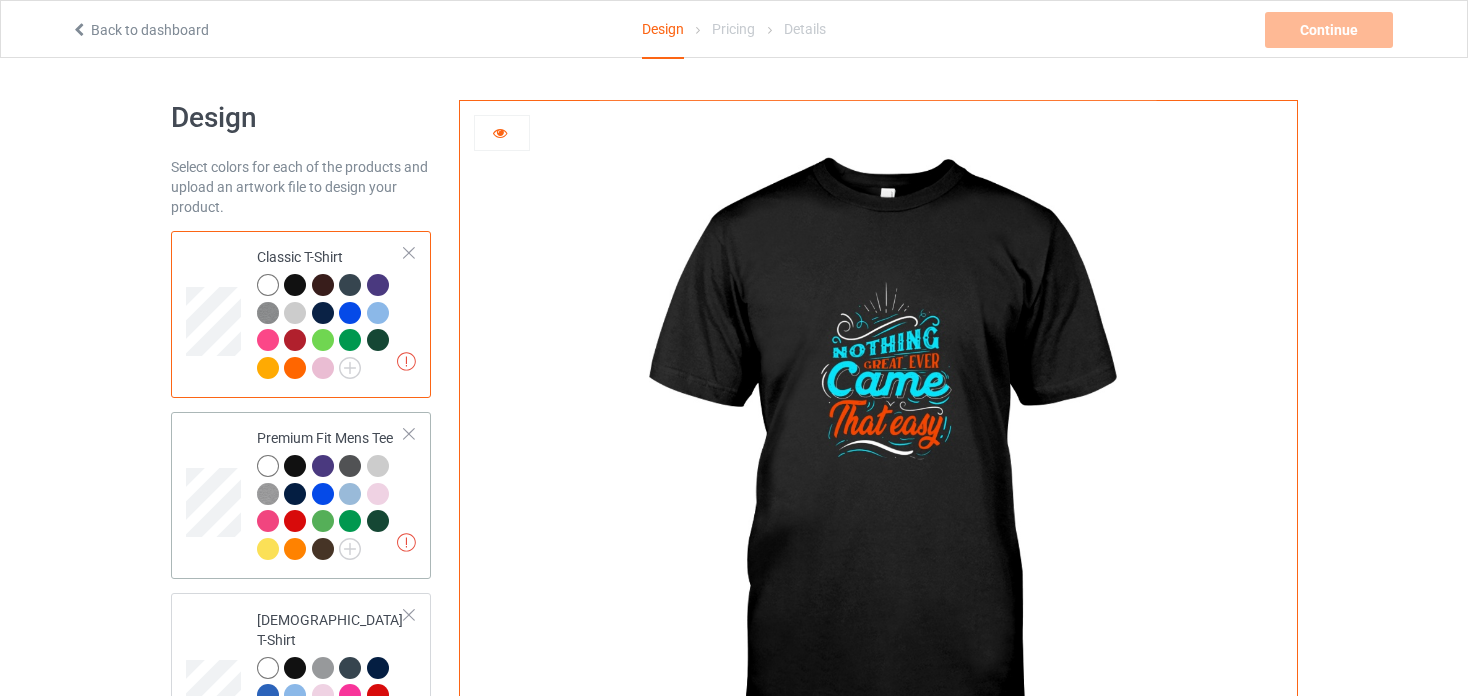 click at bounding box center [295, 466] 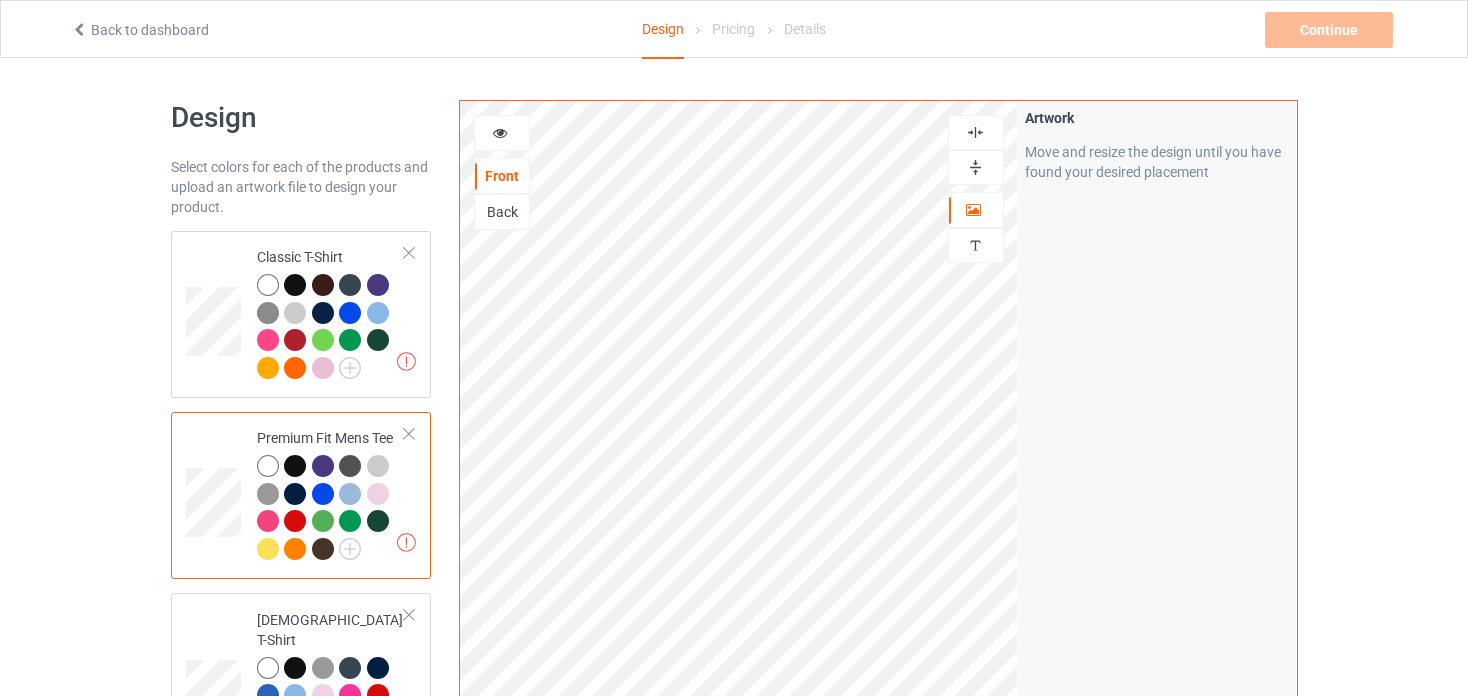 click at bounding box center (500, 130) 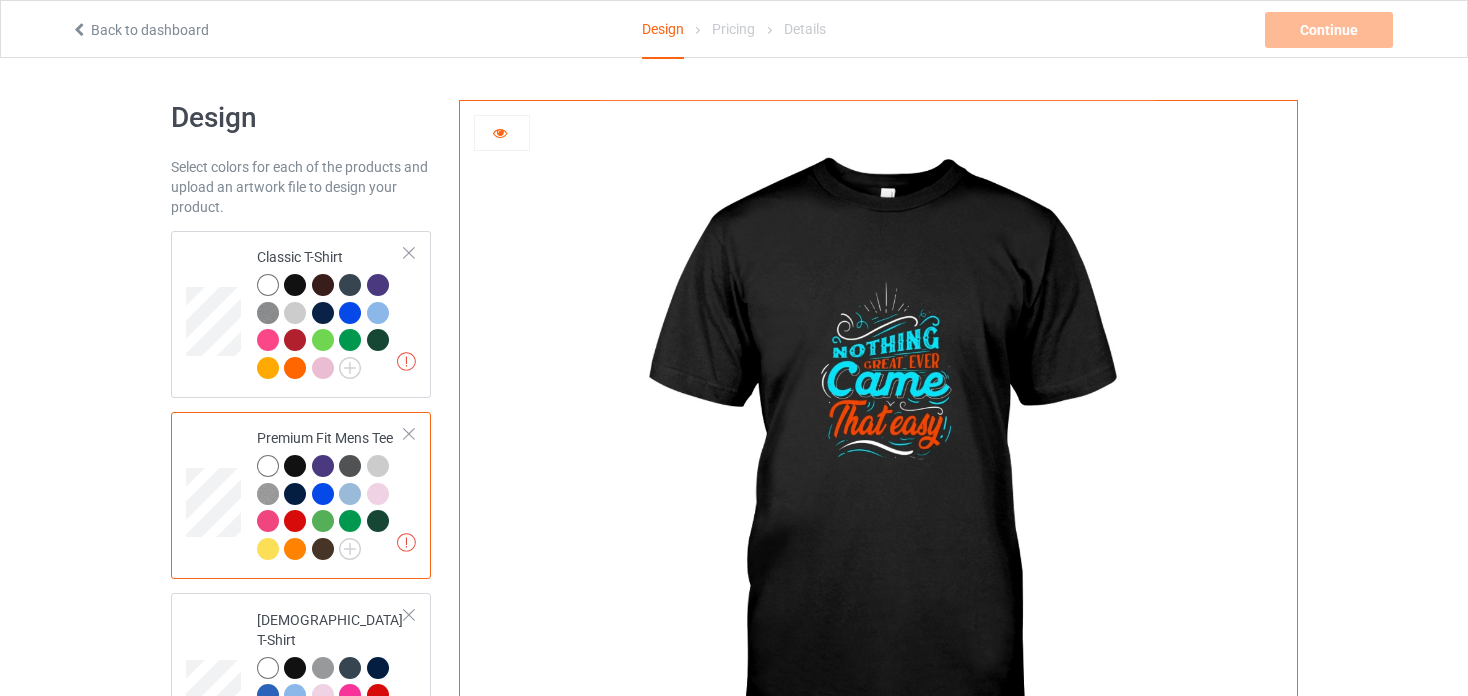 click at bounding box center (878, 449) 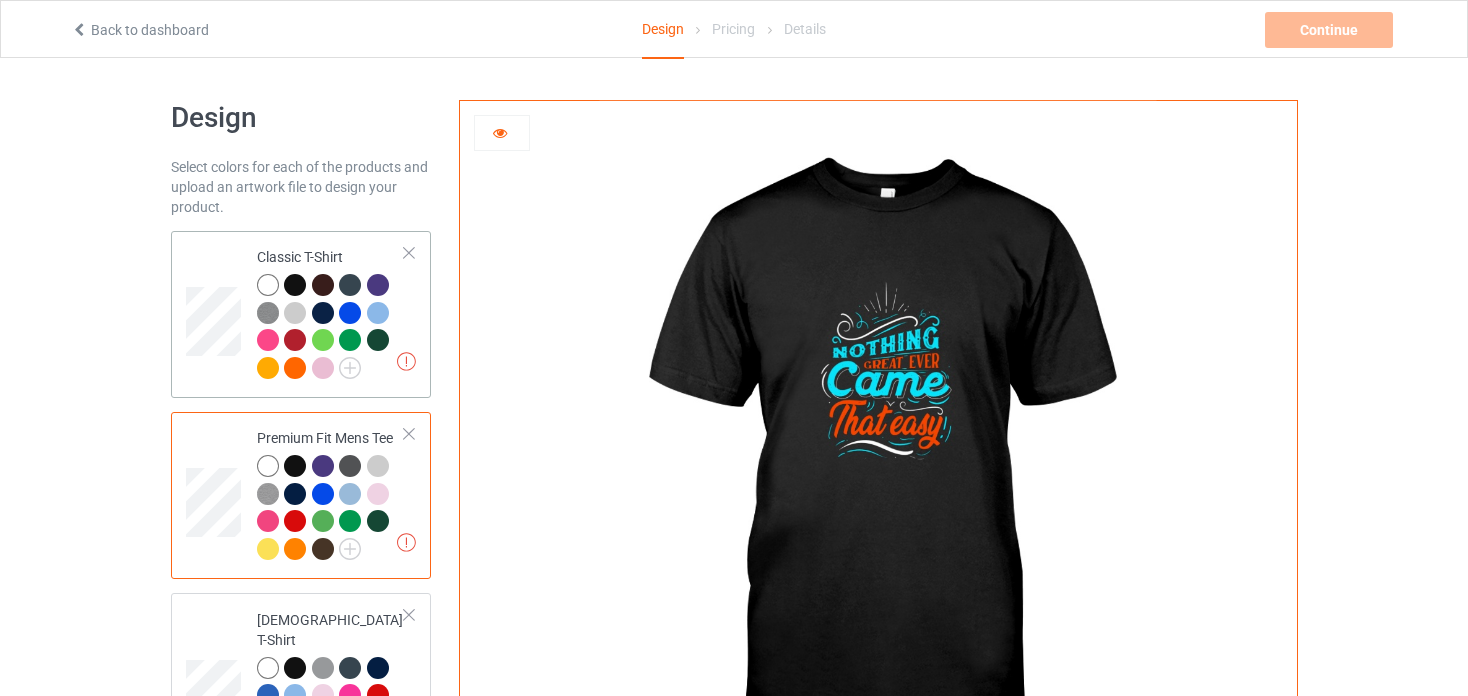 click at bounding box center (353, 288) 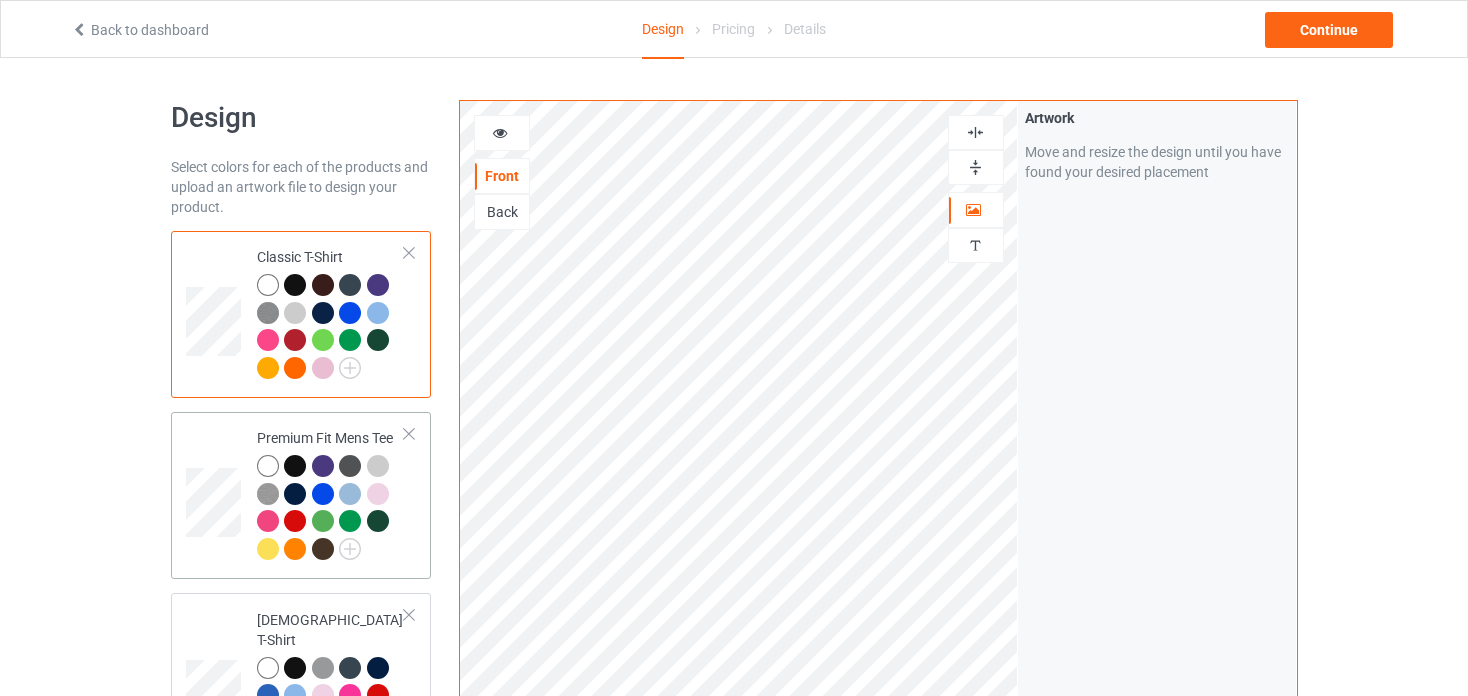 click on "Premium Fit Mens Tee" at bounding box center (331, 493) 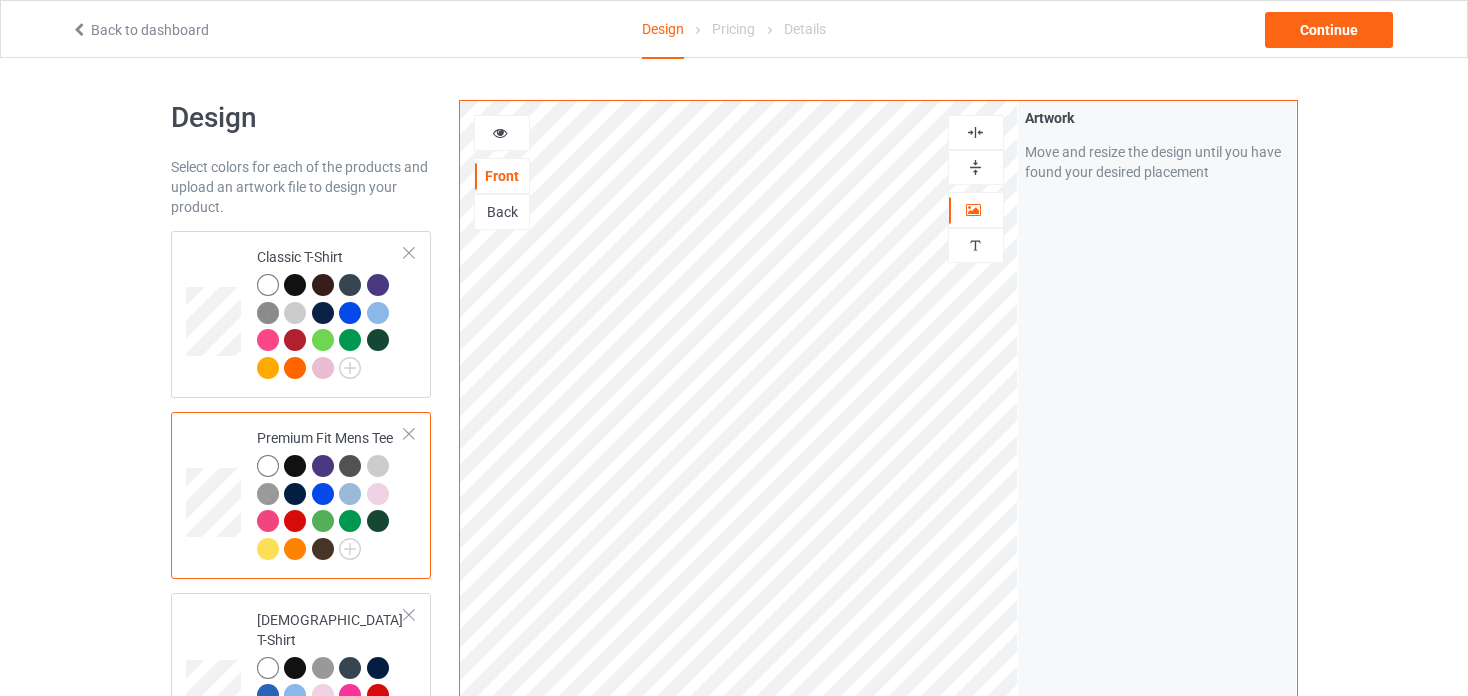 click at bounding box center [502, 133] 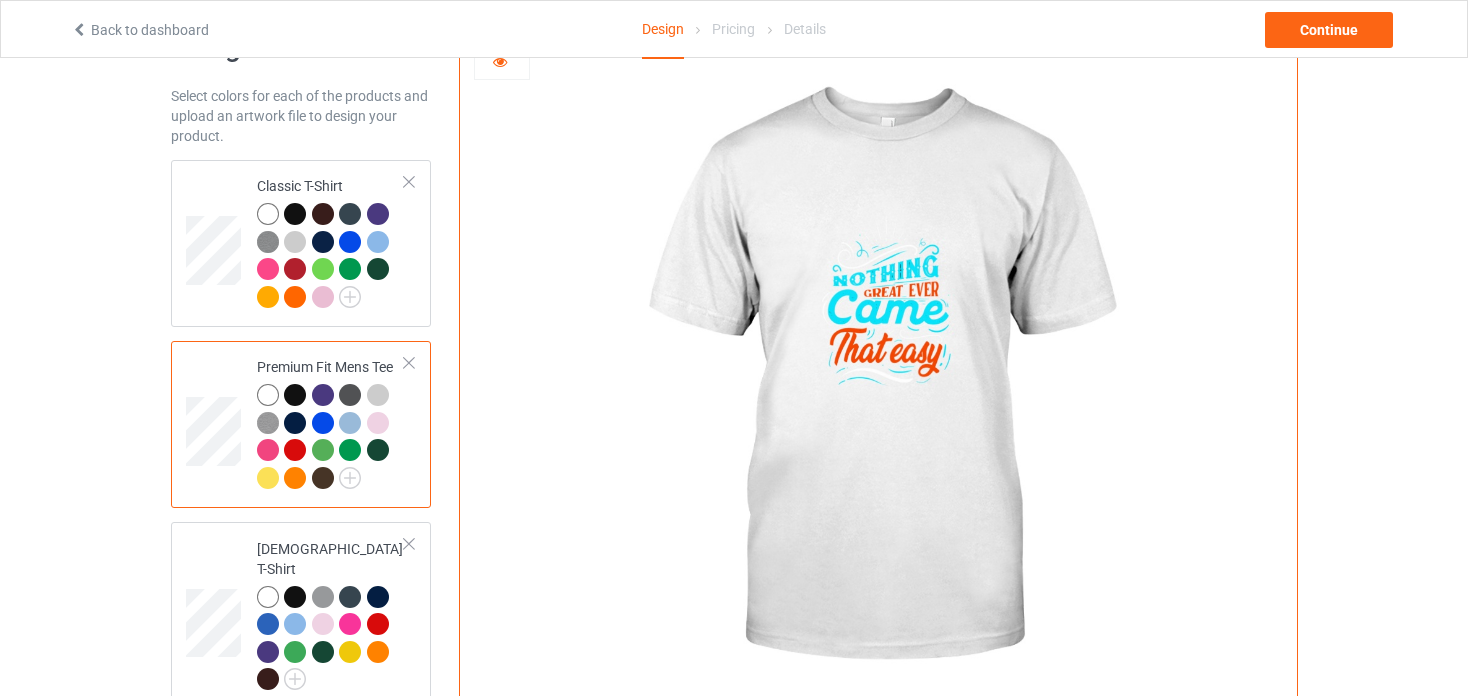 scroll, scrollTop: 72, scrollLeft: 0, axis: vertical 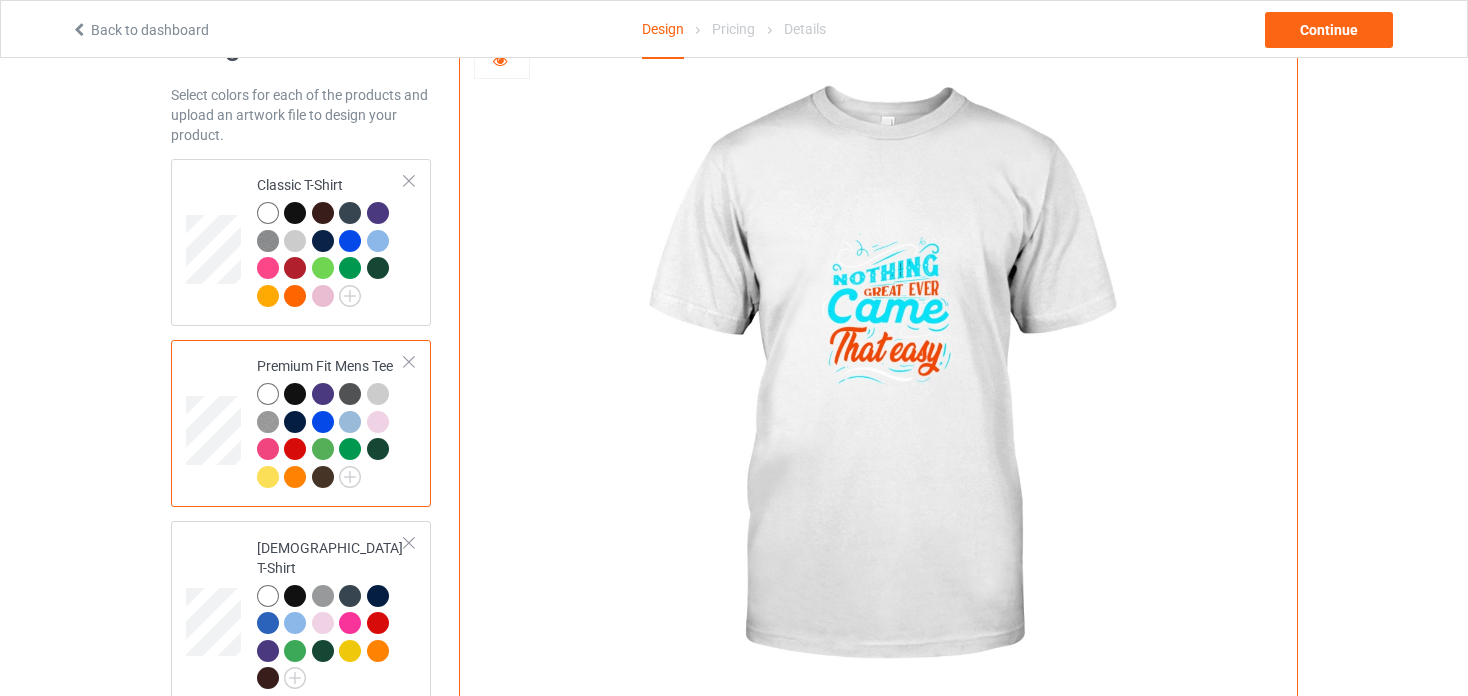 click at bounding box center [295, 394] 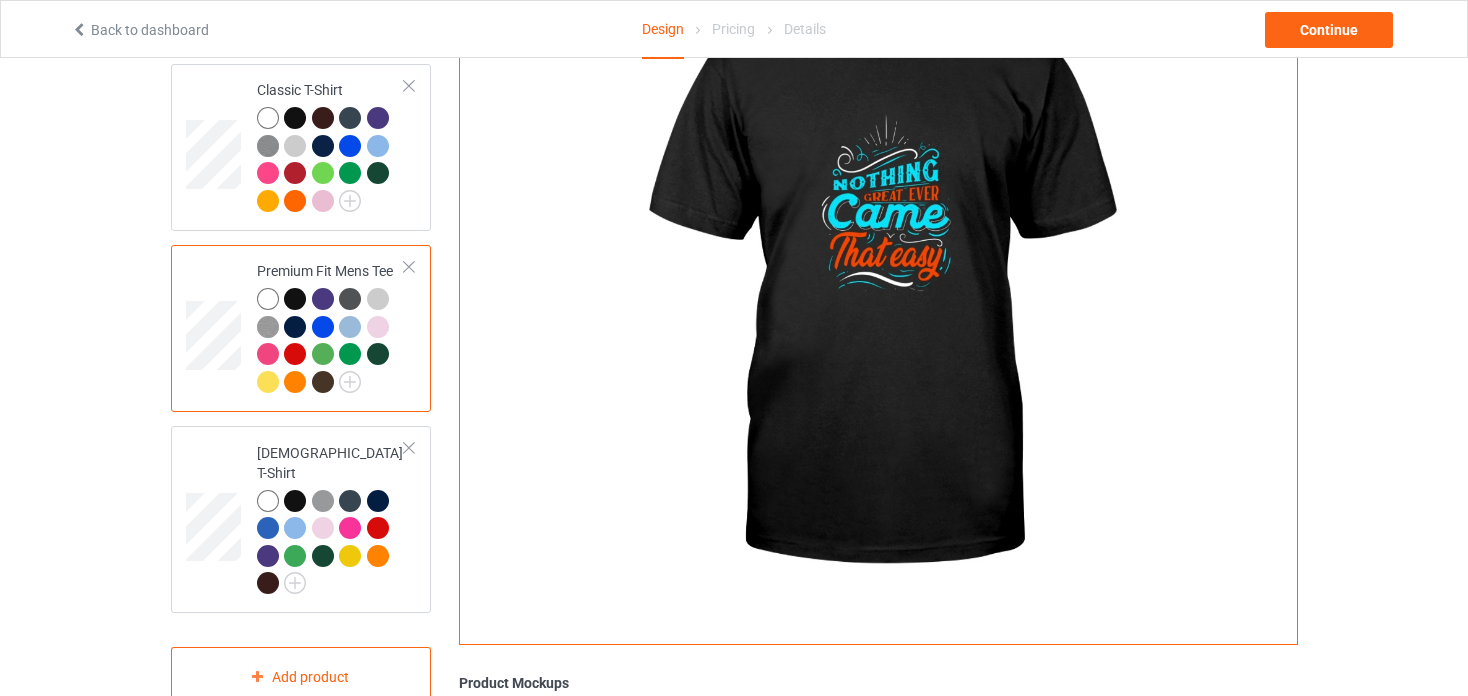 scroll, scrollTop: 168, scrollLeft: 0, axis: vertical 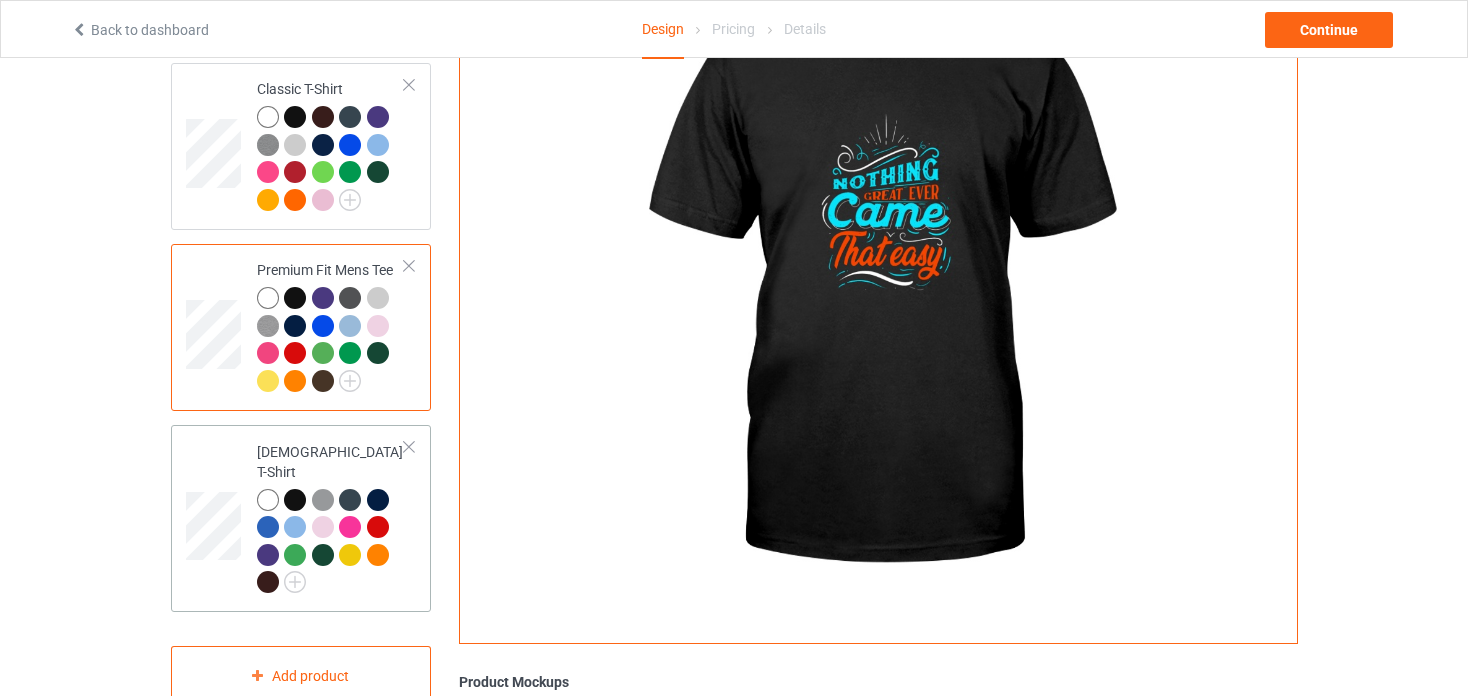 click at bounding box center (295, 500) 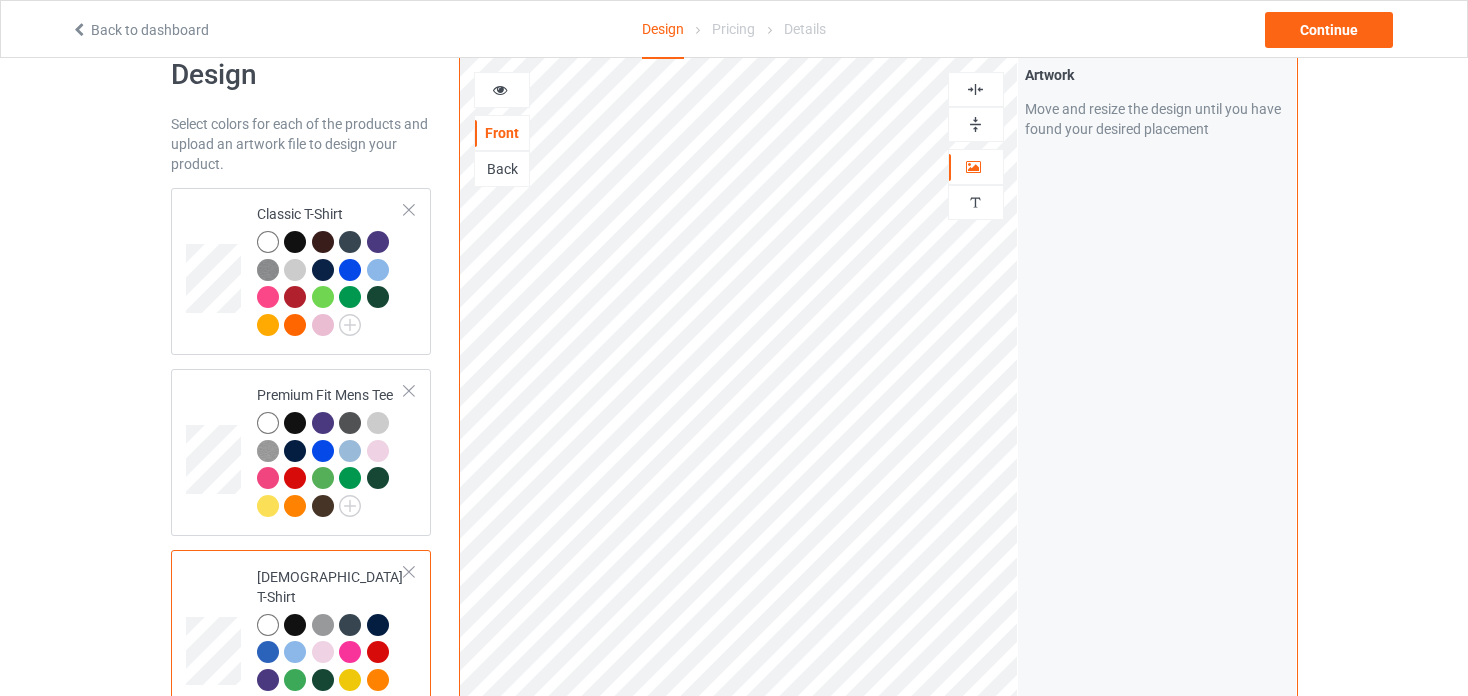 scroll, scrollTop: 0, scrollLeft: 0, axis: both 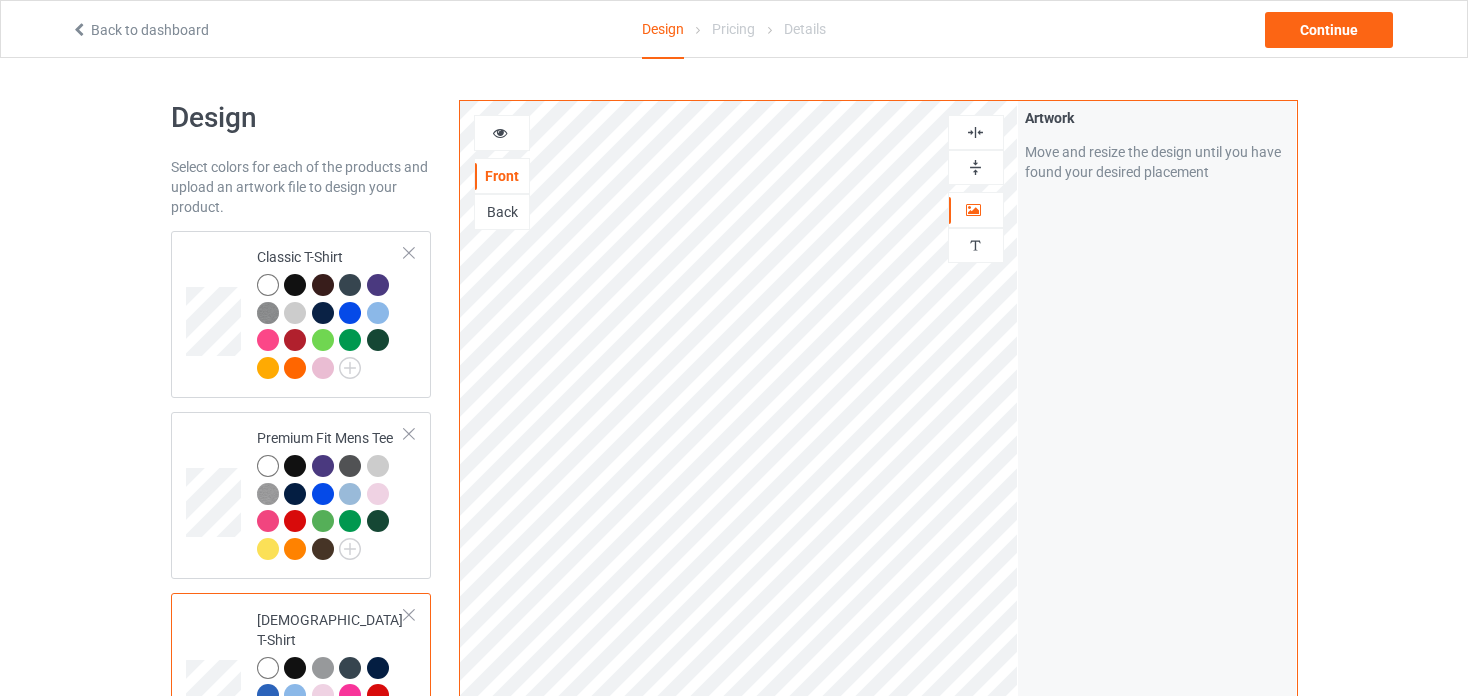 click at bounding box center (500, 130) 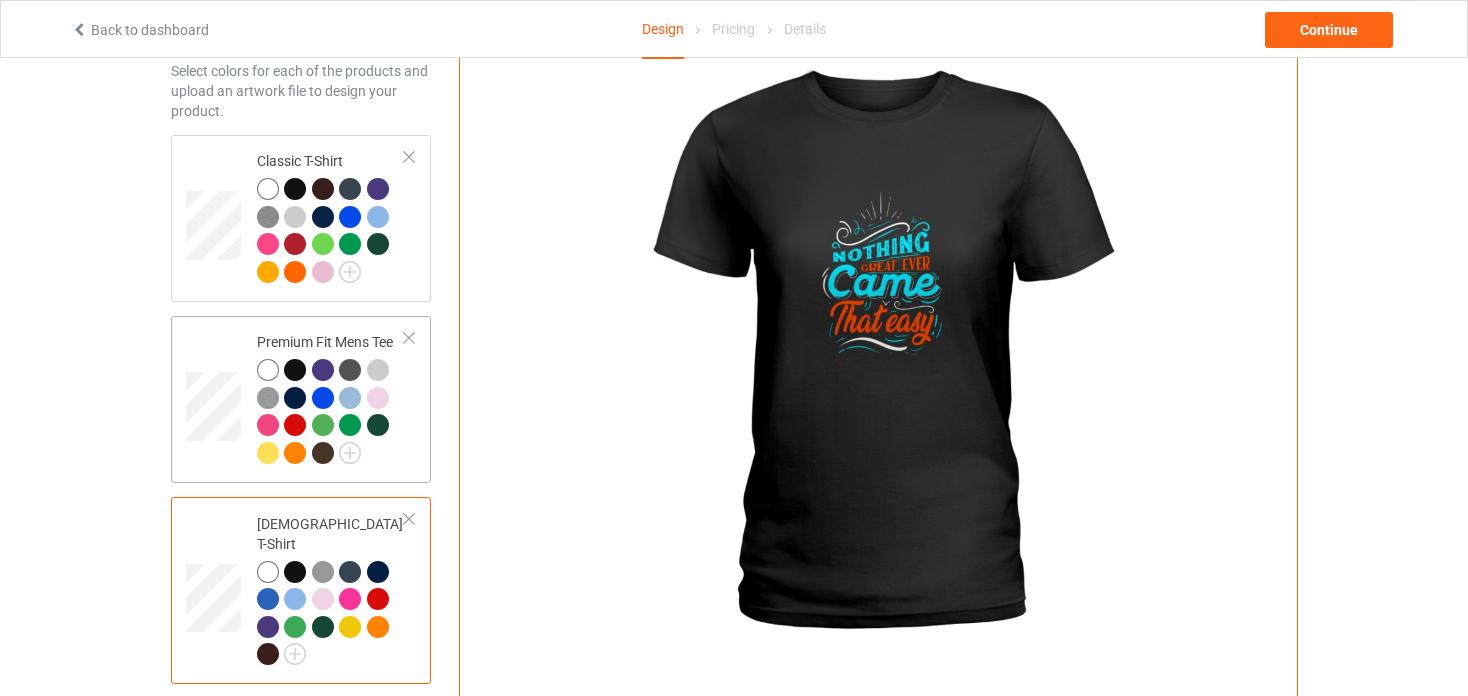 scroll, scrollTop: 98, scrollLeft: 0, axis: vertical 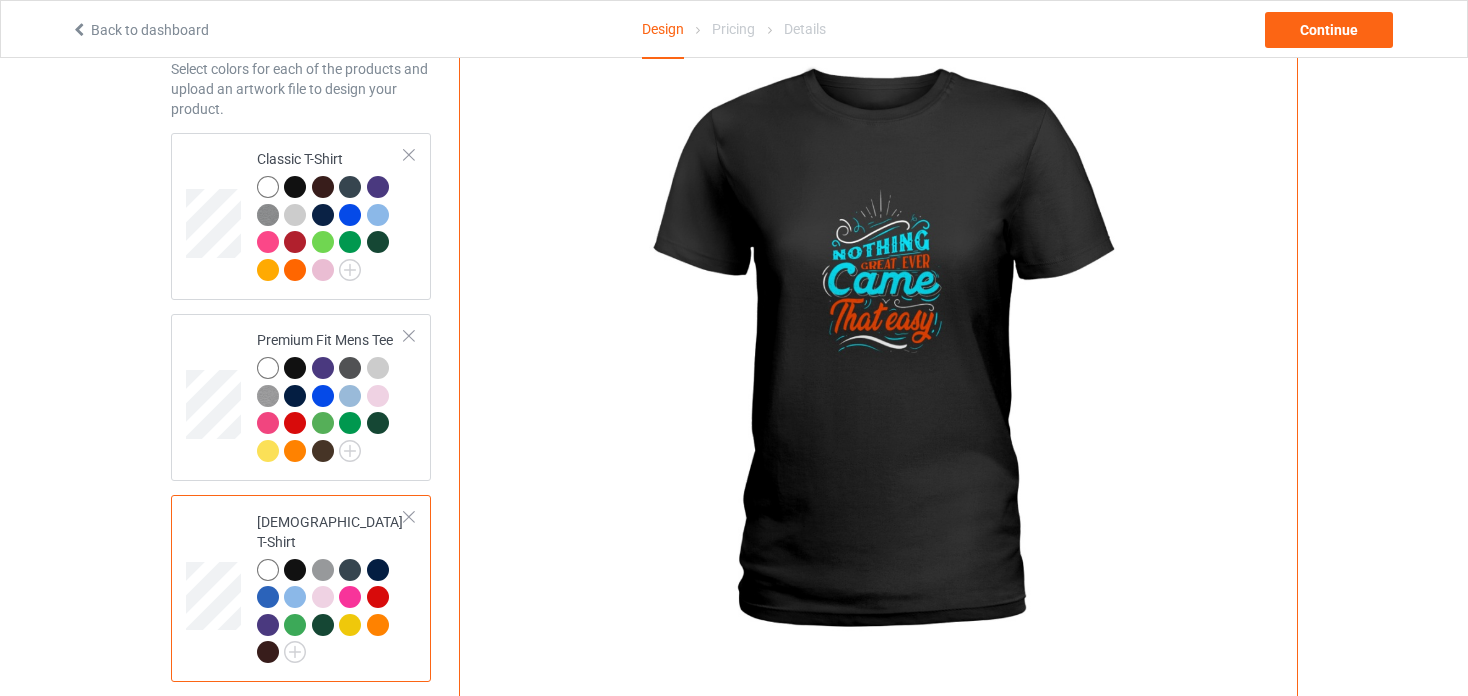 click at bounding box center (378, 597) 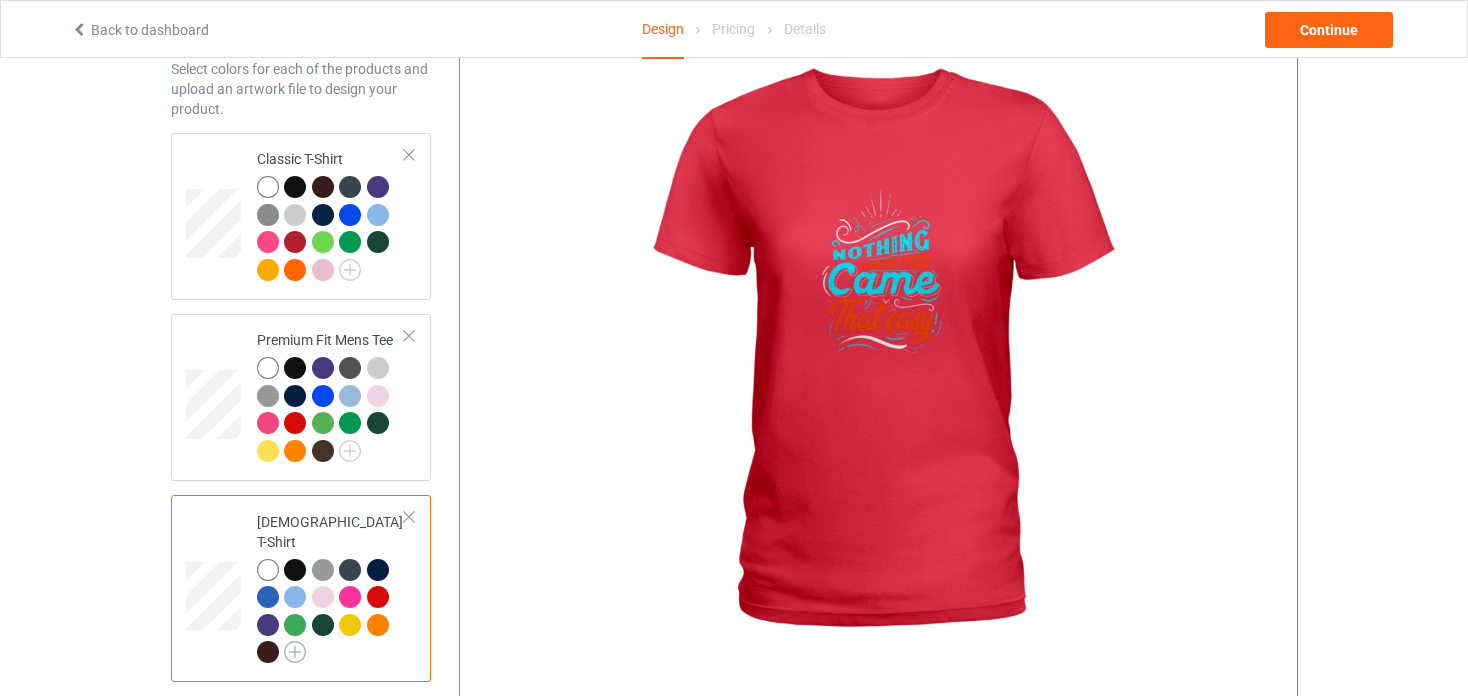 click at bounding box center [295, 652] 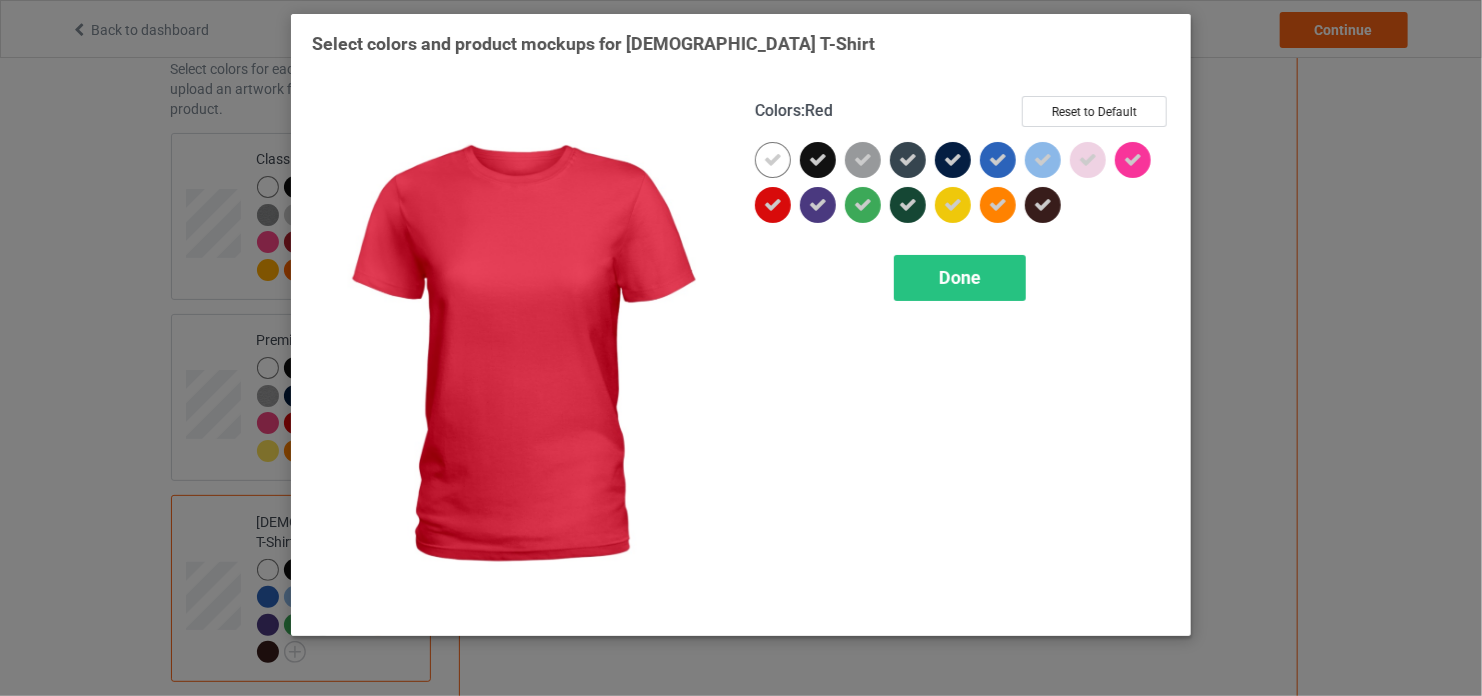 click at bounding box center [773, 205] 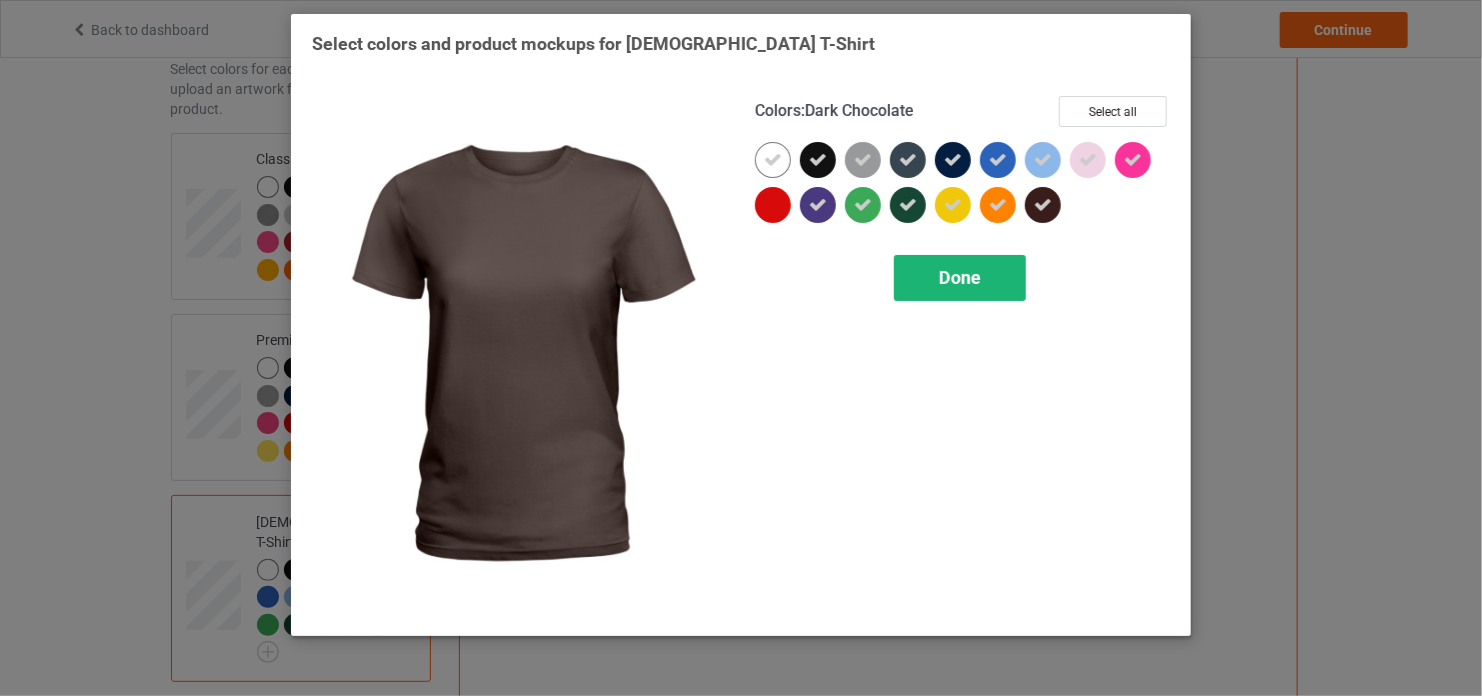 click on "Done" at bounding box center (960, 277) 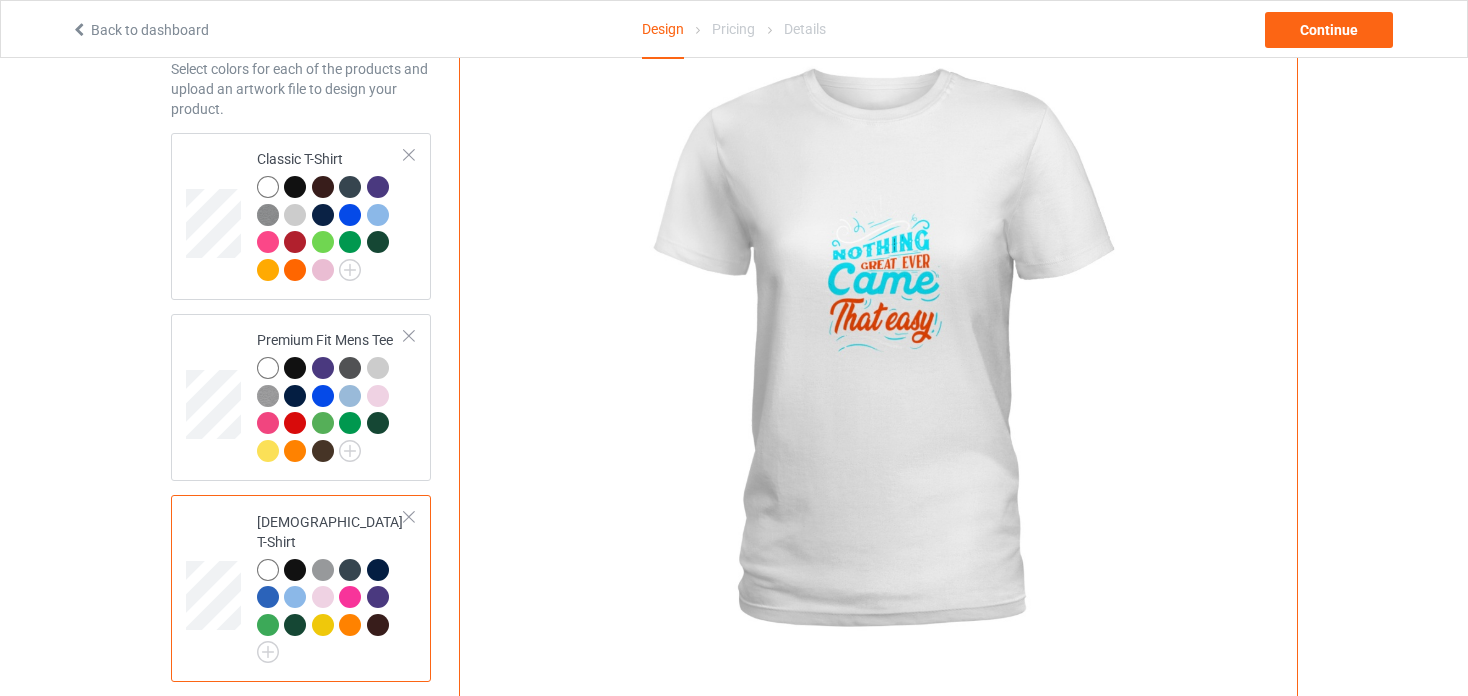 click at bounding box center (350, 597) 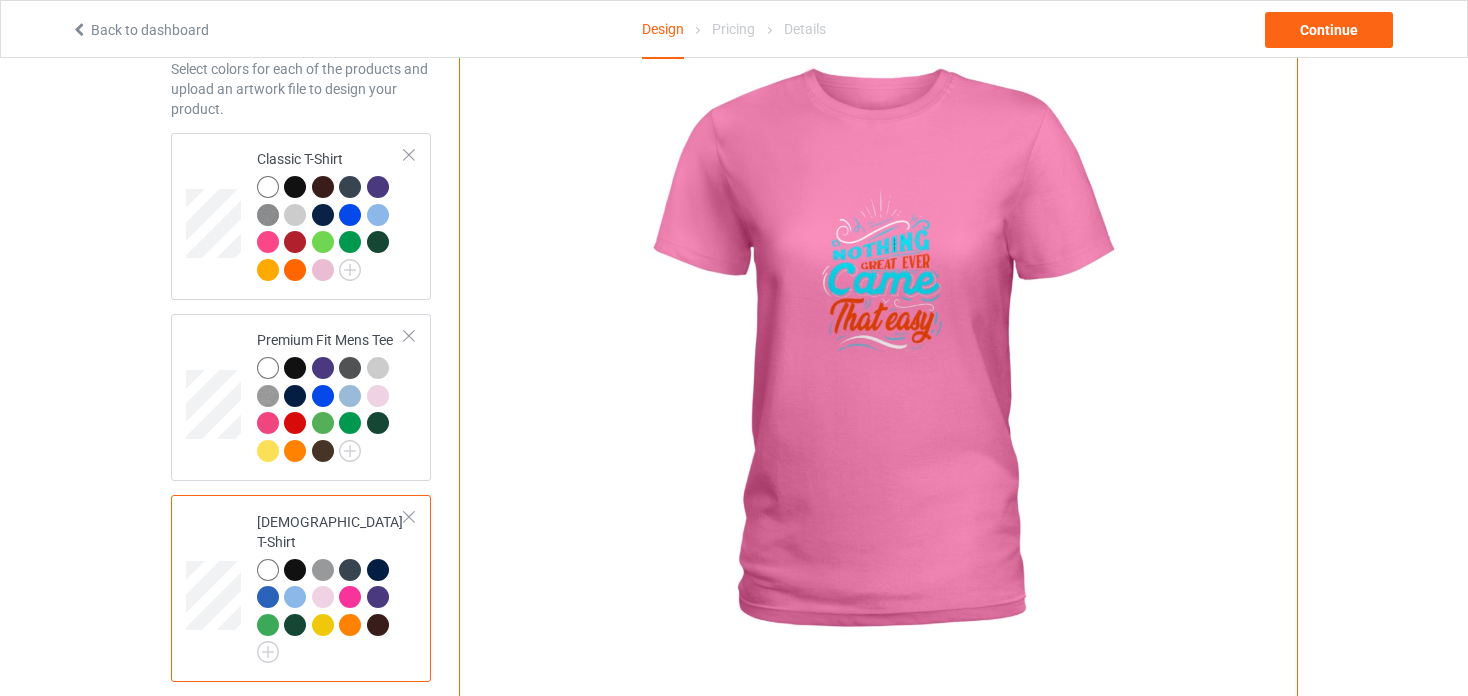 click at bounding box center [295, 597] 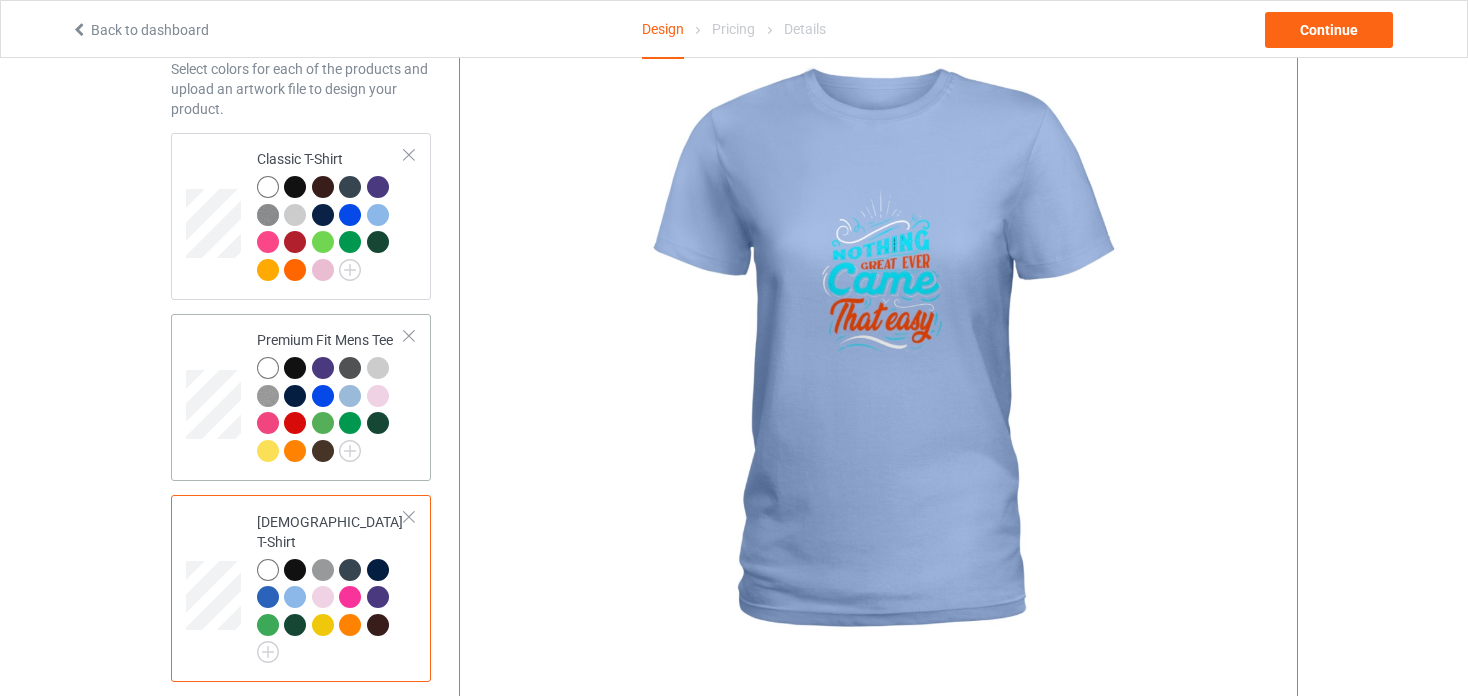 click at bounding box center (295, 423) 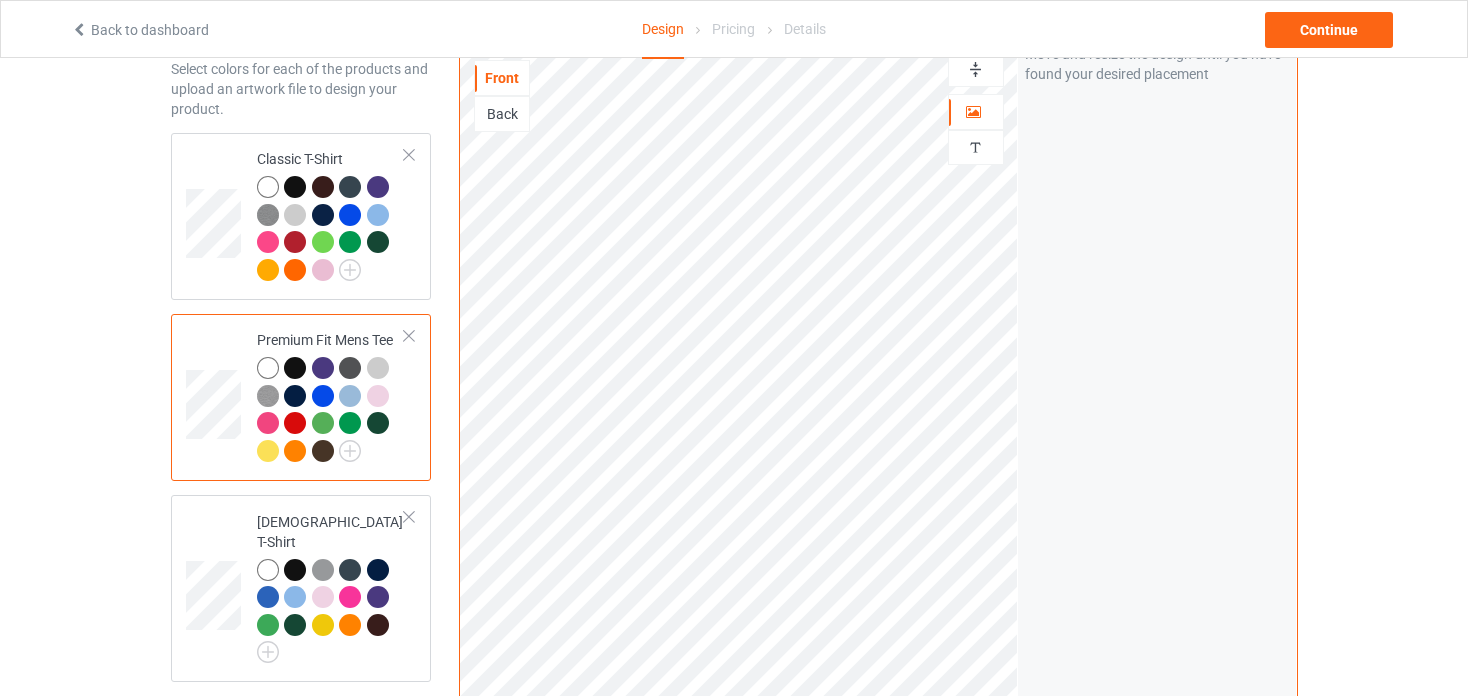 scroll, scrollTop: 0, scrollLeft: 0, axis: both 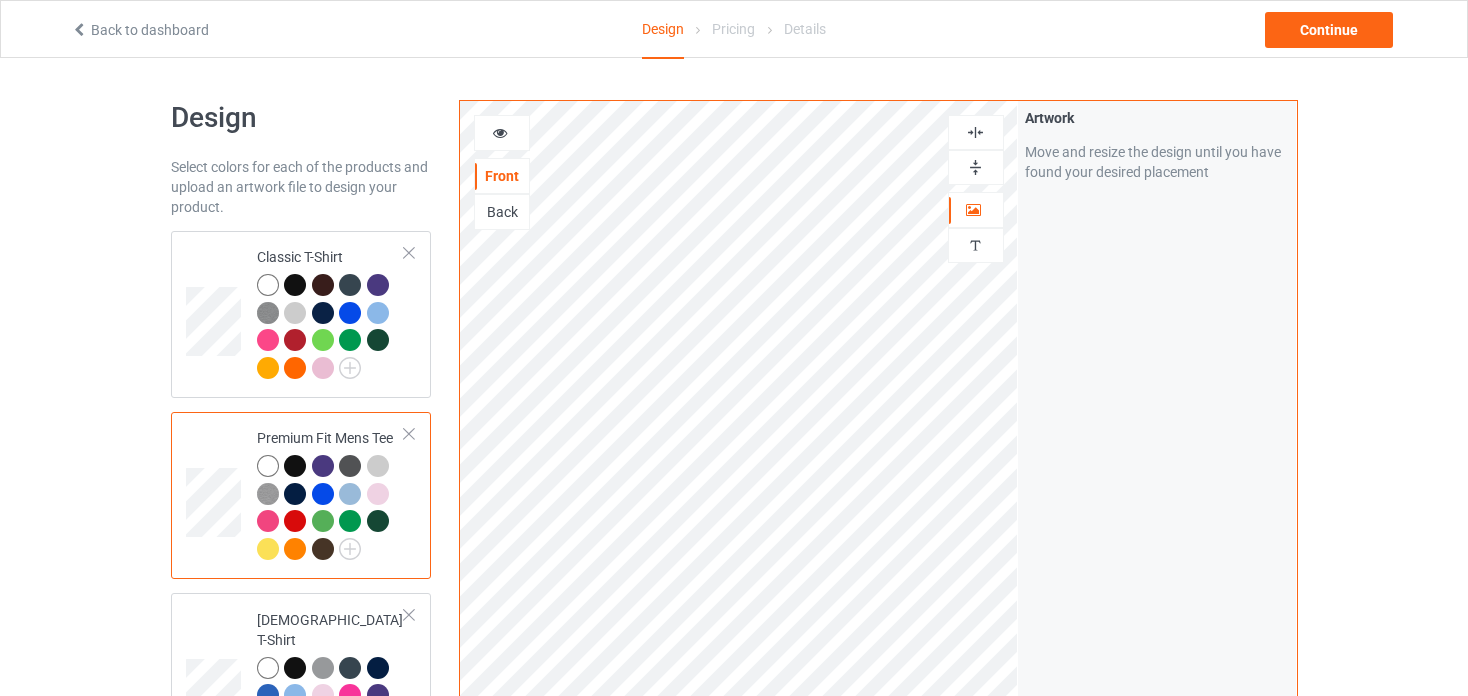 click at bounding box center (502, 133) 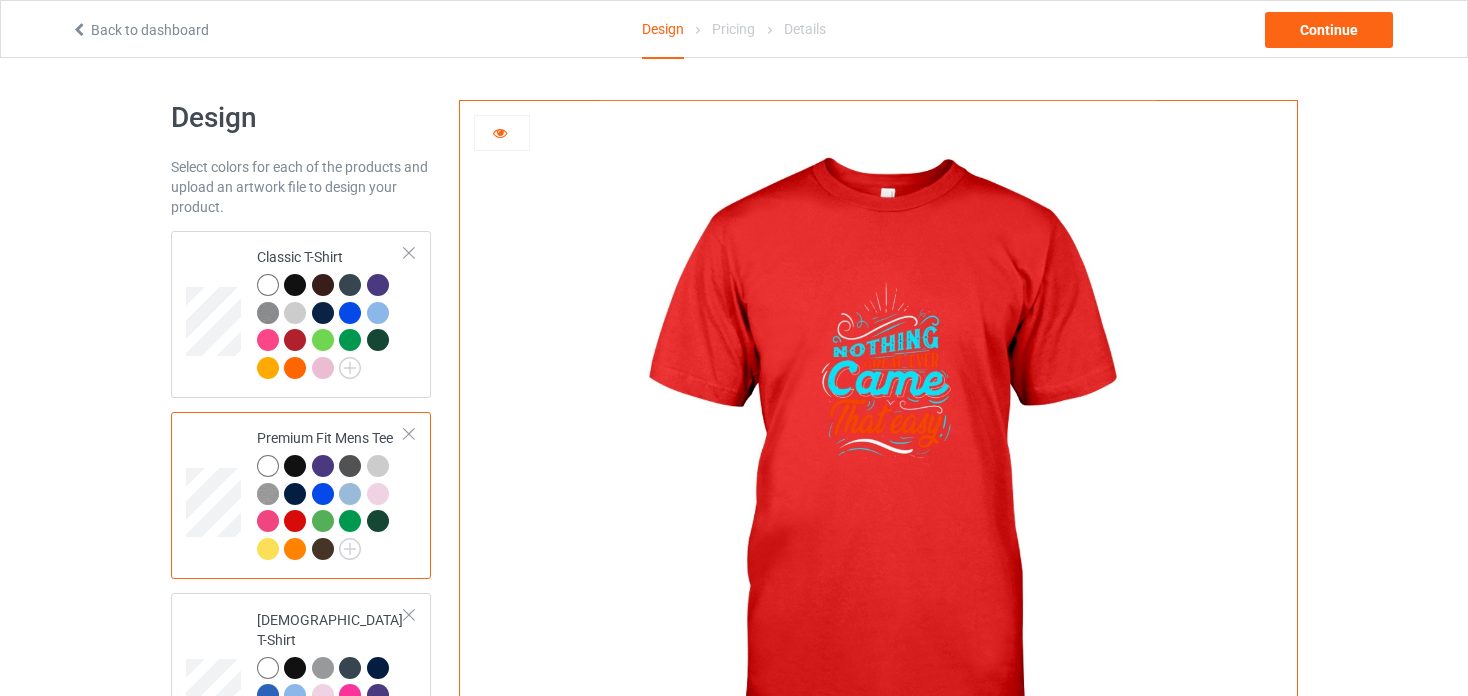 scroll, scrollTop: 68, scrollLeft: 0, axis: vertical 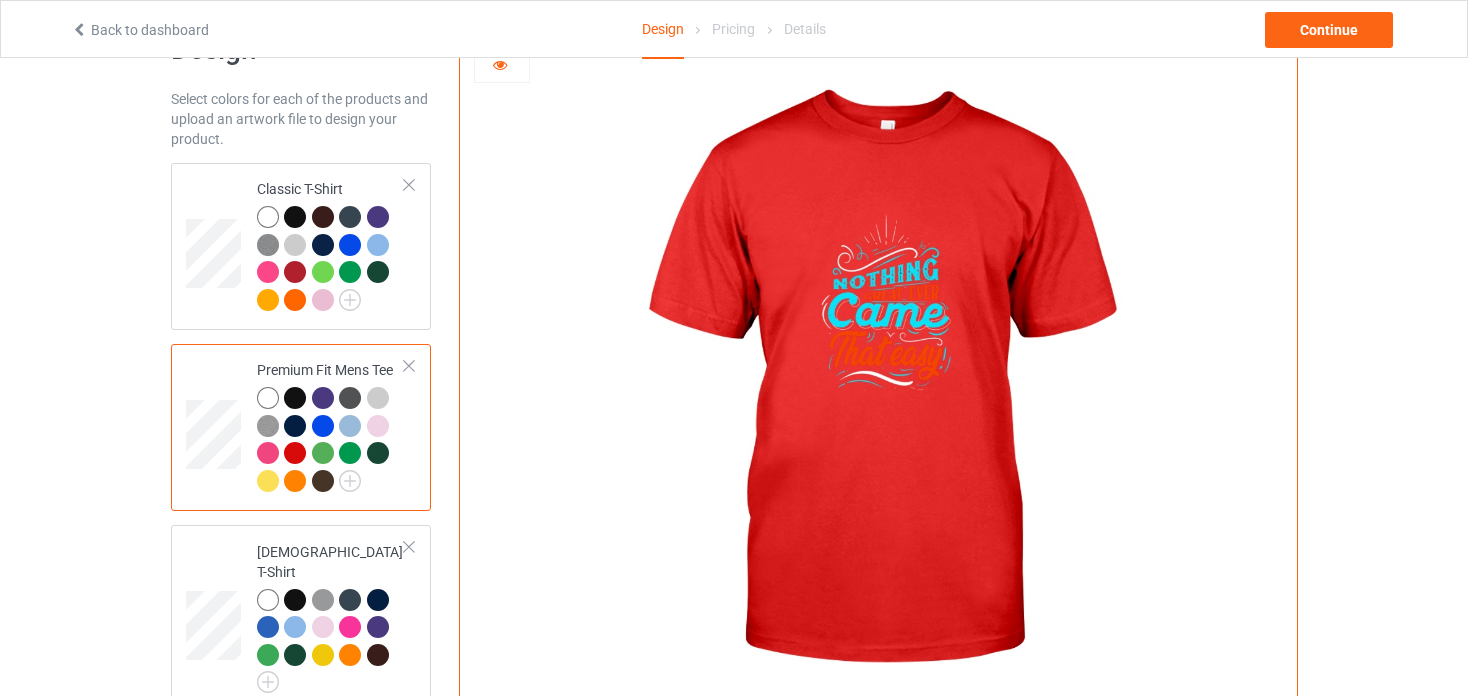 click at bounding box center [295, 481] 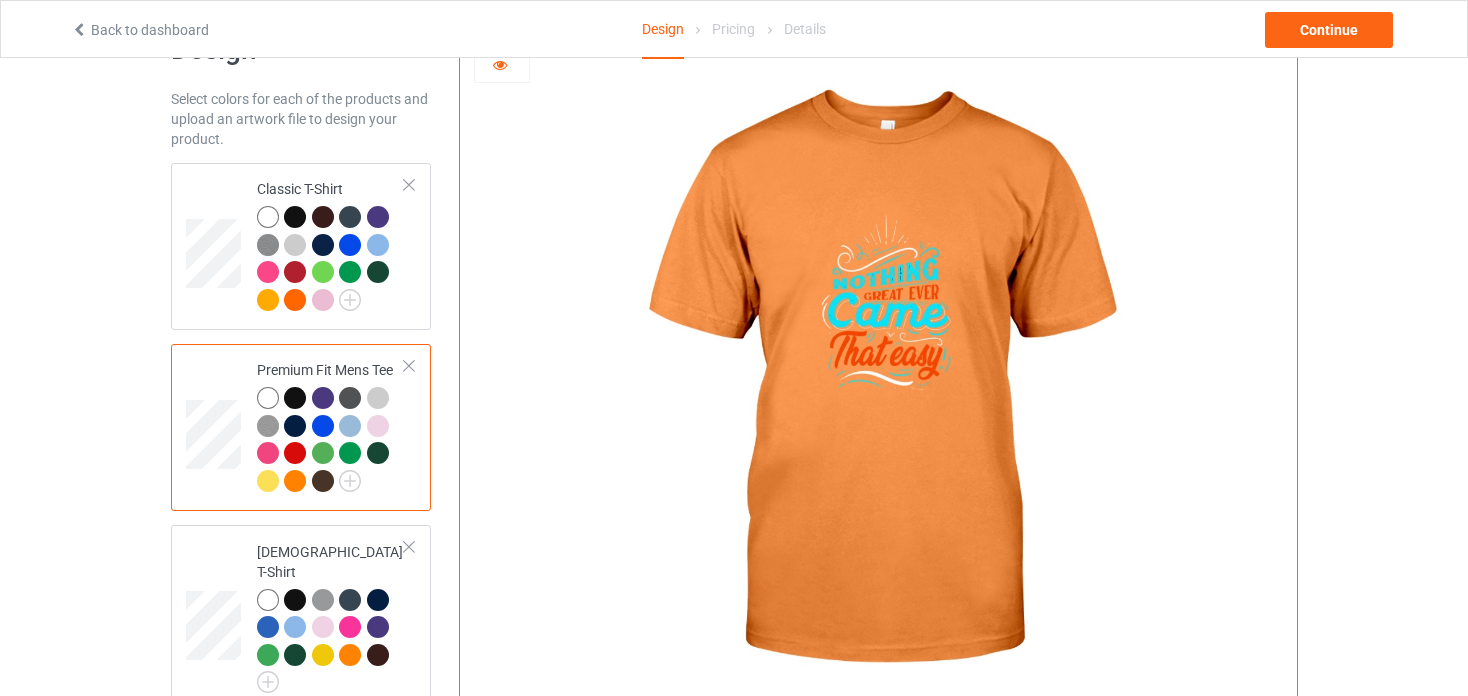 click at bounding box center (295, 453) 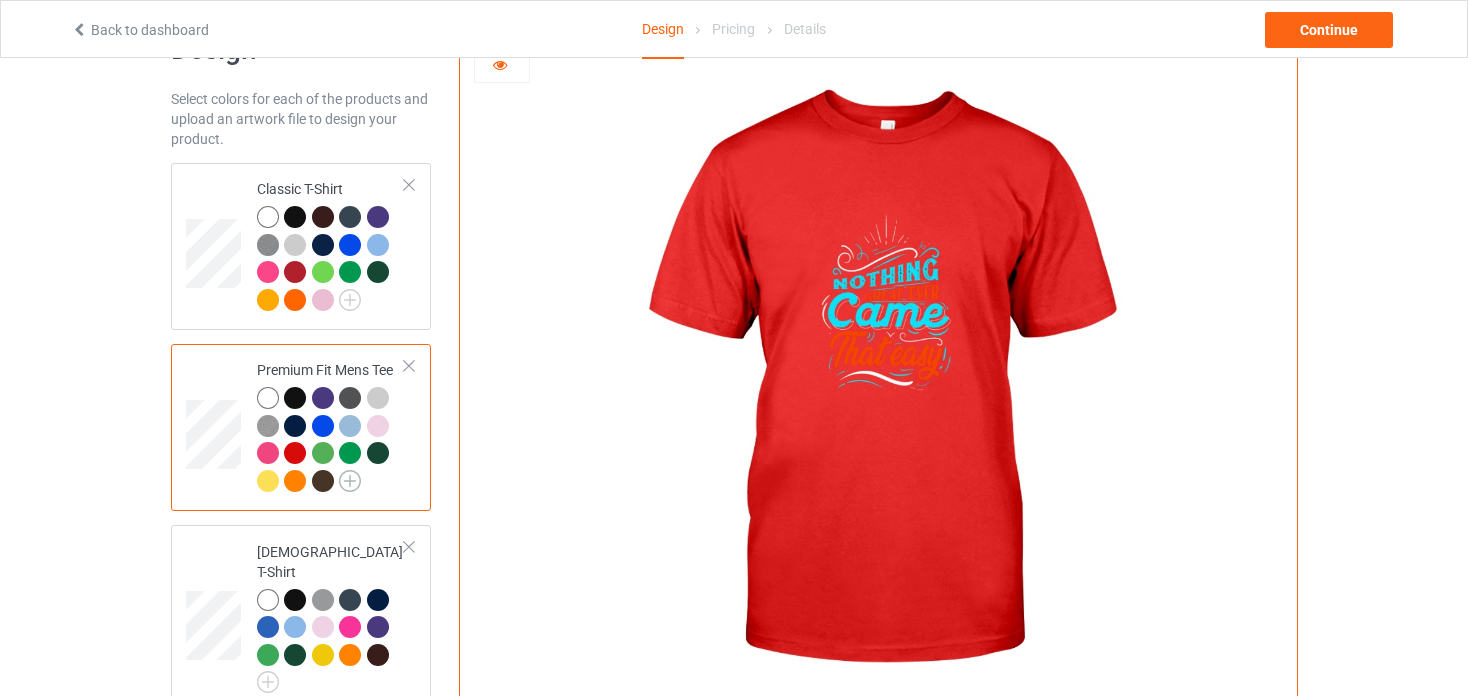 click at bounding box center [350, 481] 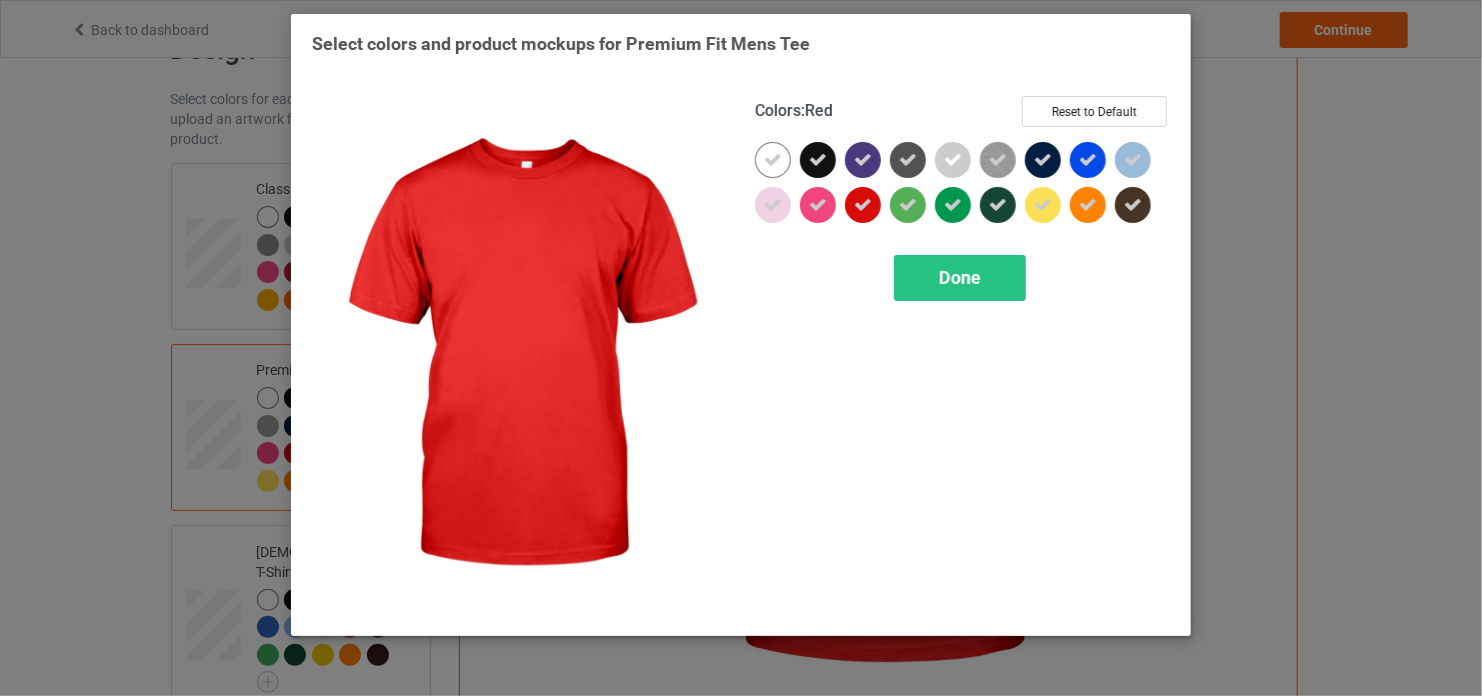click at bounding box center (863, 205) 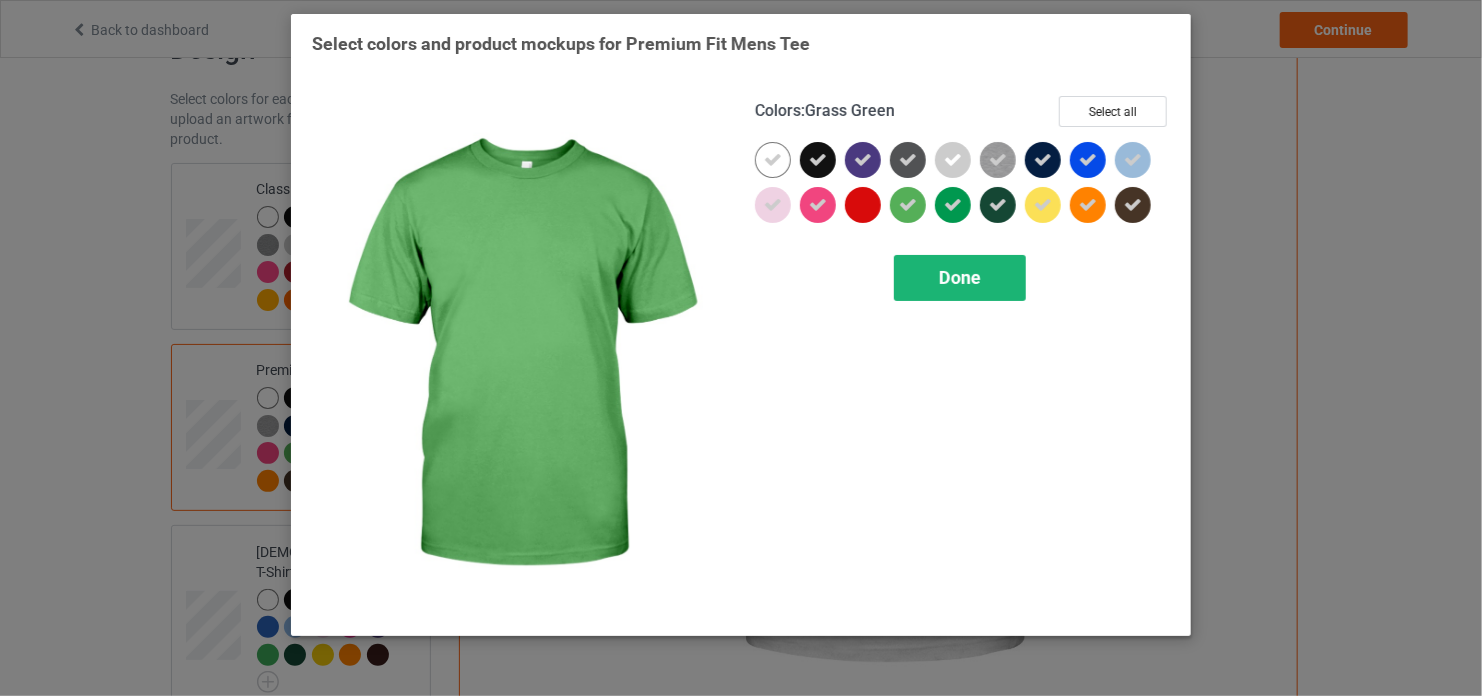 click on "Done" at bounding box center [960, 278] 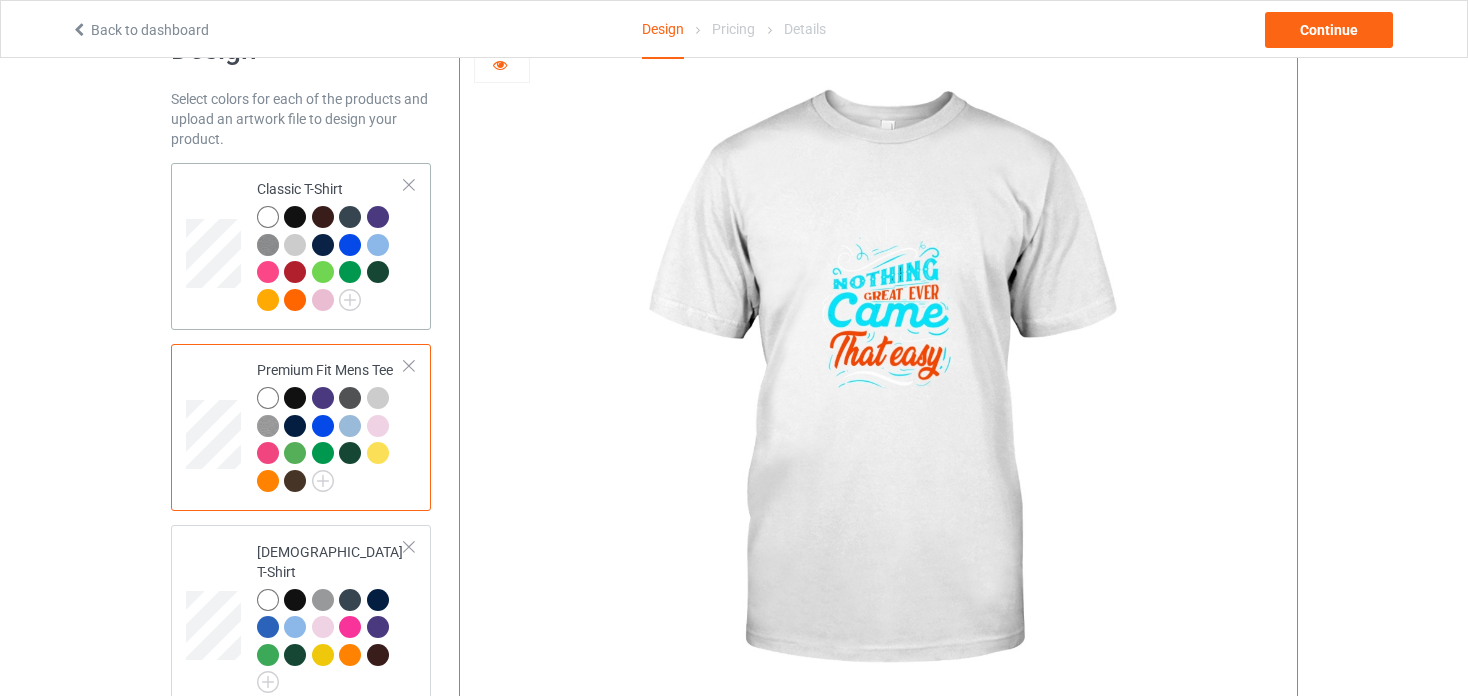 click at bounding box center (295, 272) 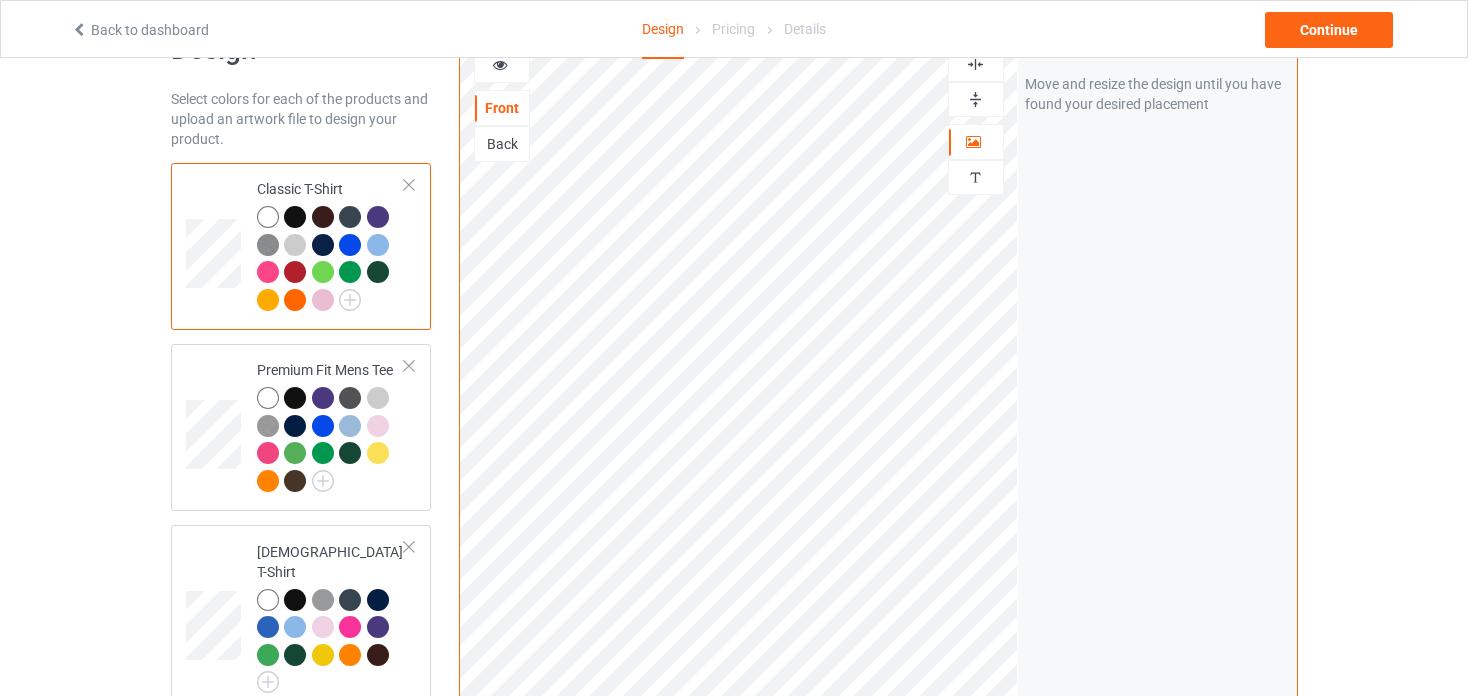 click at bounding box center (502, 65) 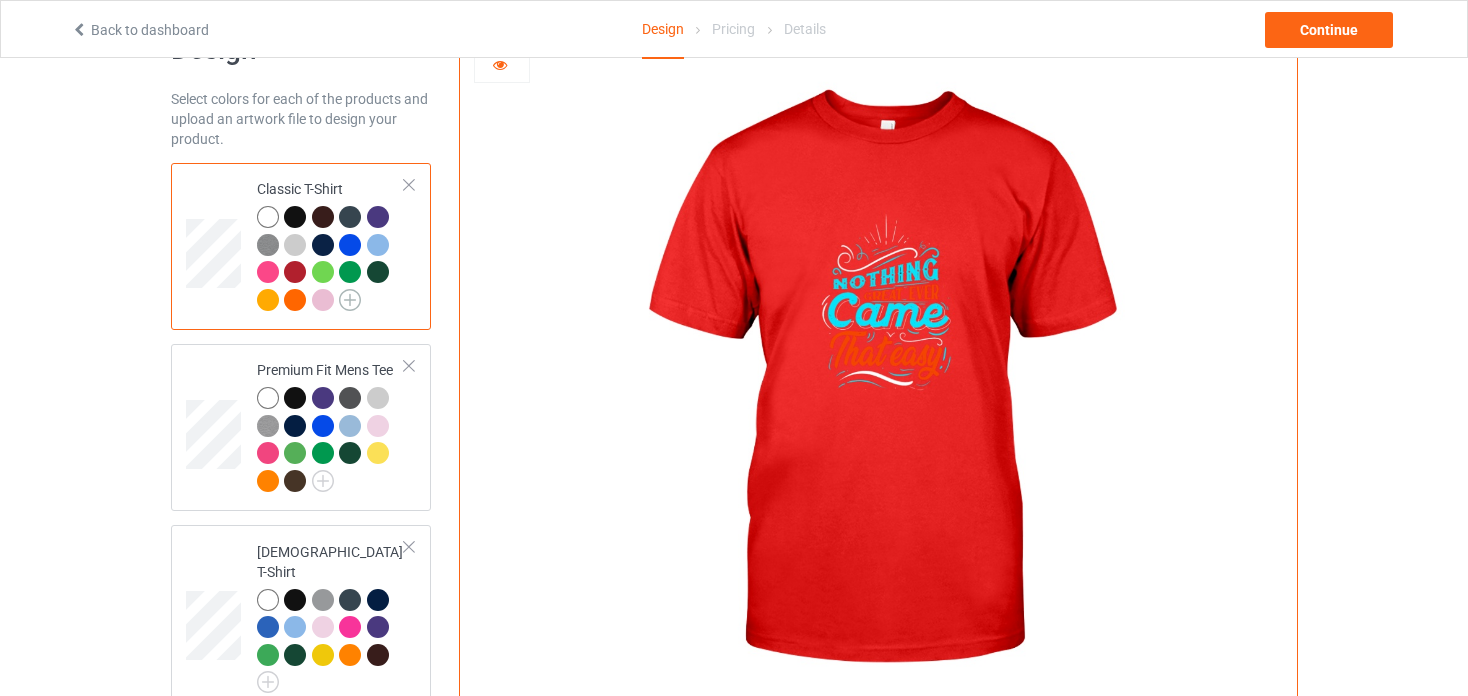 click at bounding box center [350, 300] 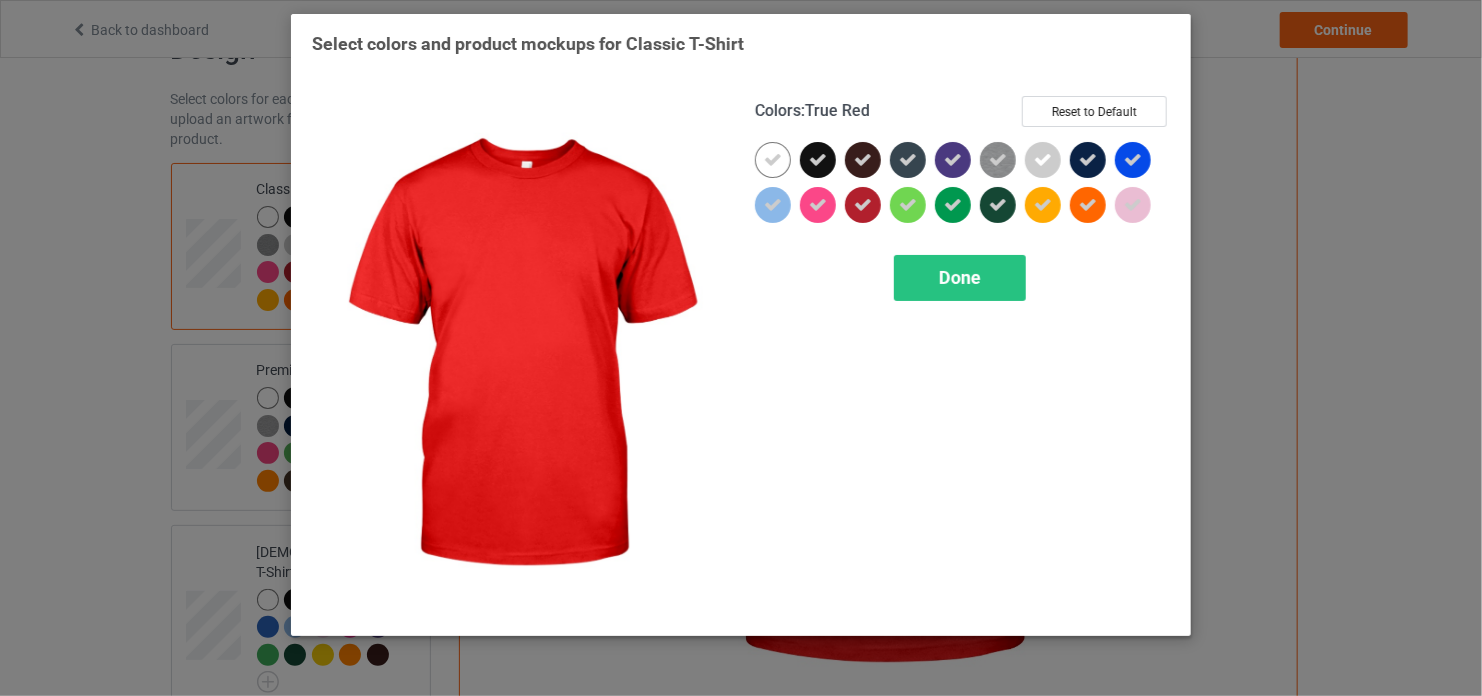 click at bounding box center (863, 205) 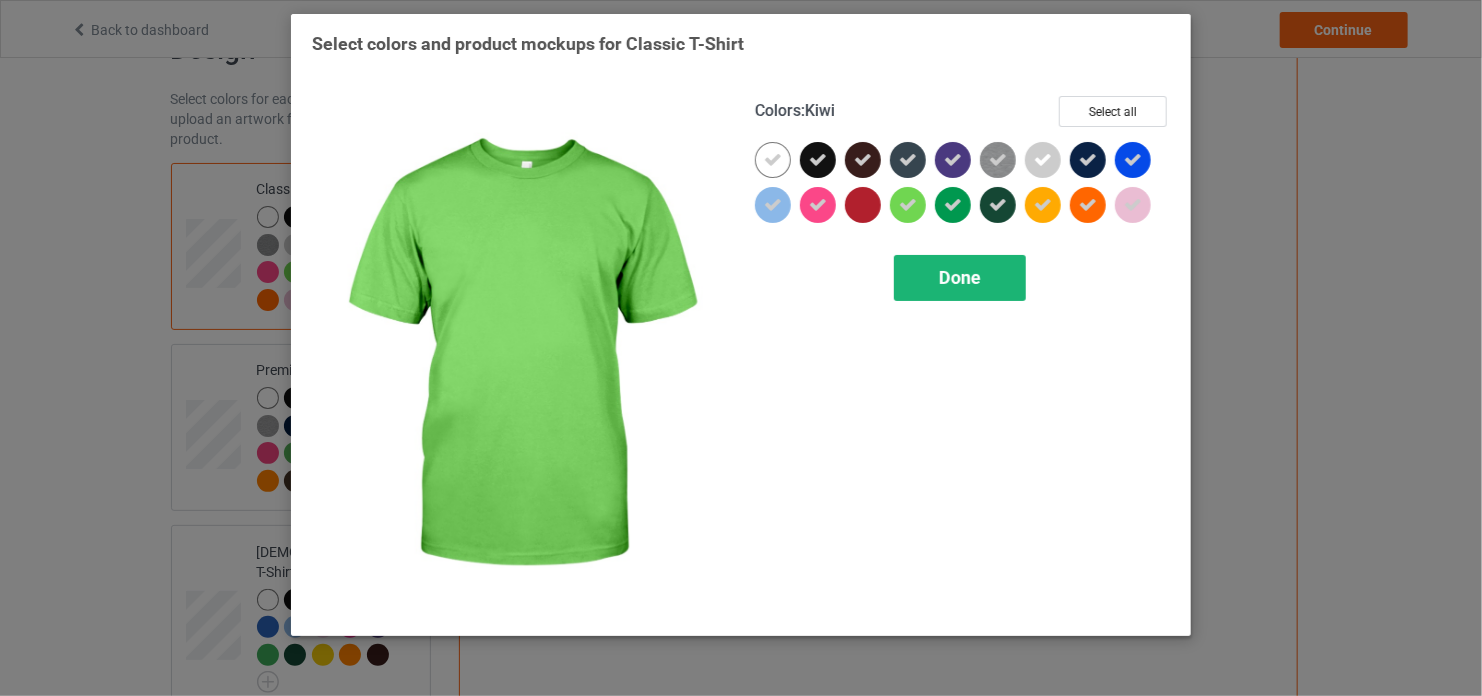 click on "Done" at bounding box center (960, 277) 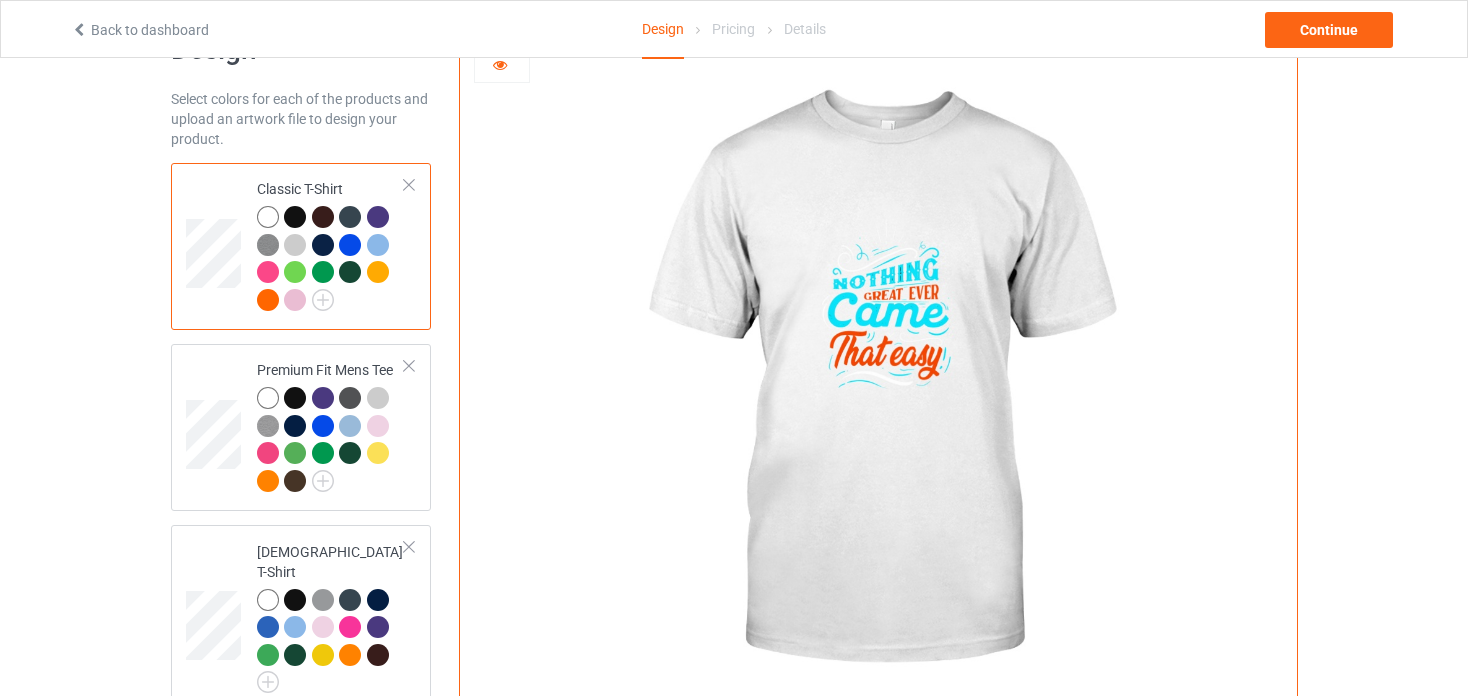 scroll, scrollTop: 0, scrollLeft: 0, axis: both 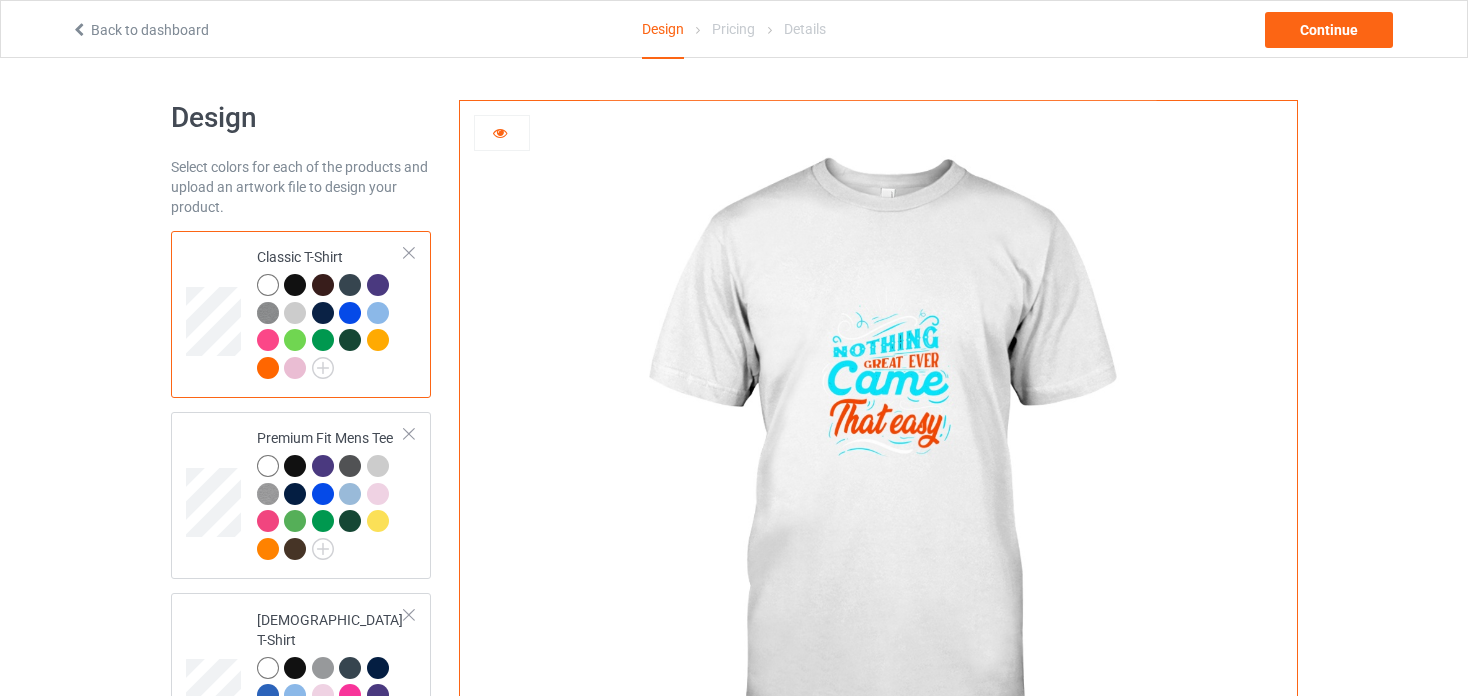 click at bounding box center (268, 368) 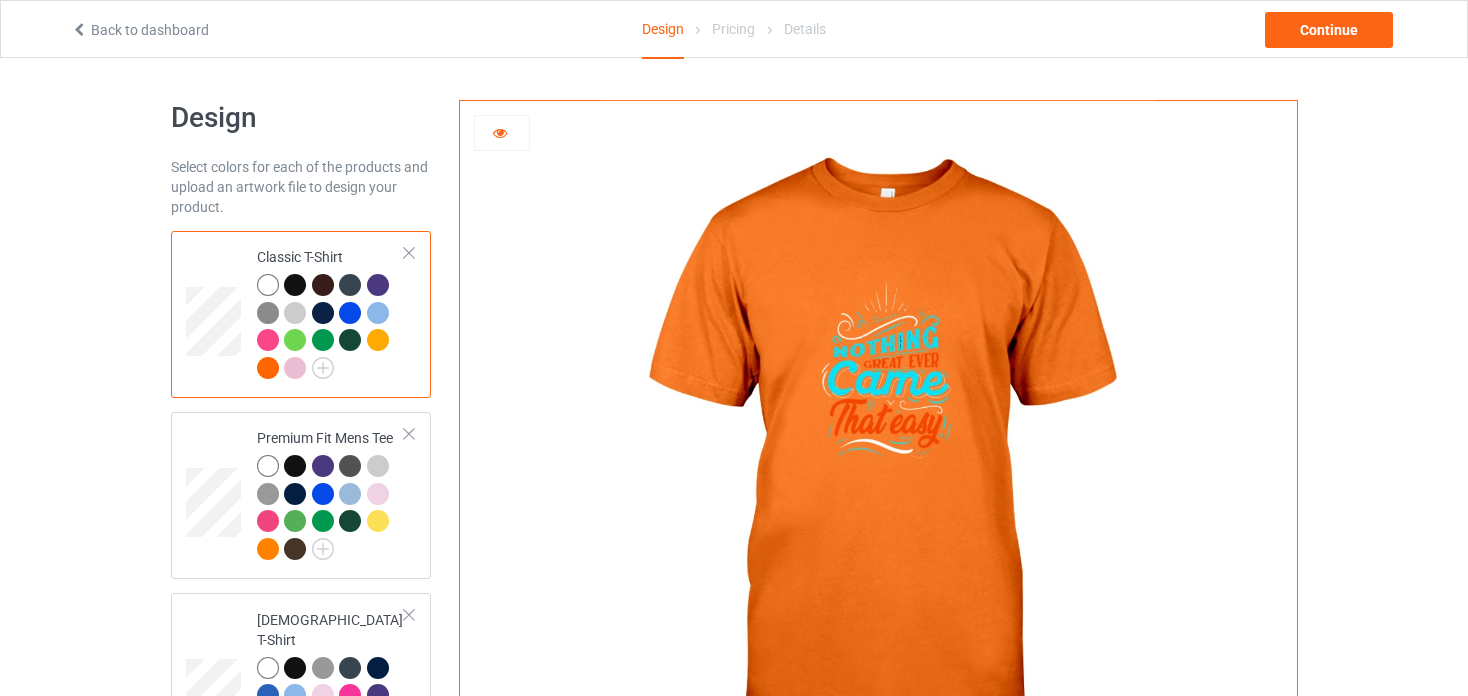 click at bounding box center [295, 368] 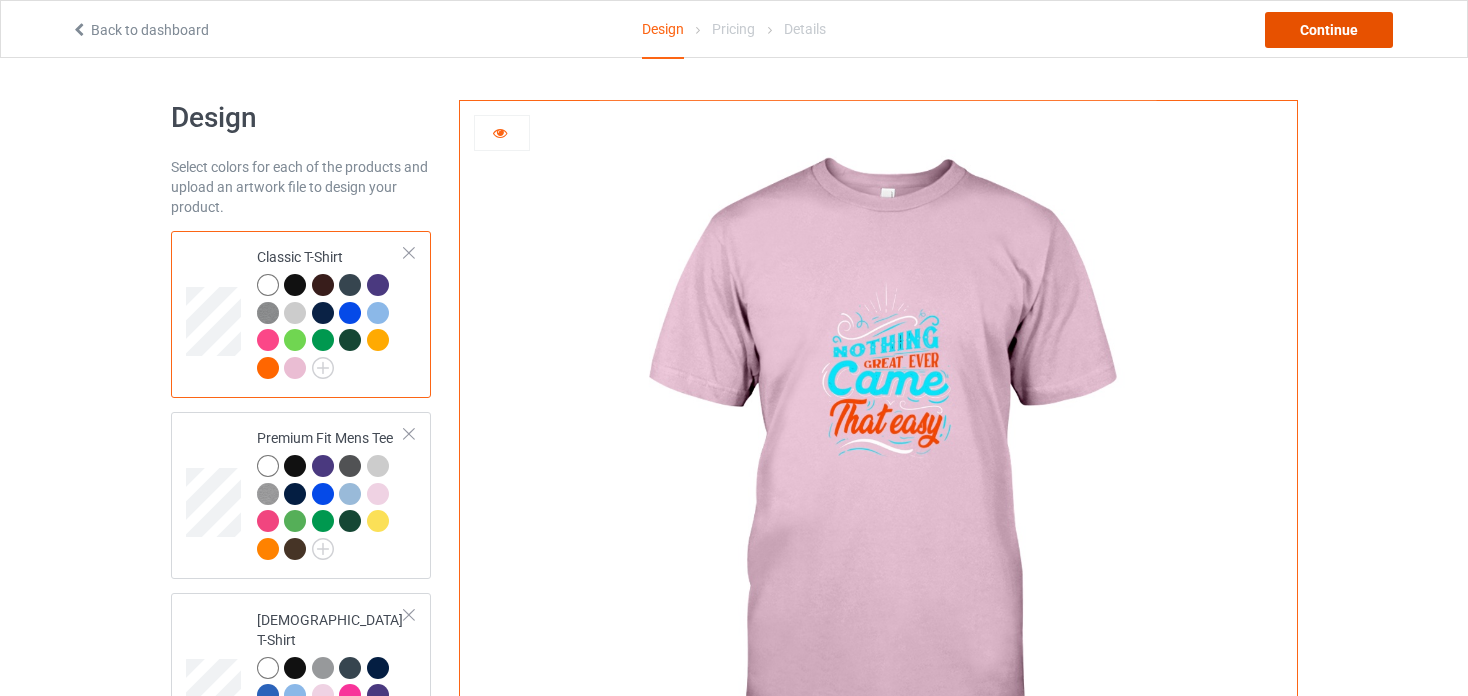 click on "Continue" at bounding box center (1329, 30) 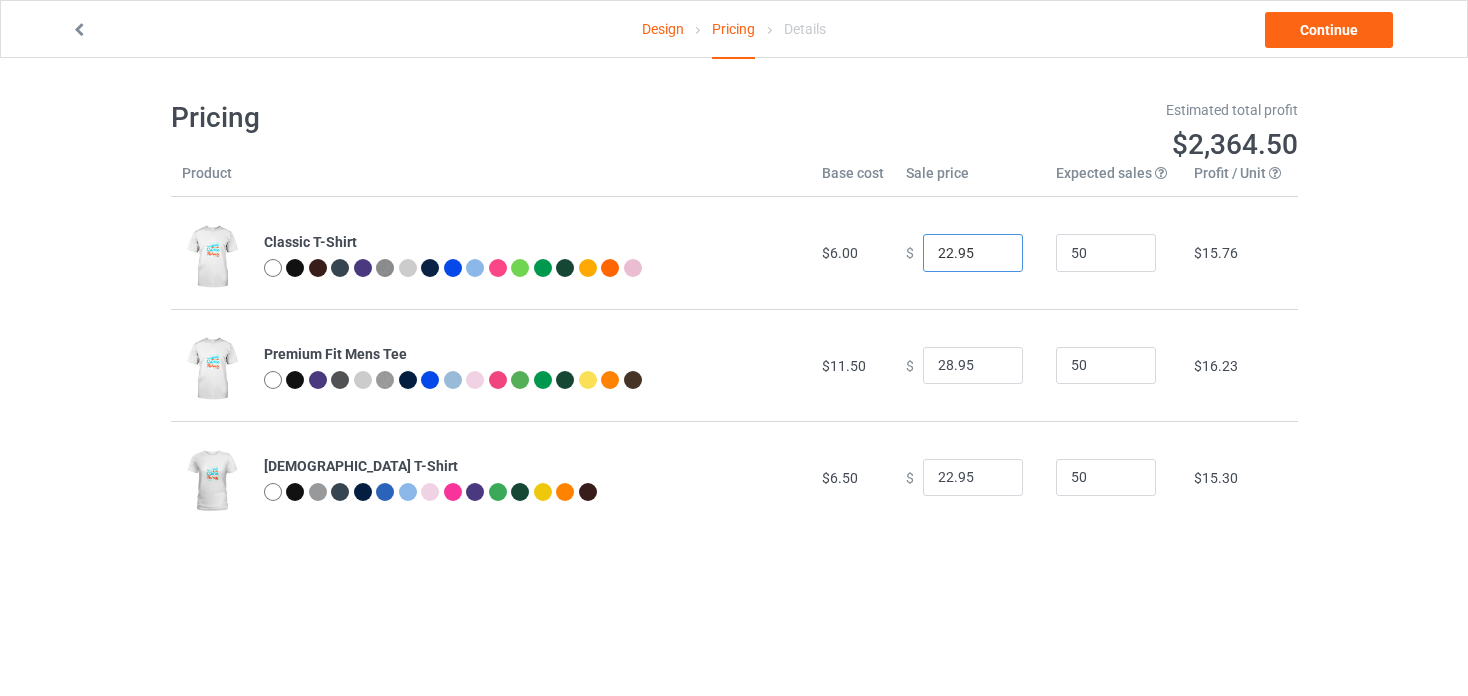 click on "22.95" at bounding box center [973, 253] 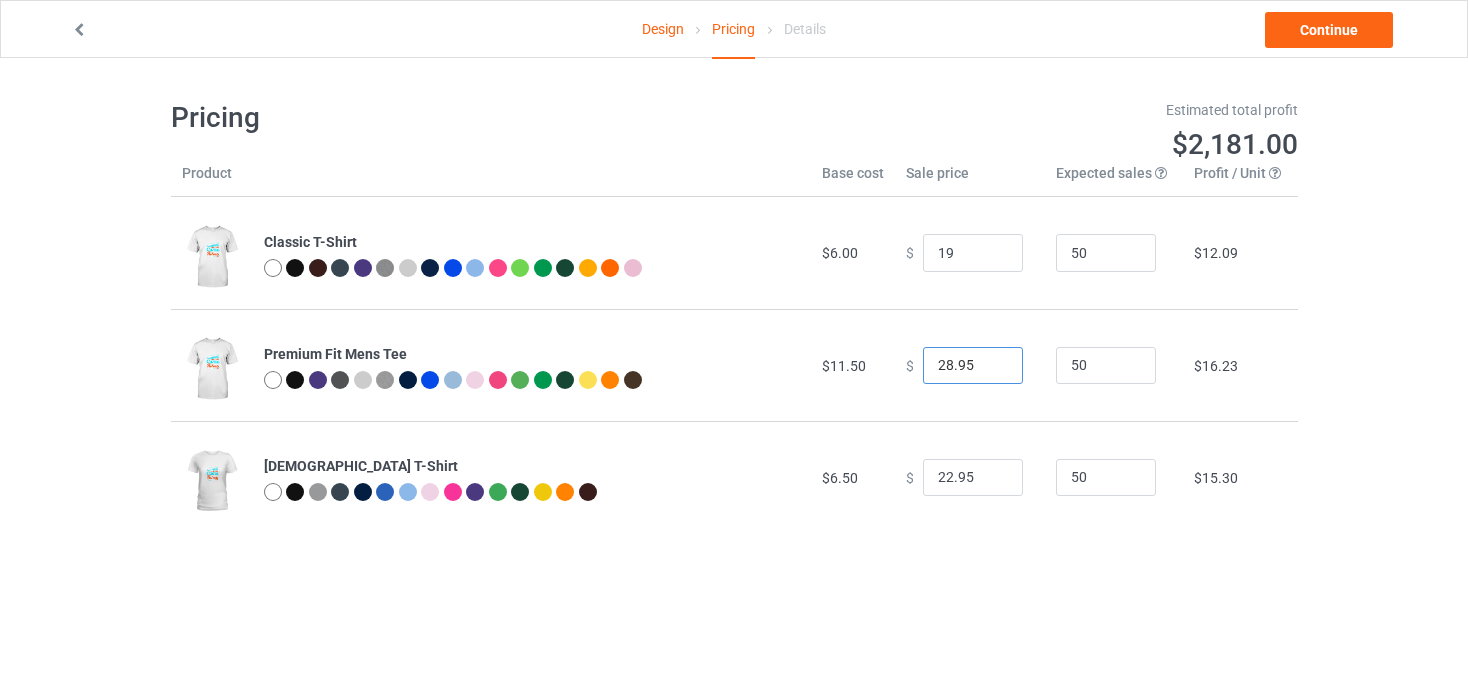 type on "19.00" 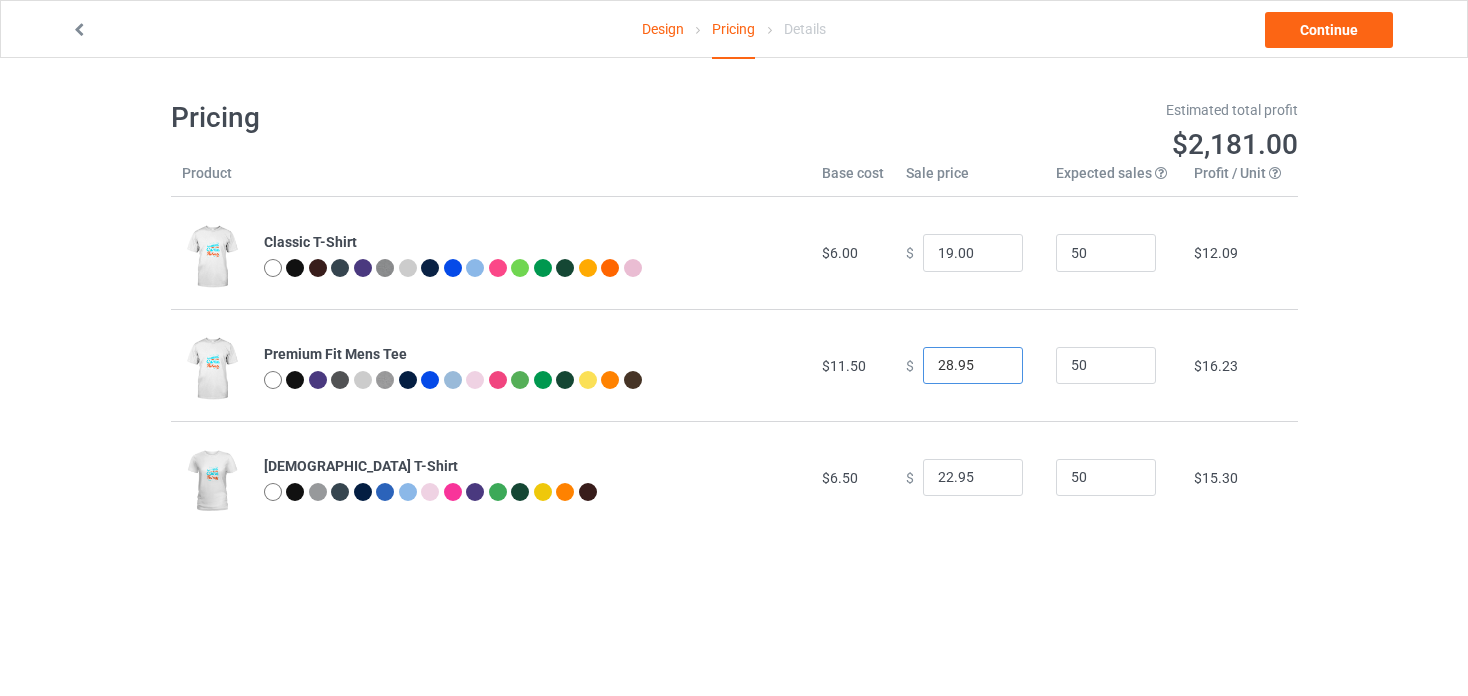 click on "28.95" at bounding box center (973, 366) 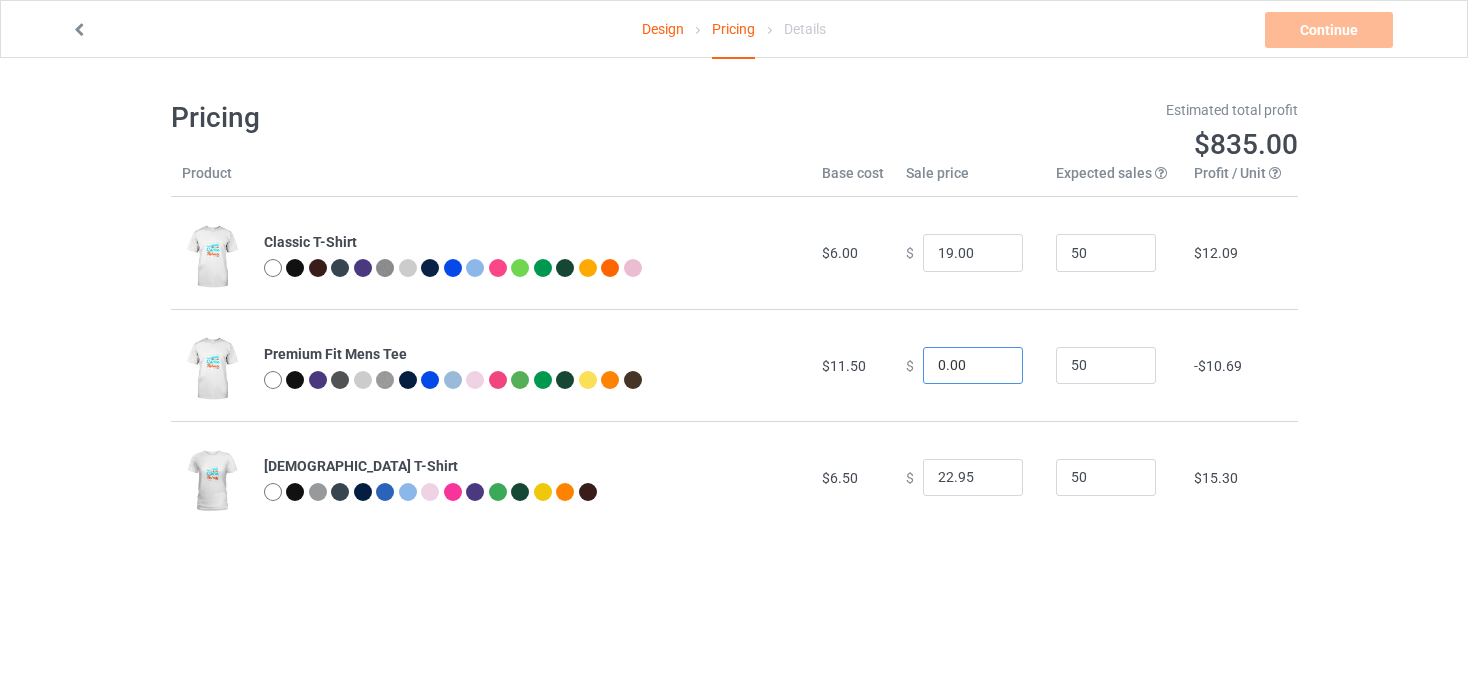 click on "0.00" at bounding box center [973, 366] 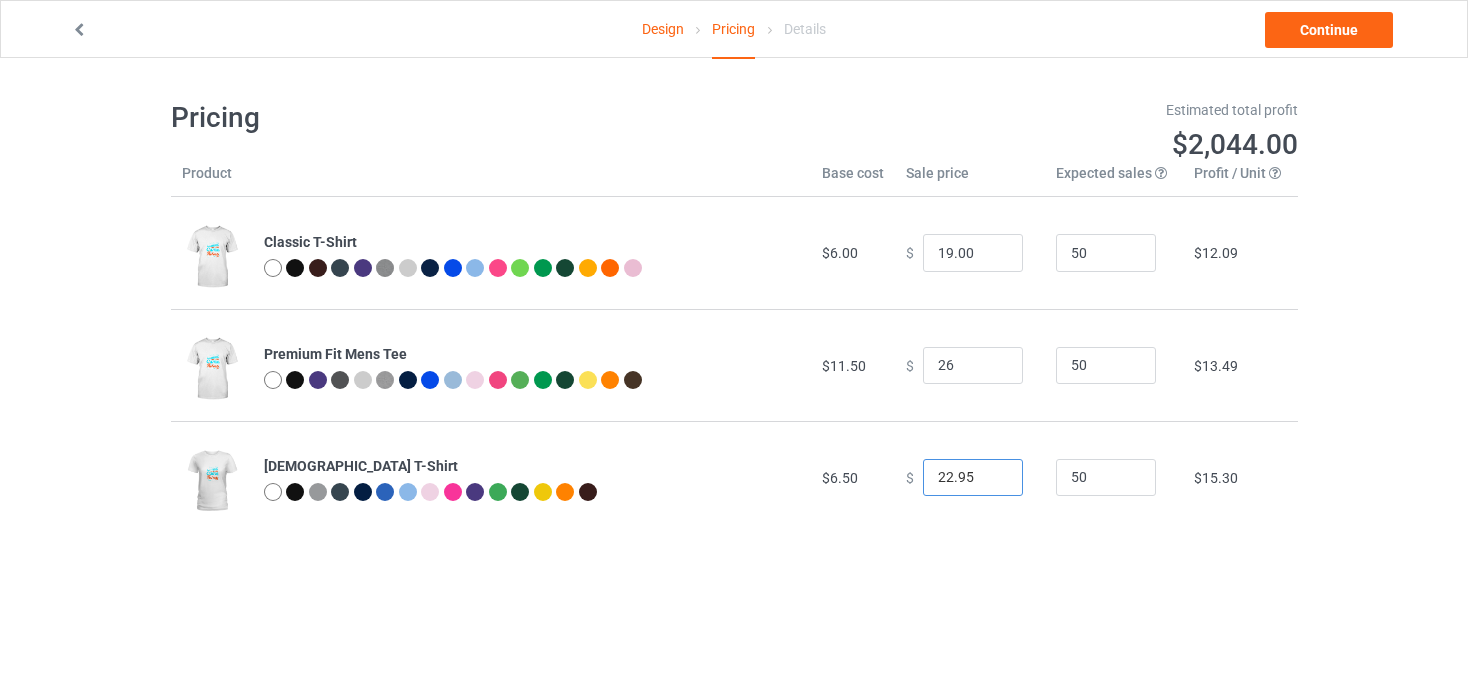 type on "26.00" 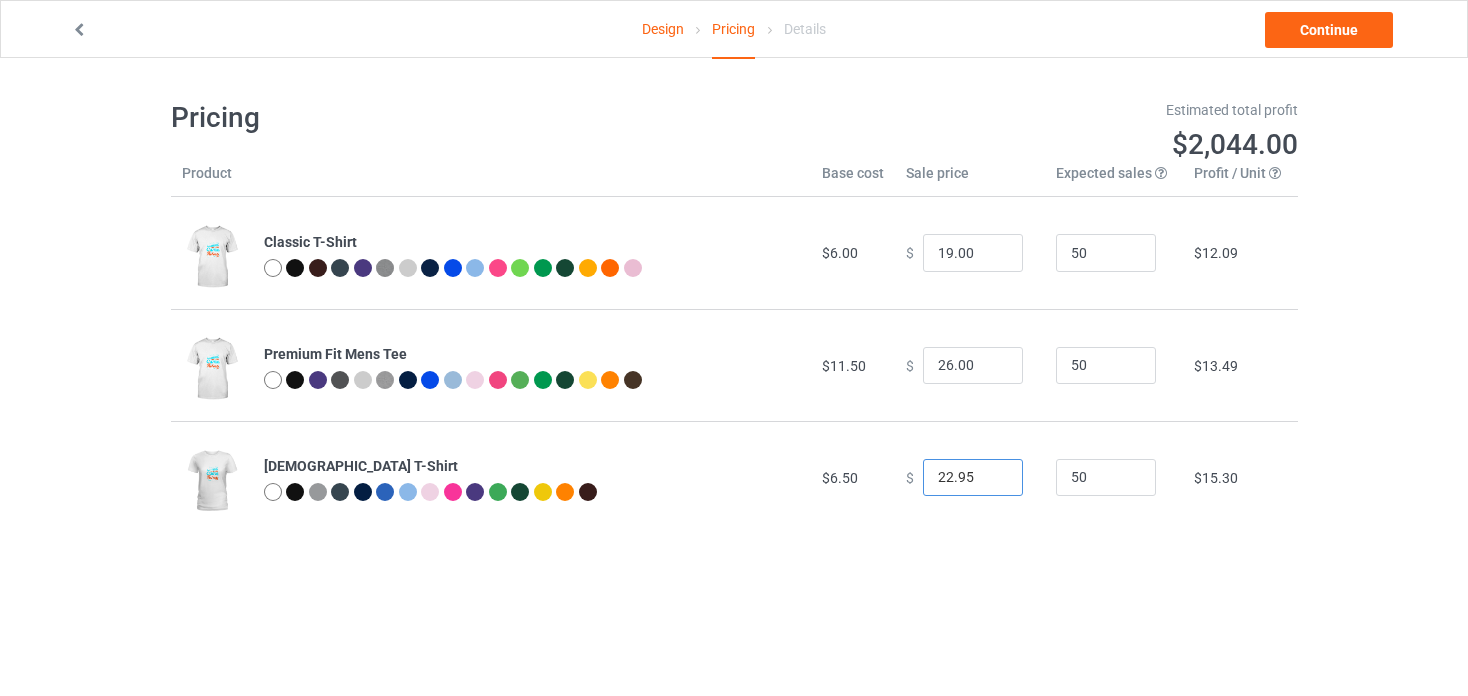 click on "22.95" at bounding box center (973, 478) 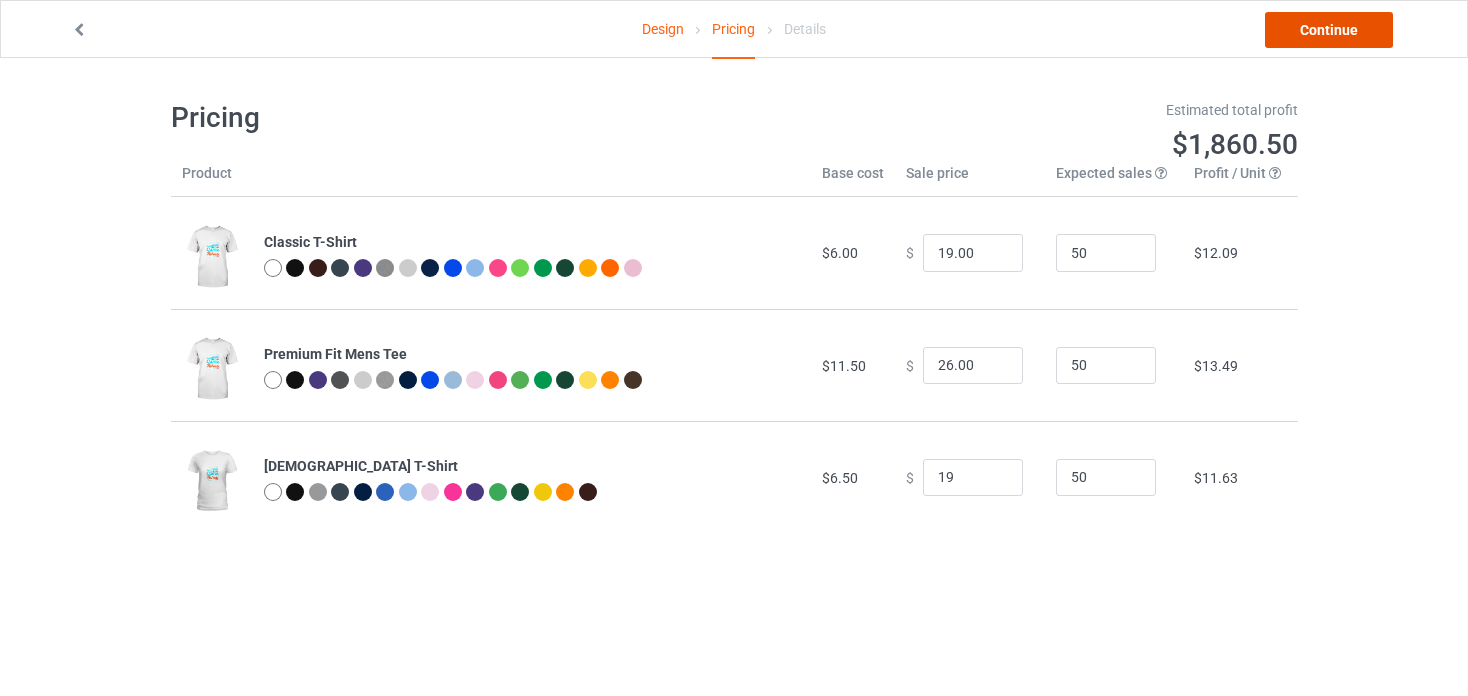 type on "19.00" 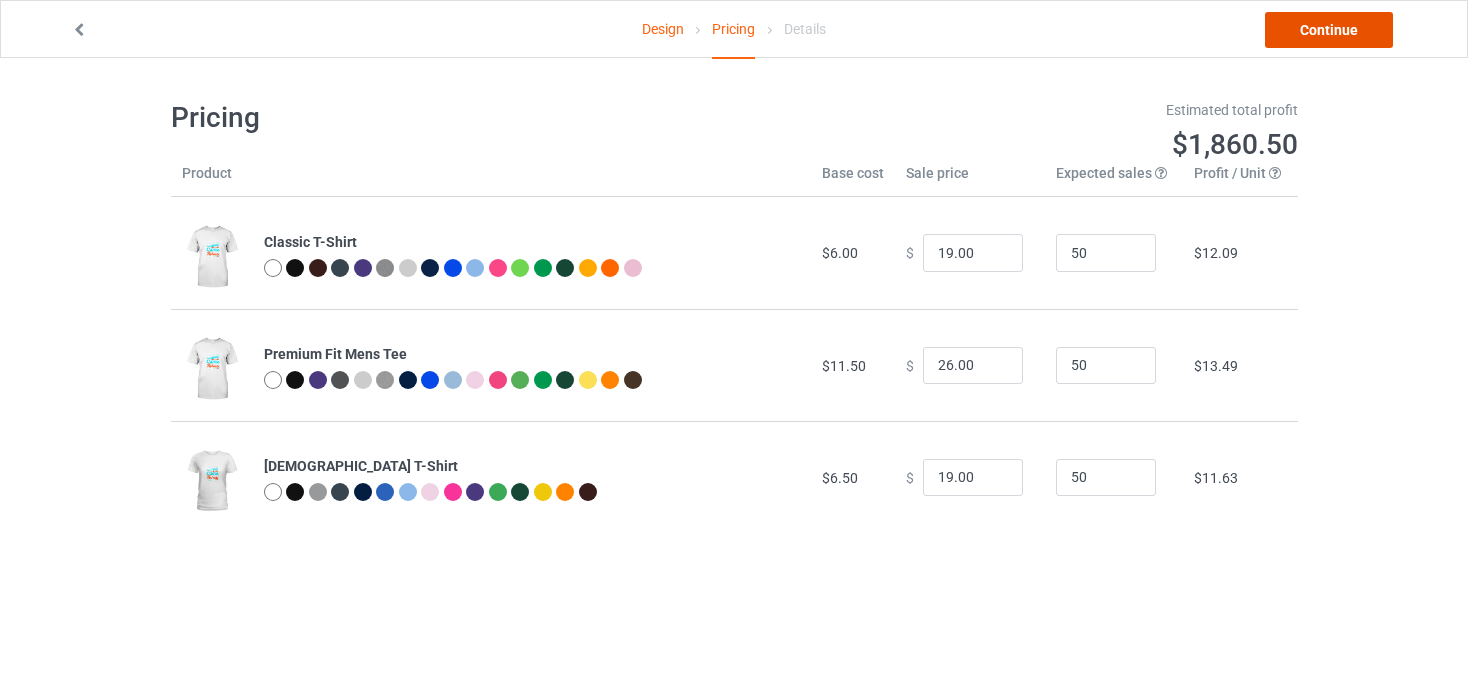 click on "Continue" at bounding box center [1329, 30] 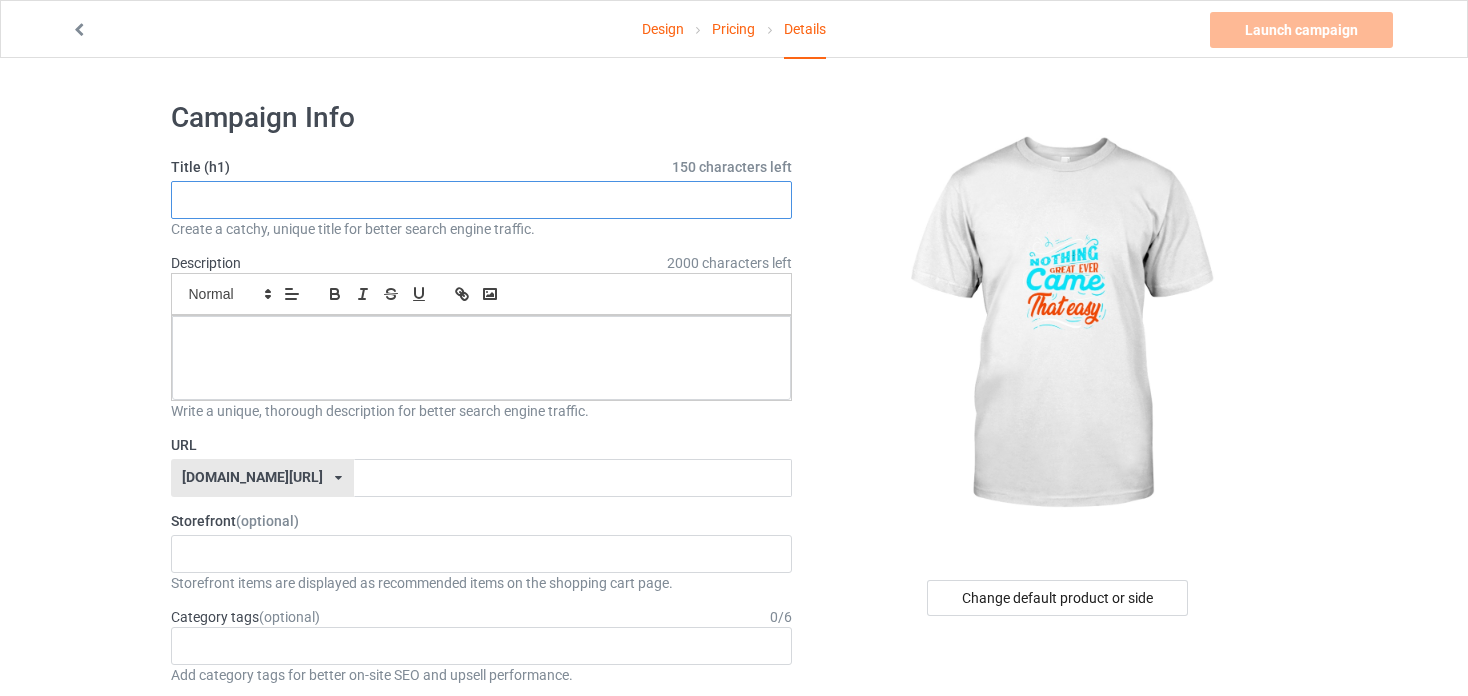 click at bounding box center (482, 200) 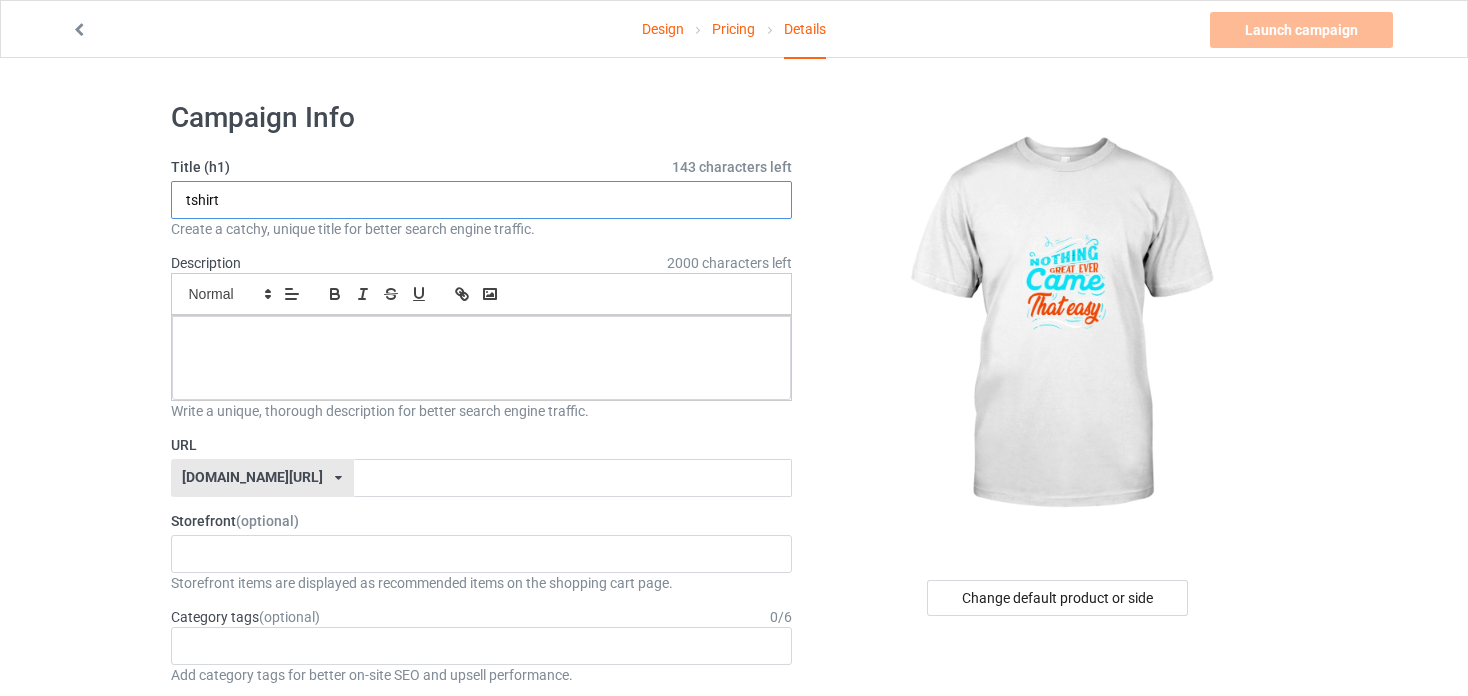 paste on "nothing great ever came but the easy" 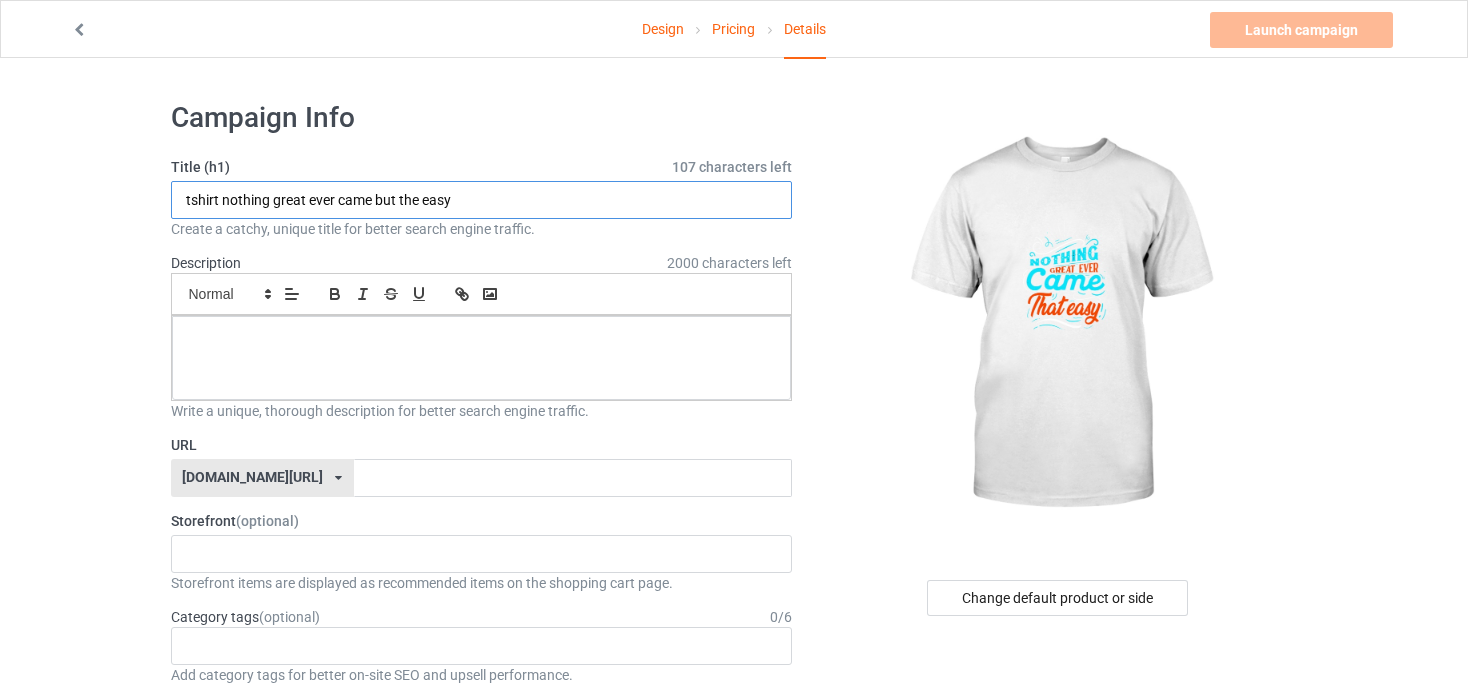 type on "tshirt nothing great ever came but the easy" 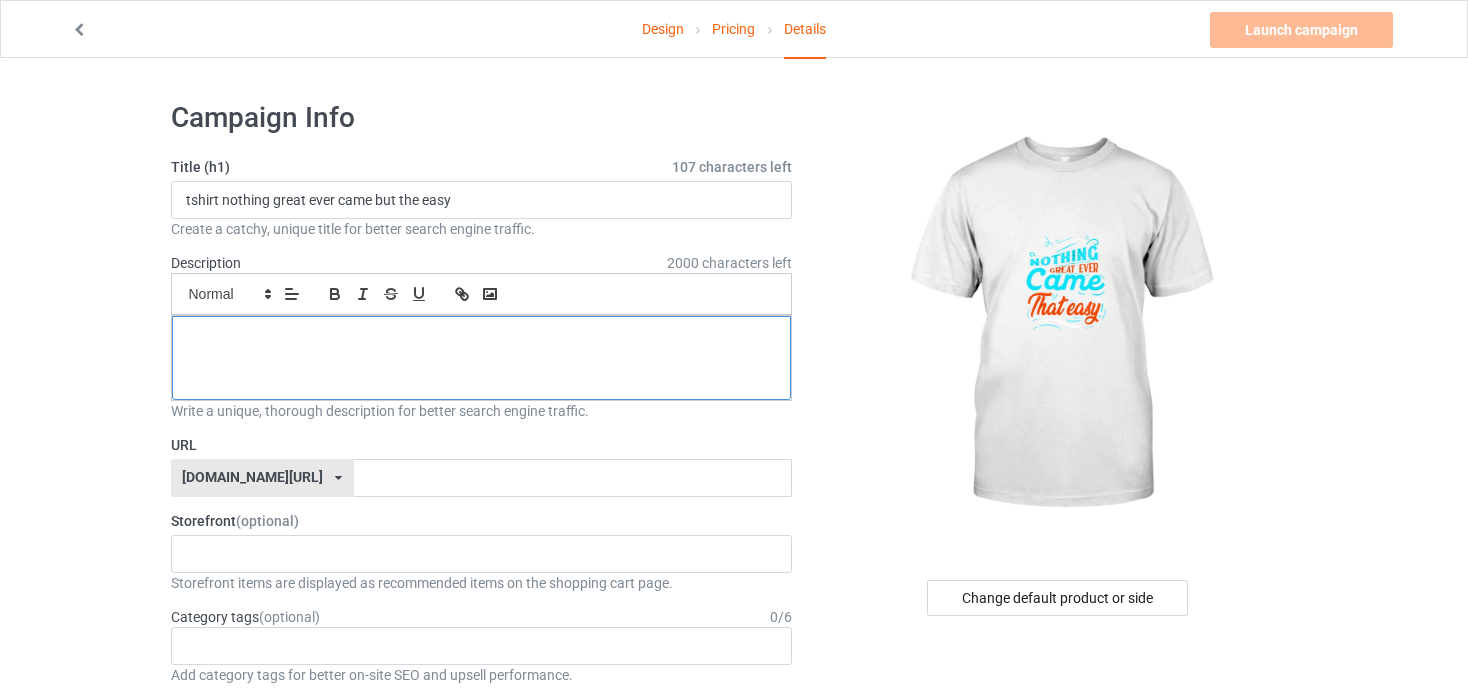 click at bounding box center (482, 358) 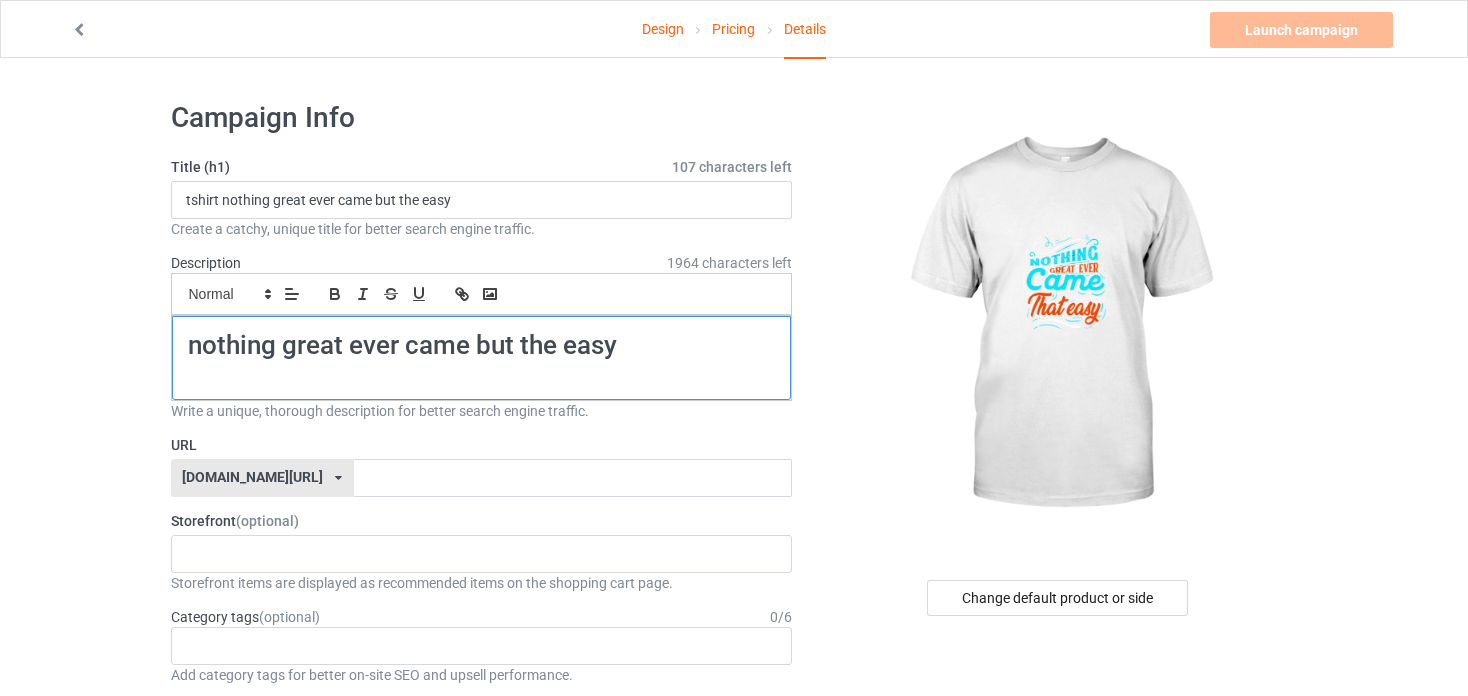 scroll, scrollTop: 0, scrollLeft: 0, axis: both 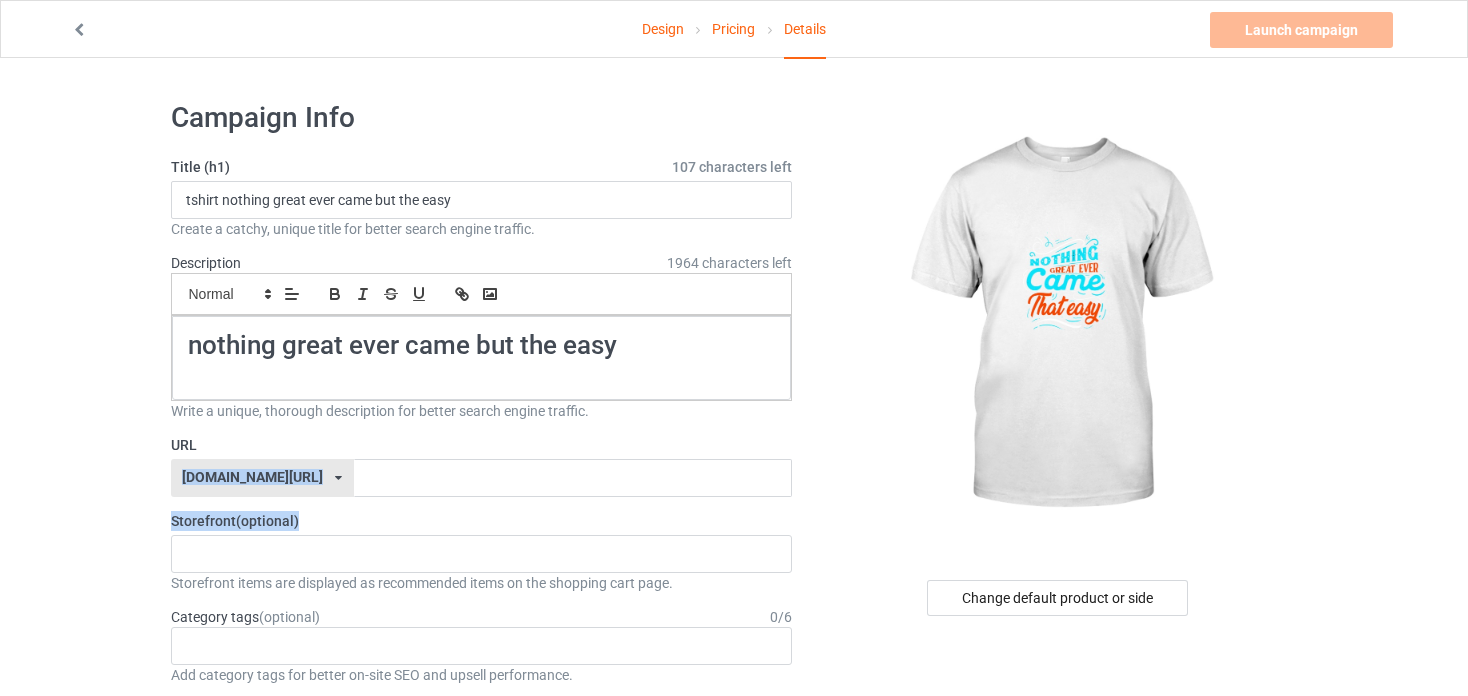 drag, startPoint x: 349, startPoint y: 498, endPoint x: 375, endPoint y: 488, distance: 27.856777 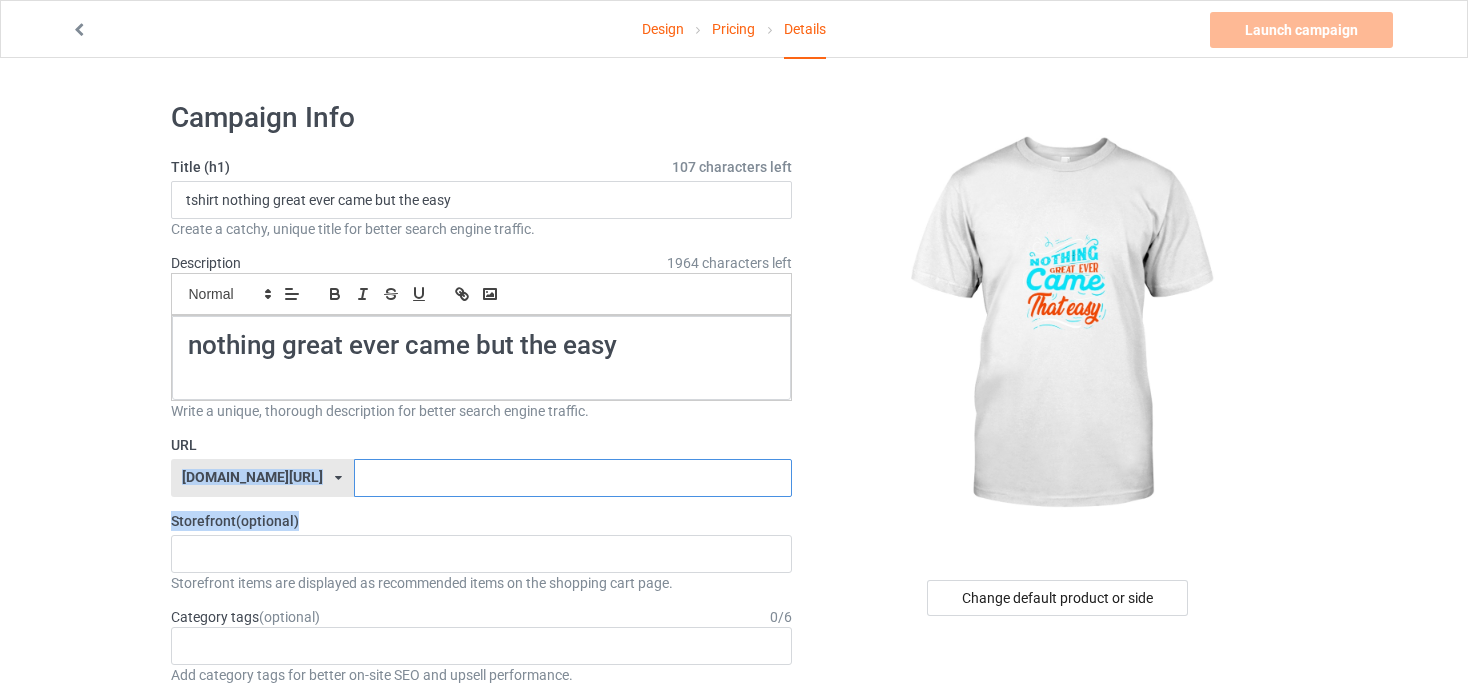 click at bounding box center (573, 478) 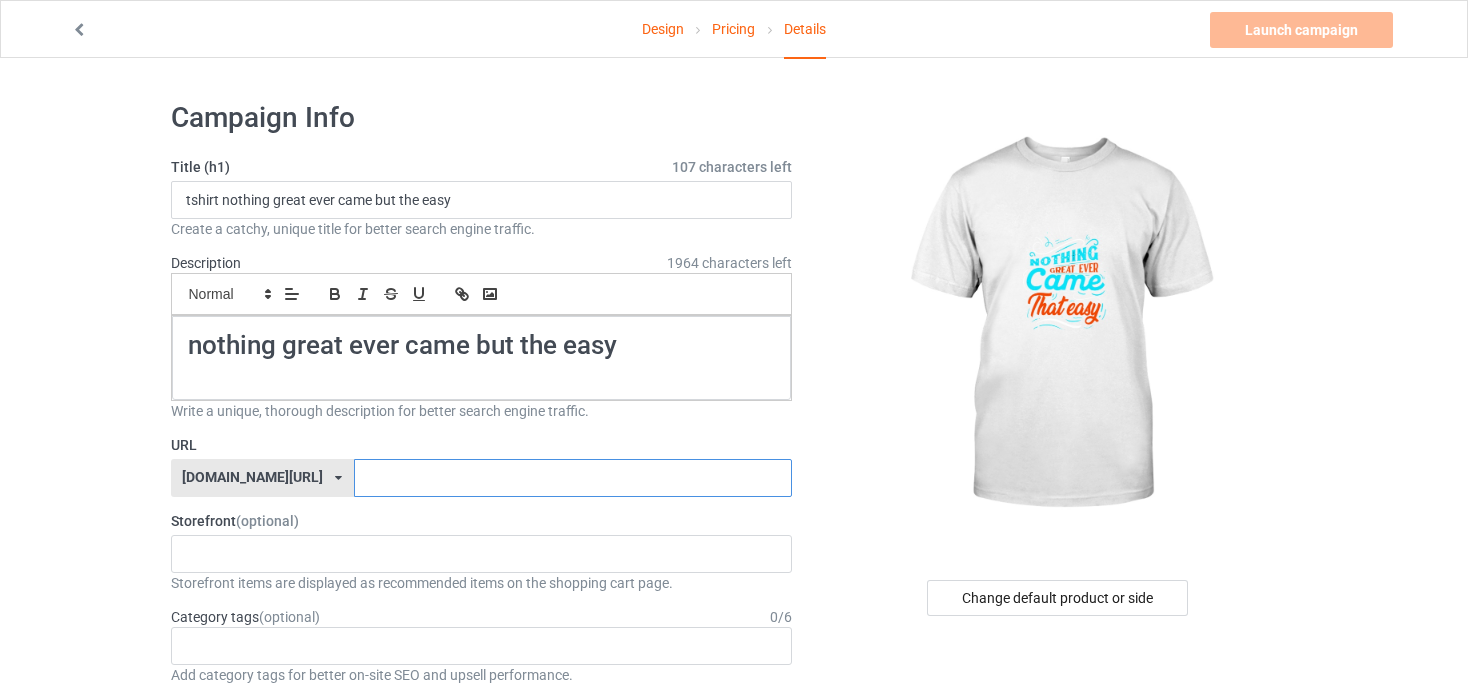 paste on "nothing great ever came but the easy" 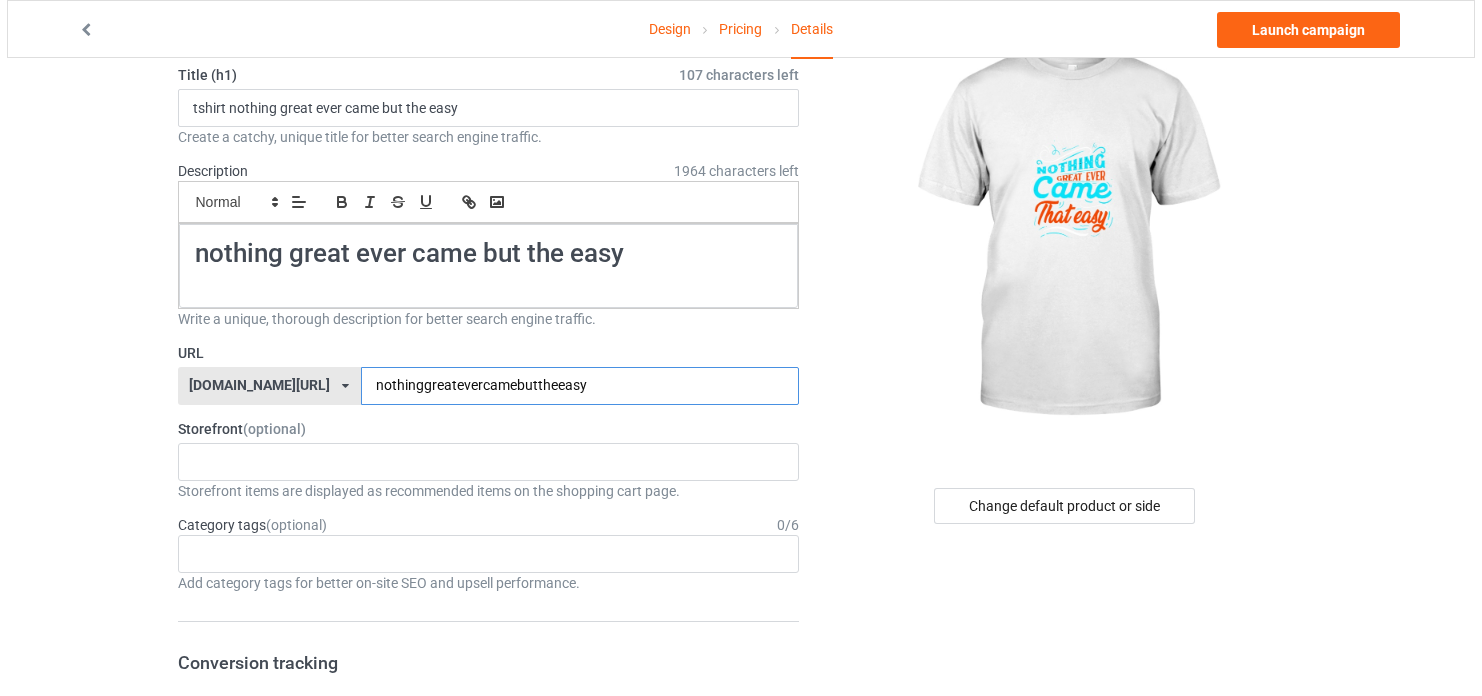 scroll, scrollTop: 0, scrollLeft: 0, axis: both 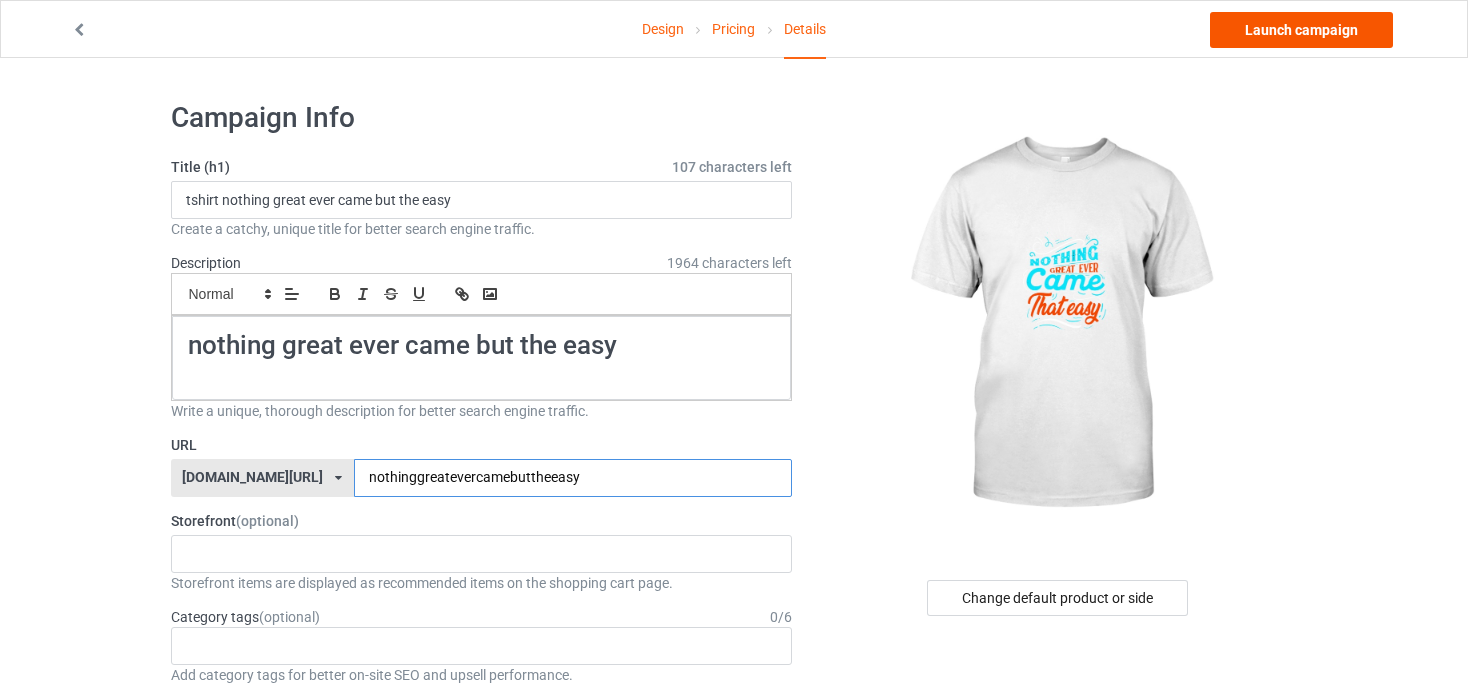 type on "nothinggreatevercamebuttheeasy" 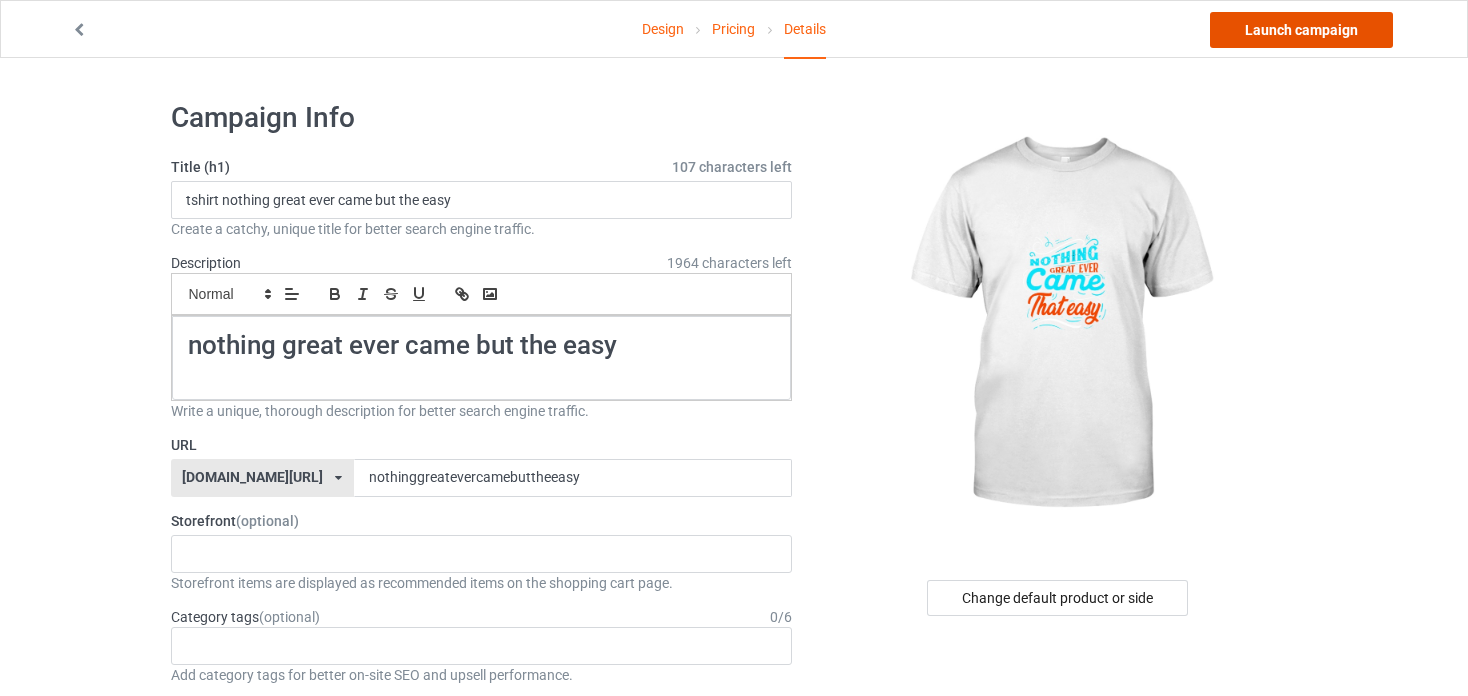 click on "Launch campaign" at bounding box center (1301, 30) 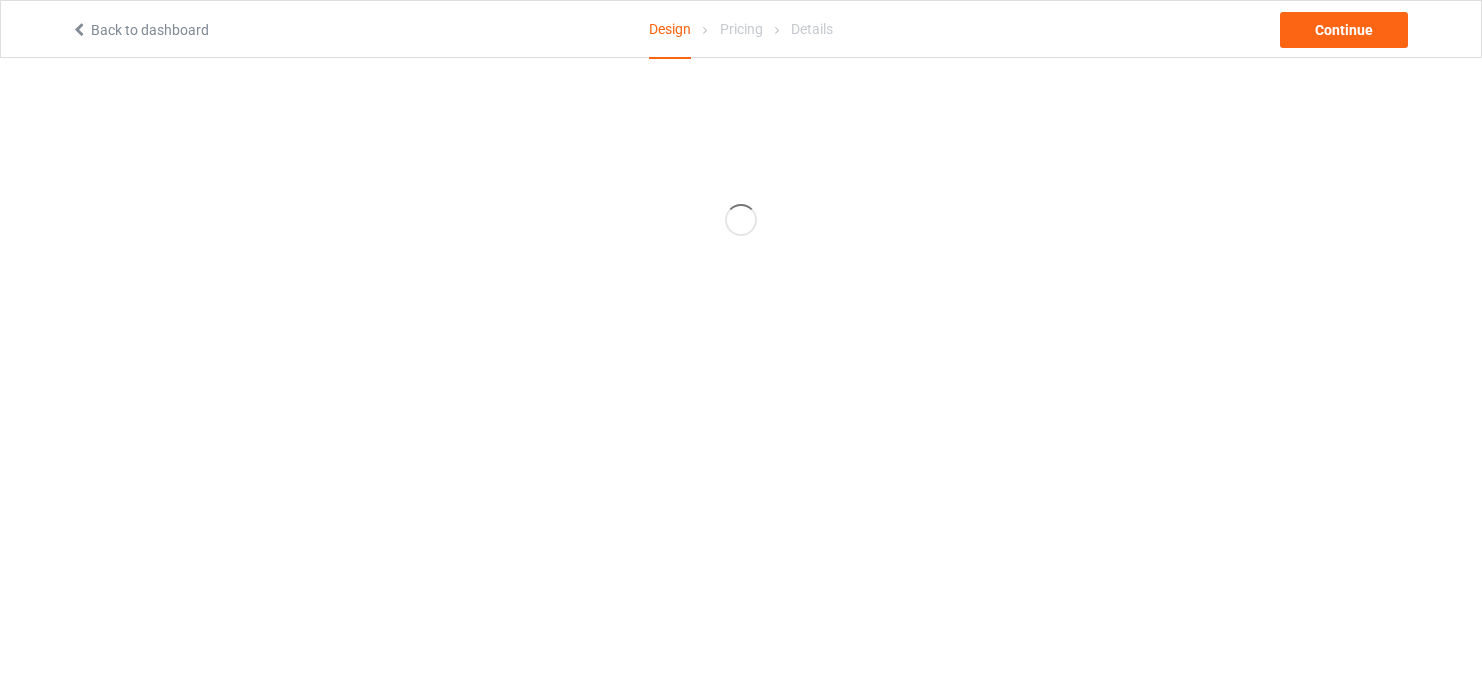 scroll, scrollTop: 0, scrollLeft: 0, axis: both 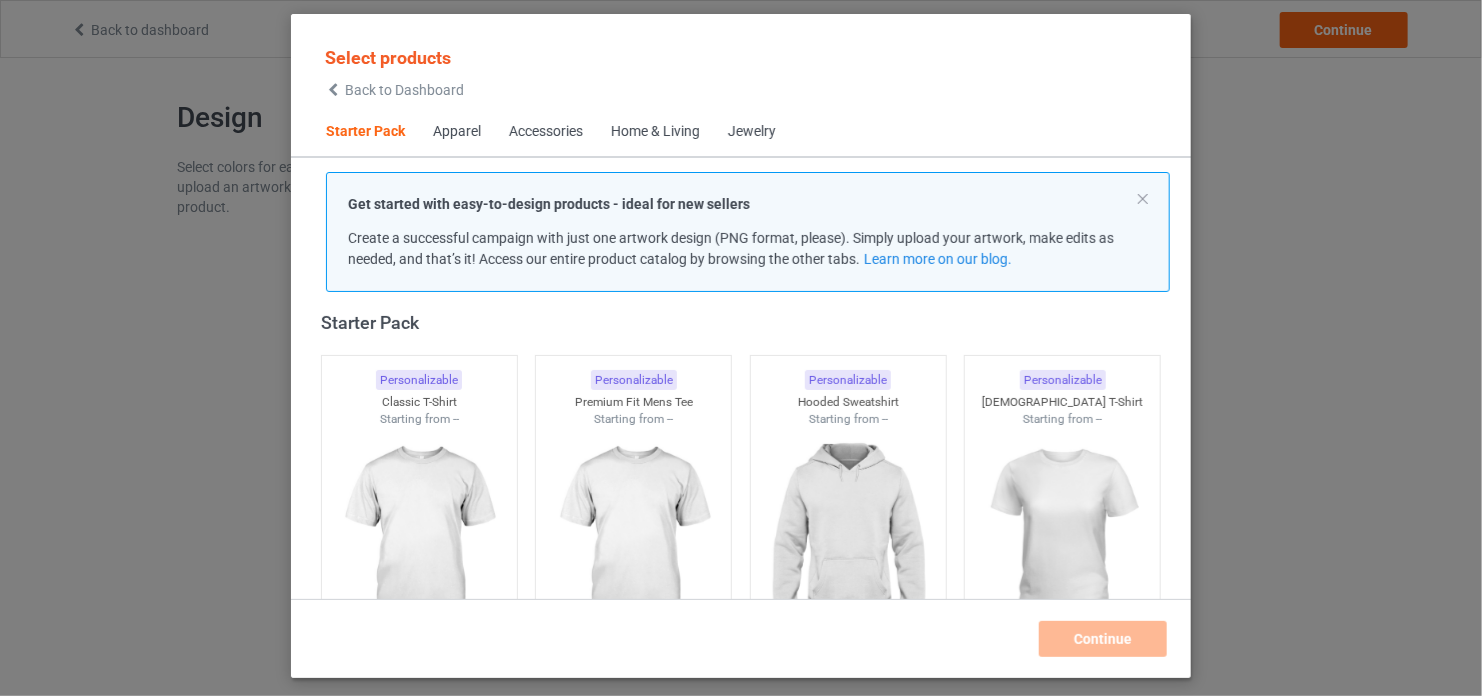 click on "Select products Back to Dashboard Starter Pack Apparel Accessories Home & Living Jewelry Get started with easy-to-design products - ideal for new sellers Create a successful campaign with just one artwork design (PNG format, please). Simply upload your artwork, make edits as needed, and that’s it! Access our entire product catalog by browsing the other tabs. Learn more on our blog. Starter Pack Personalizable Classic T-Shirt Starting from   -- Personalizable Premium Fit Mens Tee Starting from   -- Personalizable Hooded Sweatshirt Starting from   -- Personalizable Ladies T-Shirt Starting from   -- Personalizable V-Neck T-Shirt Starting from   -- Personalizable Unisex Tank Starting from   -- Apparel Personalizable Classic Polo Starting from   -- Personalizable Lightweight Jacket Starting from   -- Personalizable Dress Shirt Starting from   -- Personalizable Classic T-Shirt Starting from   -- Personalizable Premium Fit Mens Tee Starting from   -- Personalizable Hooded Sweatshirt Starting from   --   --   --" at bounding box center (741, 348) 